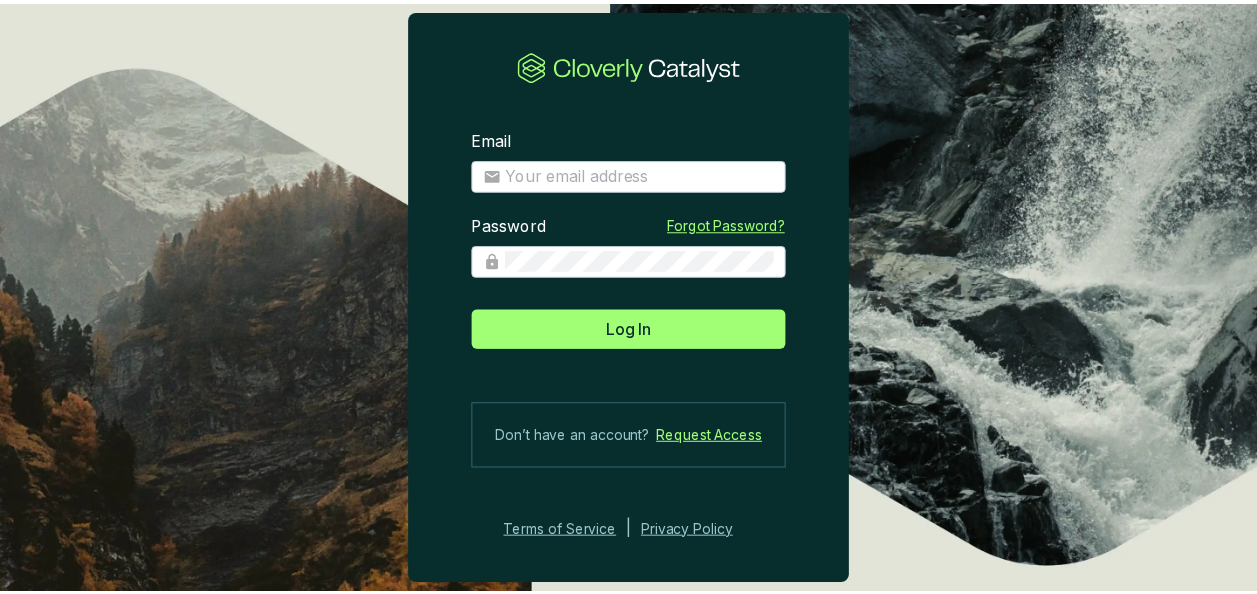 scroll, scrollTop: 0, scrollLeft: 0, axis: both 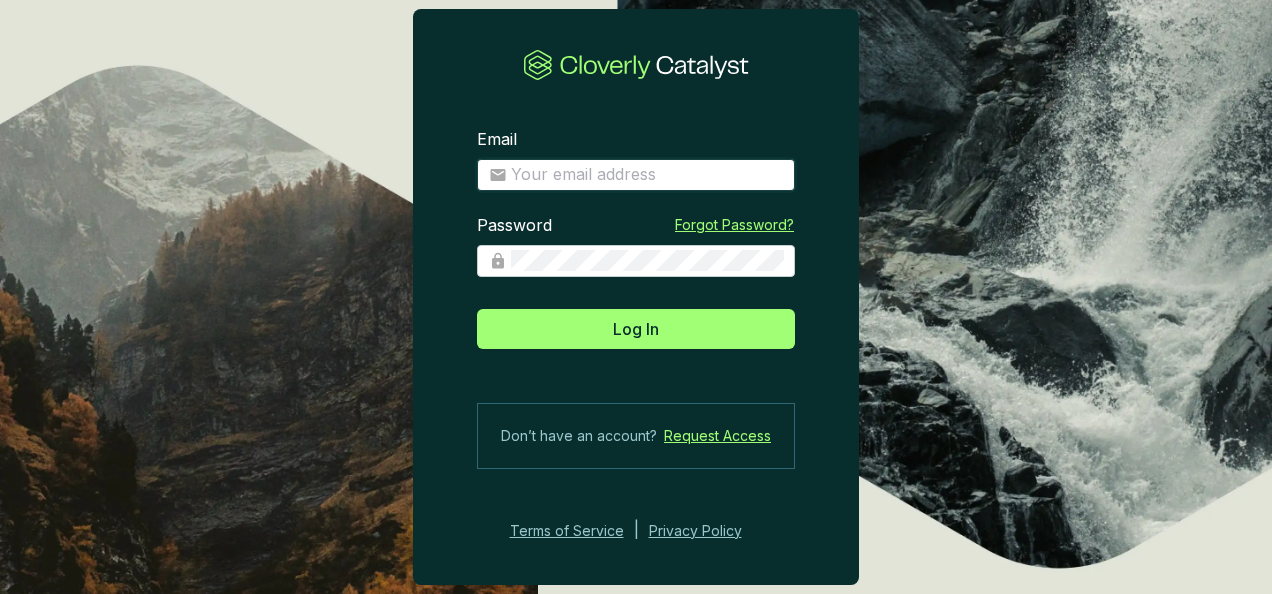 click on "Email" at bounding box center (647, 175) 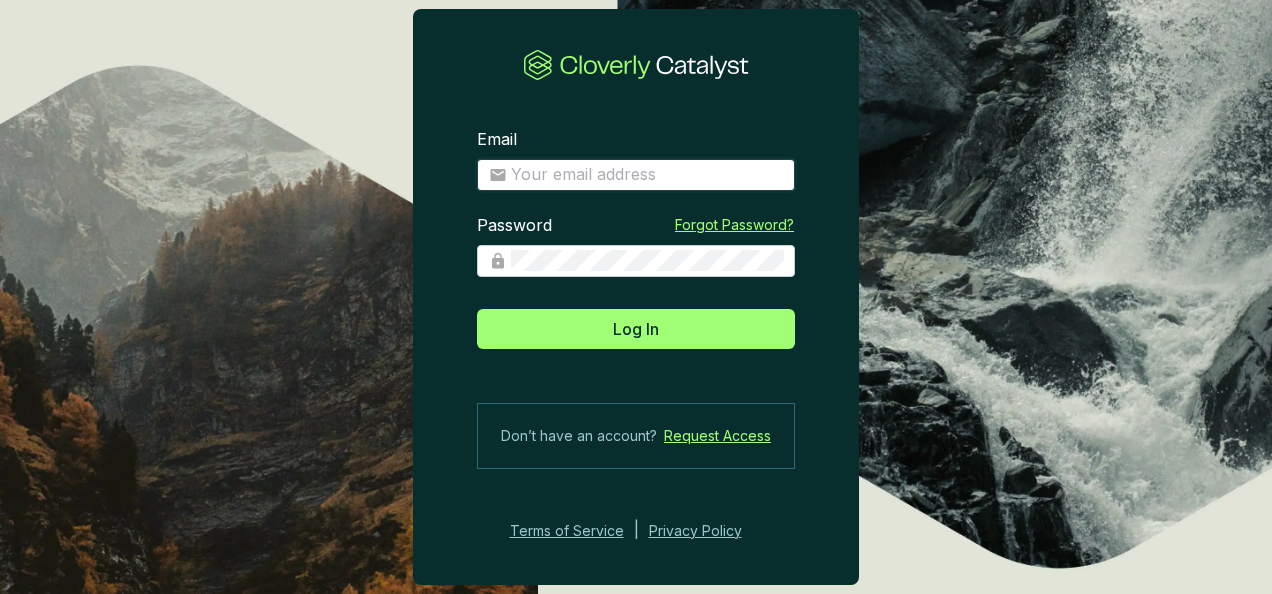 type on "[EMAIL]" 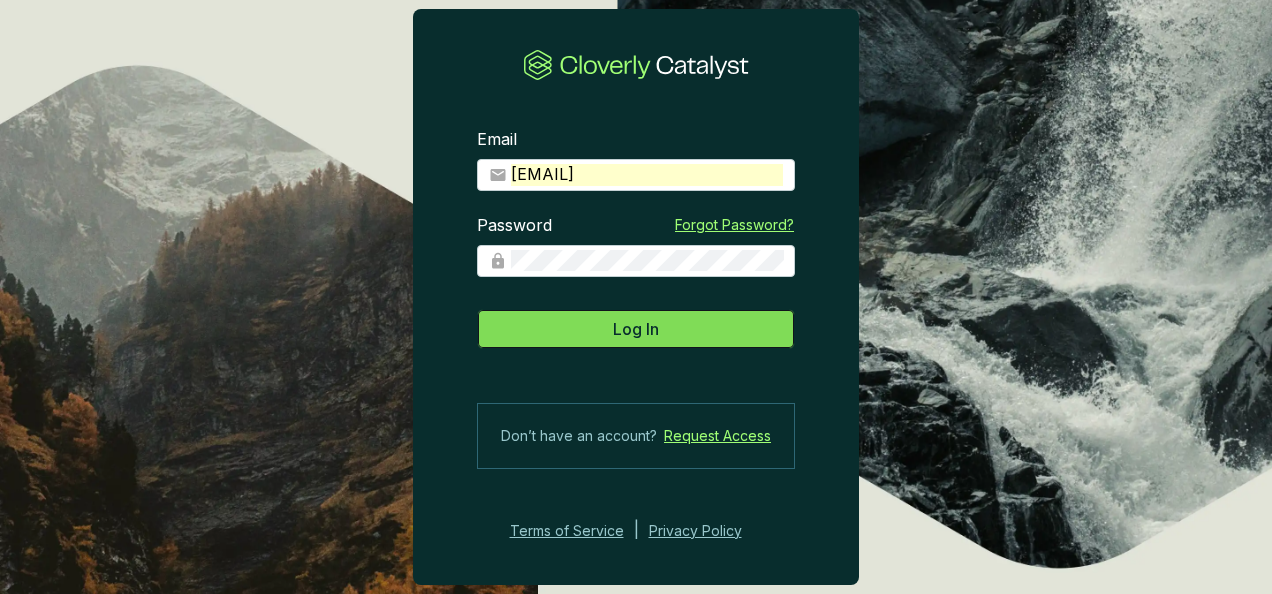 click on "Log In" at bounding box center (636, 329) 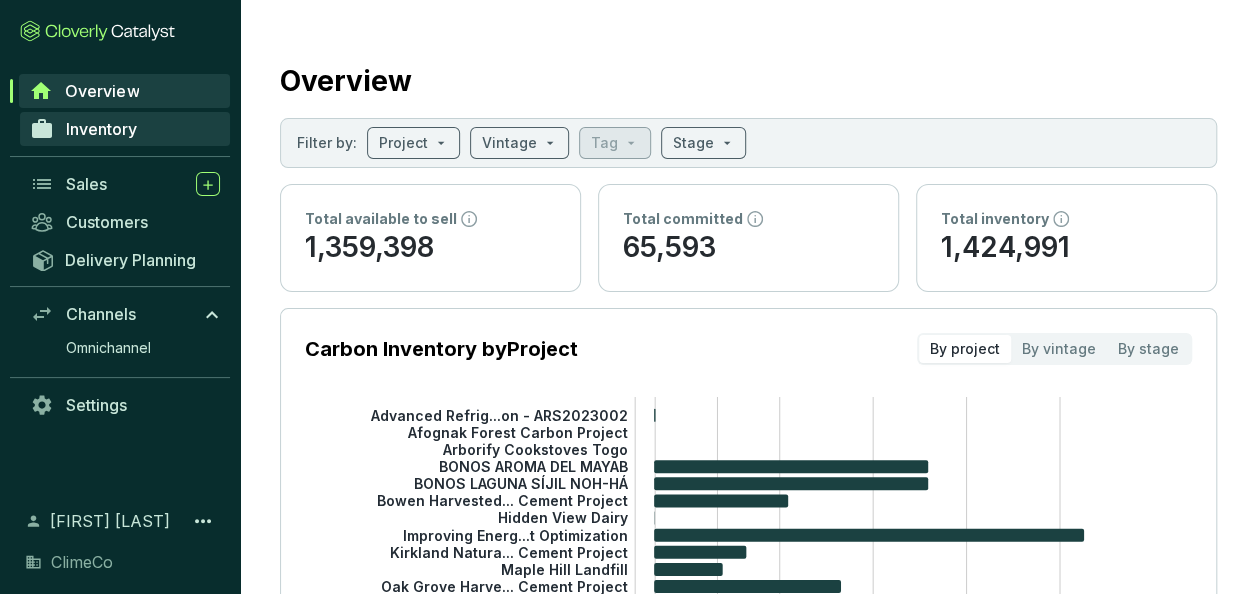 click on "Inventory" at bounding box center [101, 129] 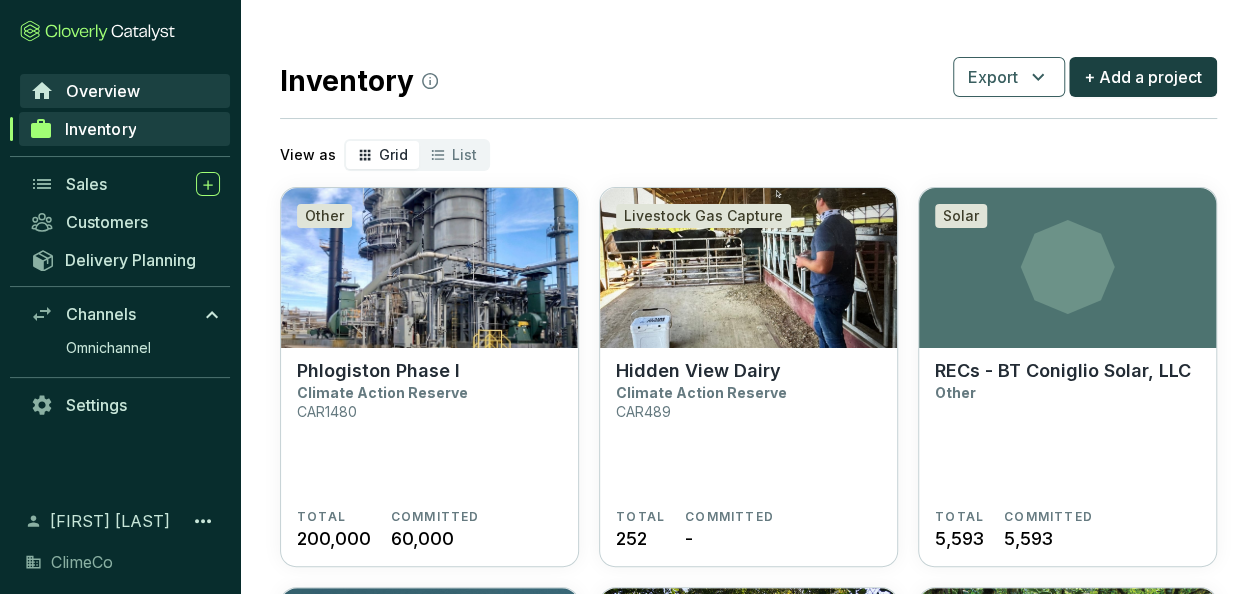 click on "Overview" at bounding box center (103, 91) 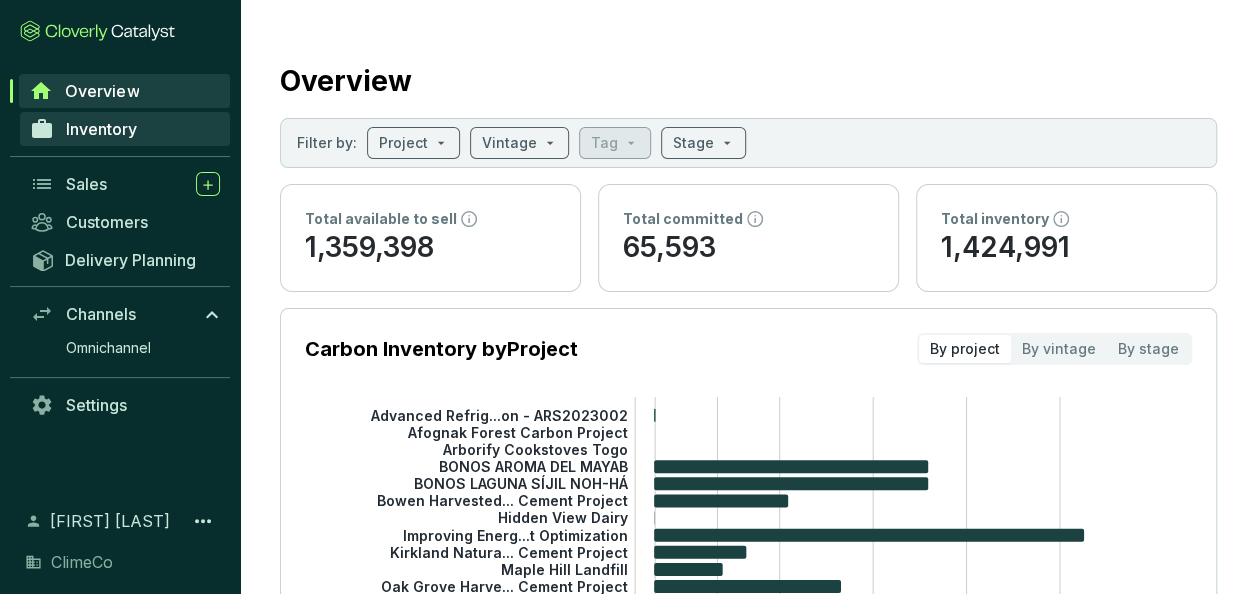 click on "Inventory" at bounding box center (101, 129) 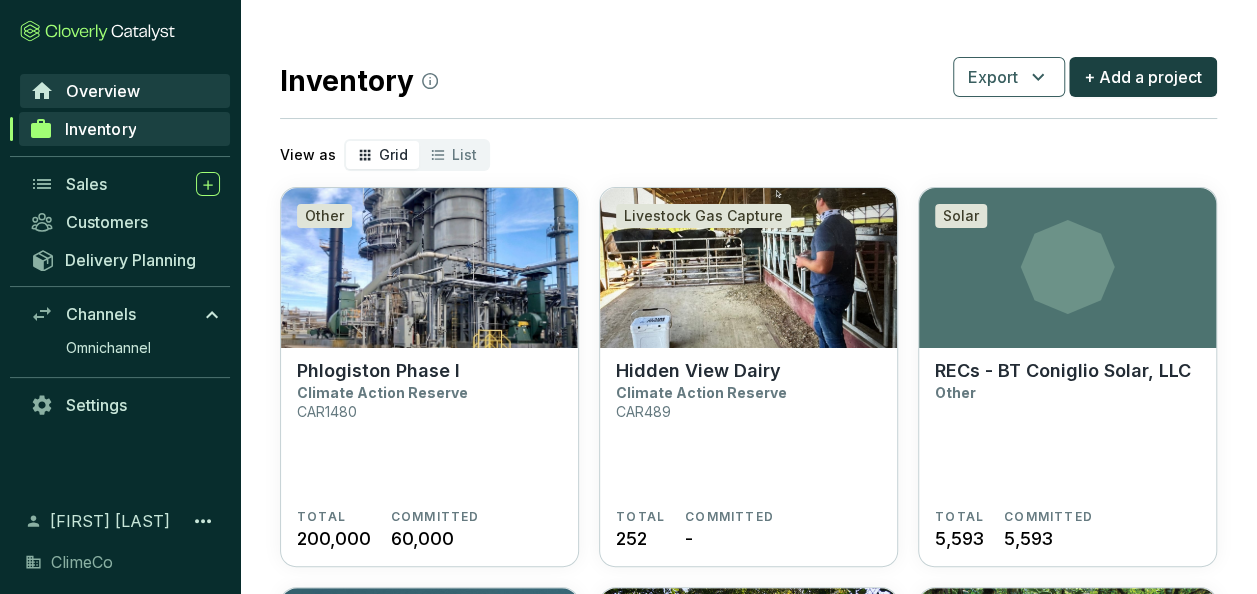 click on "Overview" at bounding box center [103, 91] 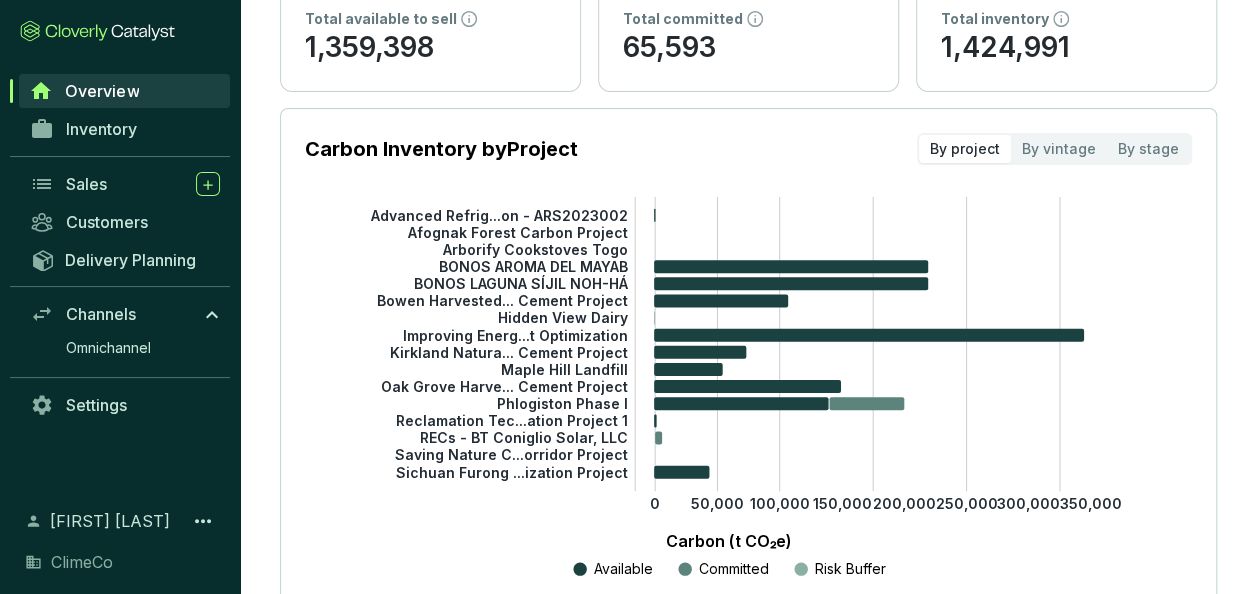 scroll, scrollTop: 100, scrollLeft: 0, axis: vertical 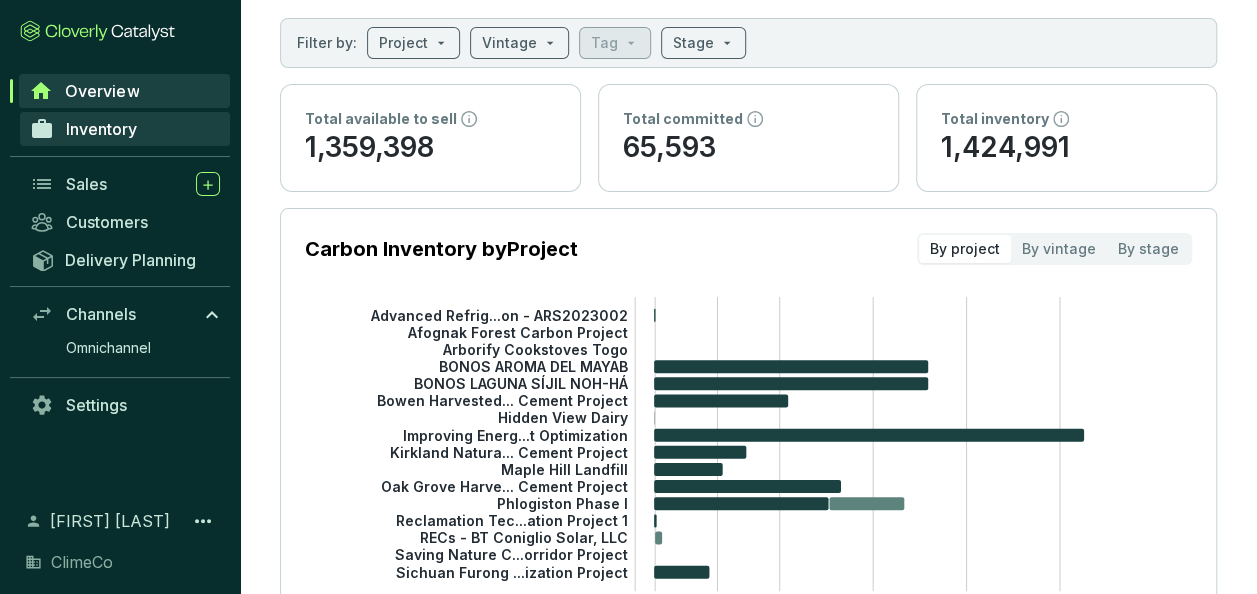 click on "Inventory" at bounding box center (101, 129) 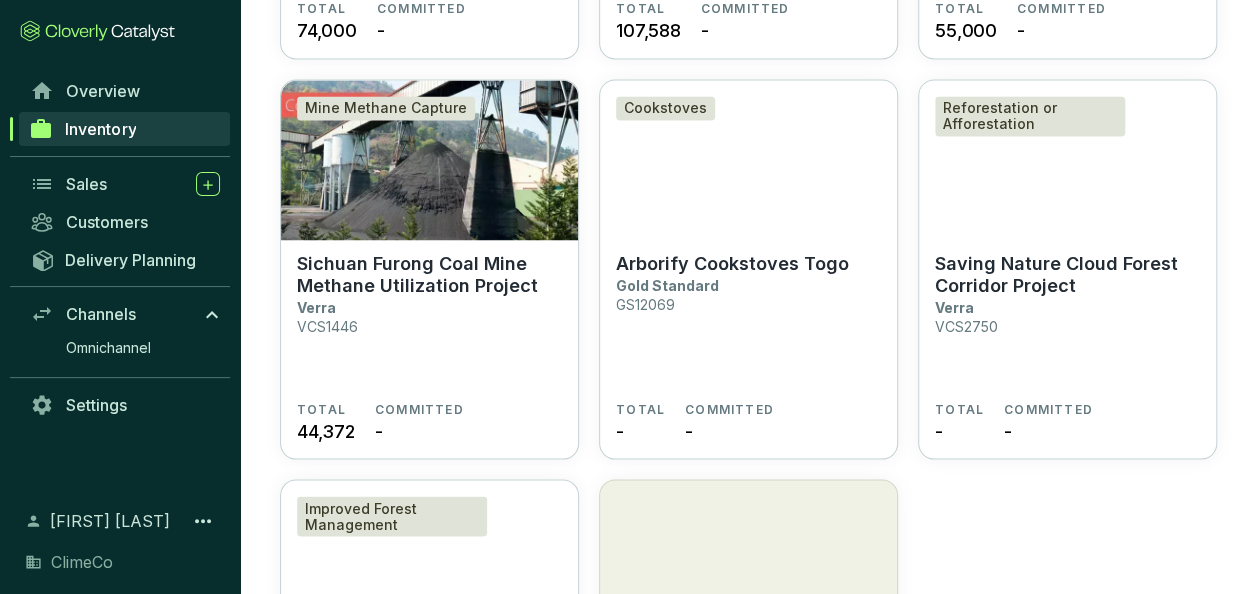scroll, scrollTop: 1800, scrollLeft: 0, axis: vertical 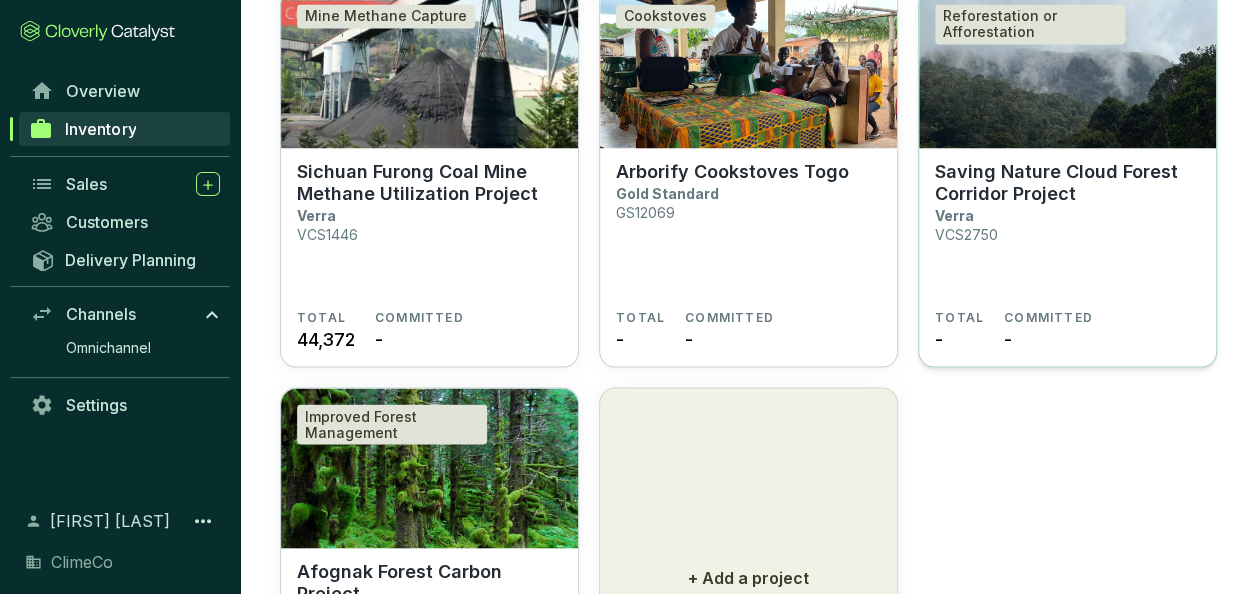 click on "Saving Nature Cloud Forest Corridor Project" at bounding box center (1067, 182) 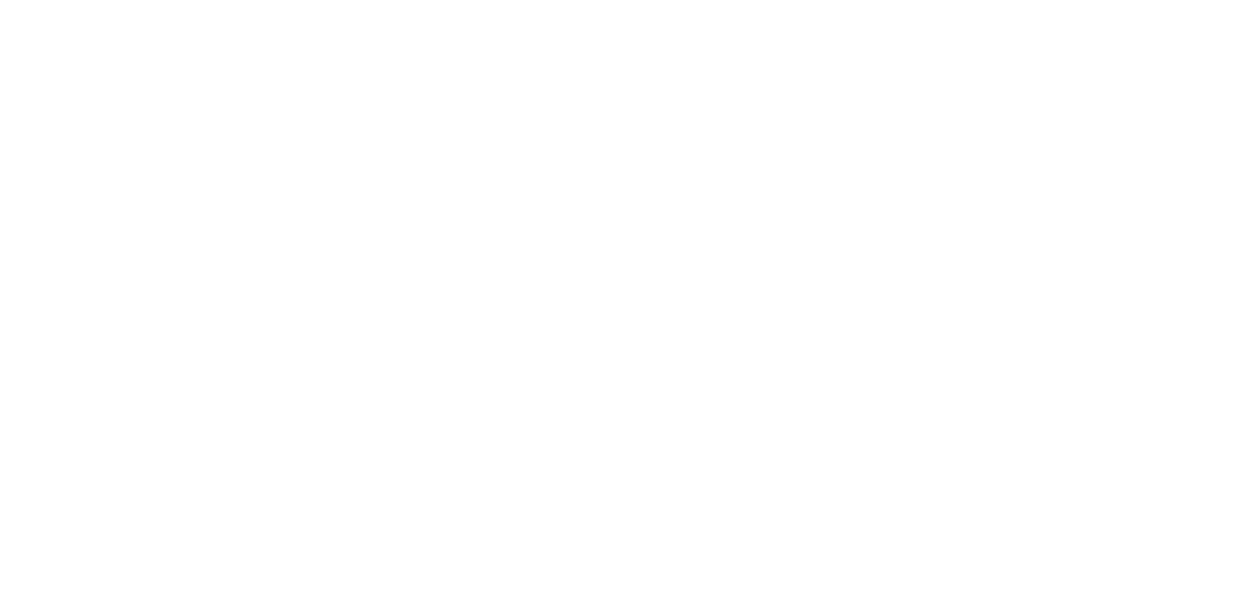 scroll, scrollTop: 0, scrollLeft: 0, axis: both 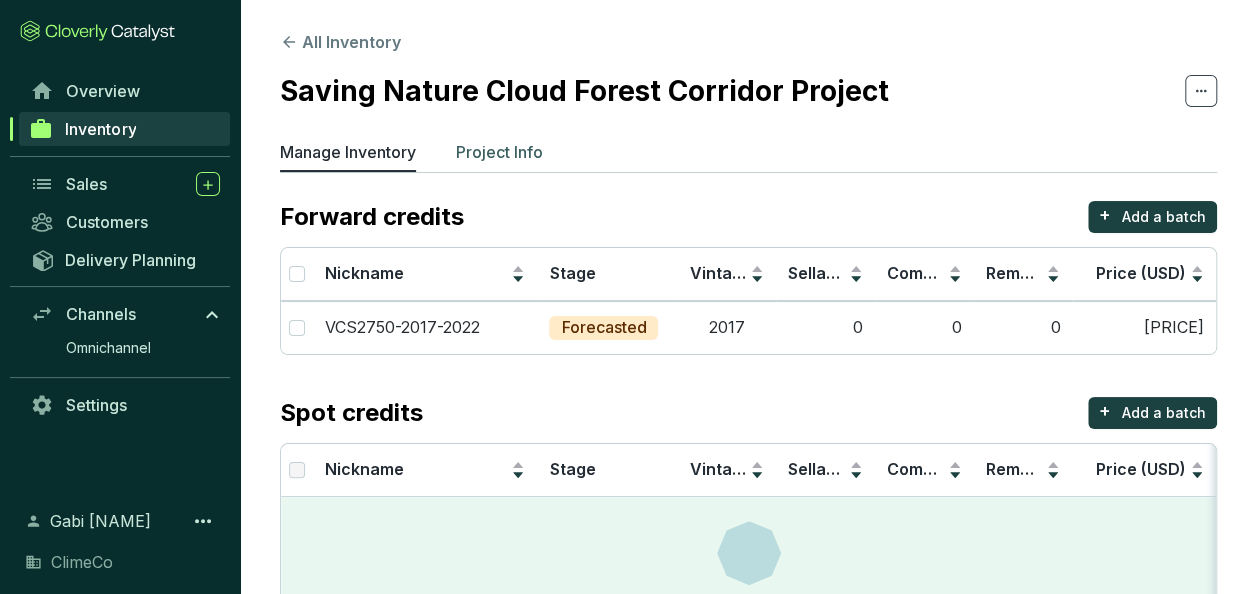 click on "Project Info" at bounding box center (499, 152) 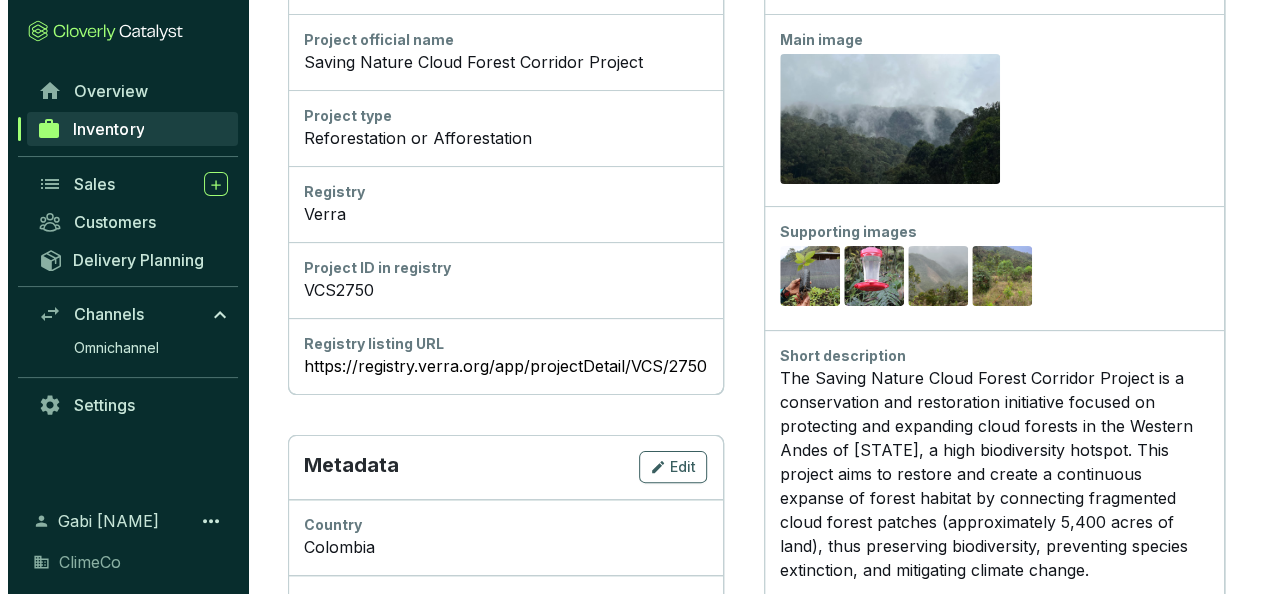 scroll, scrollTop: 116, scrollLeft: 0, axis: vertical 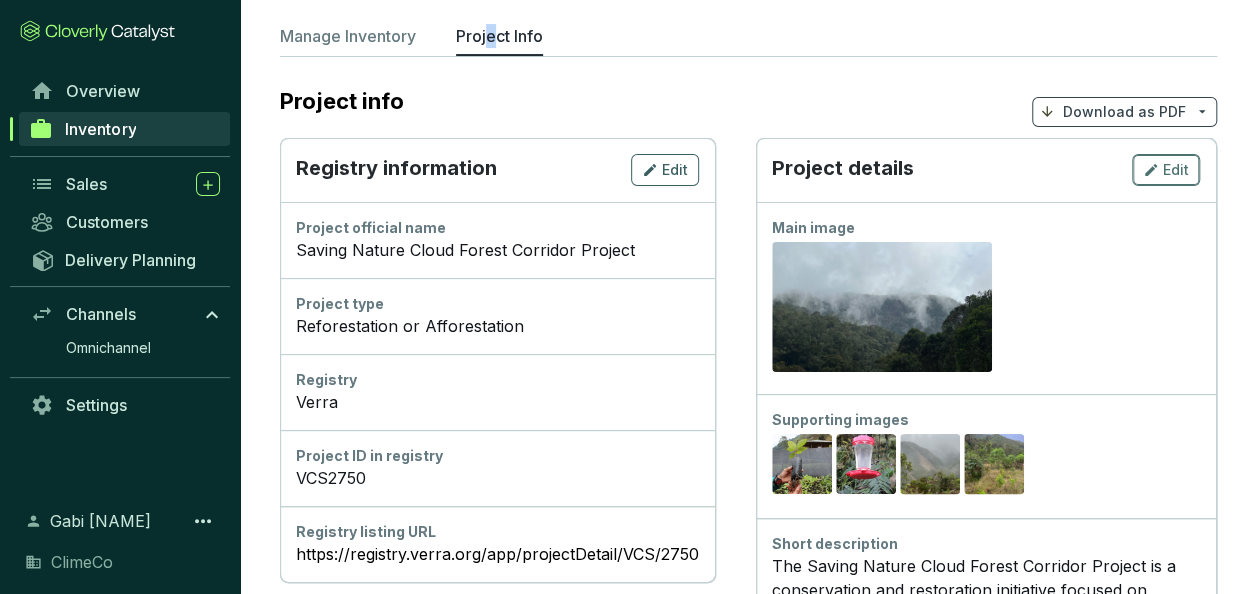 click on "Edit" at bounding box center [1176, 170] 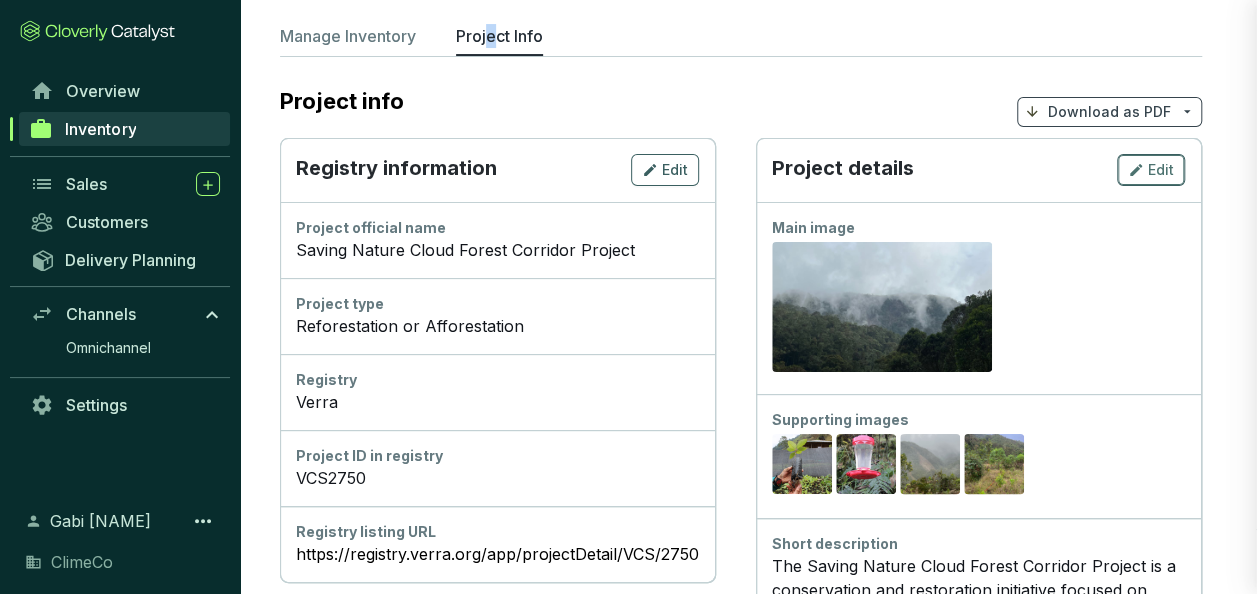 type 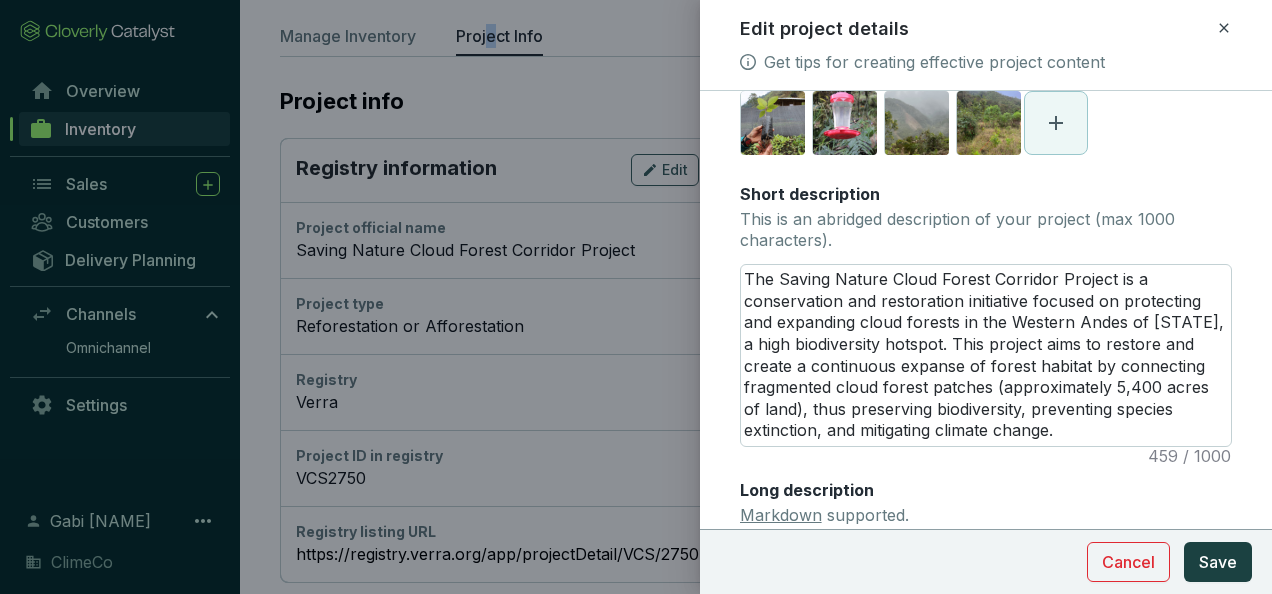 scroll, scrollTop: 400, scrollLeft: 0, axis: vertical 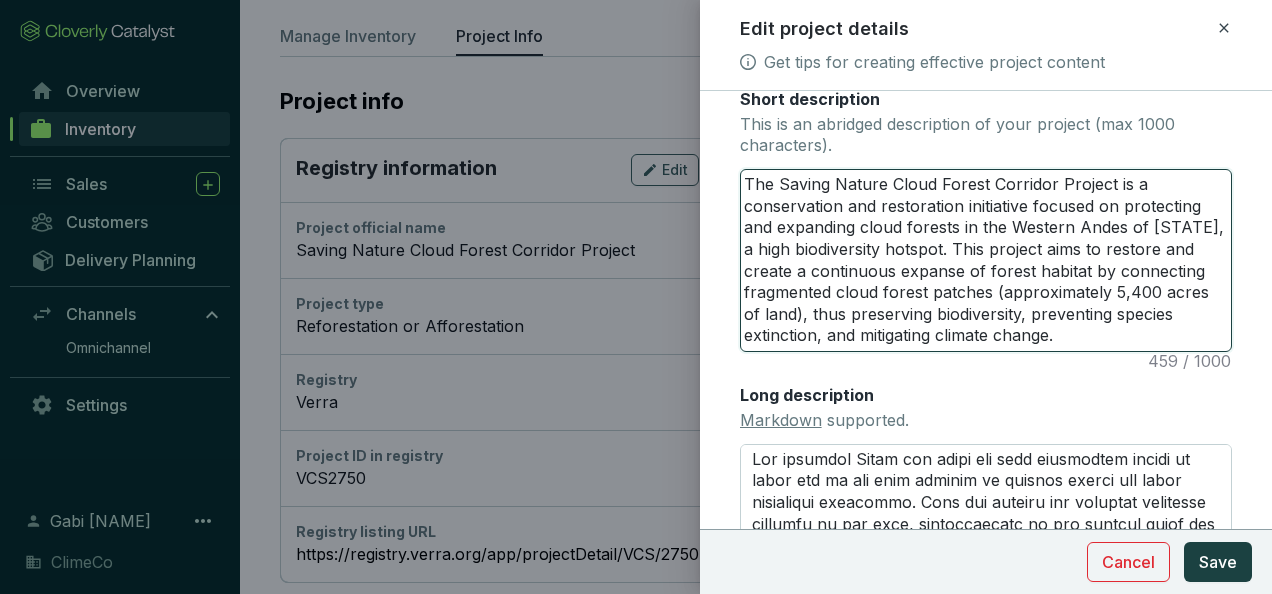 click on "The Saving Nature Cloud Forest Corridor Project is a conservation and restoration initiative focused on protecting and expanding cloud forests in the Western Andes of [STATE], a high biodiversity hotspot. This project aims to restore and create a continuous expanse of forest habitat by connecting fragmented cloud forest patches (approximately 5,400 acres of land), thus preserving biodiversity, preventing species extinction, and mitigating climate change." at bounding box center [986, 260] 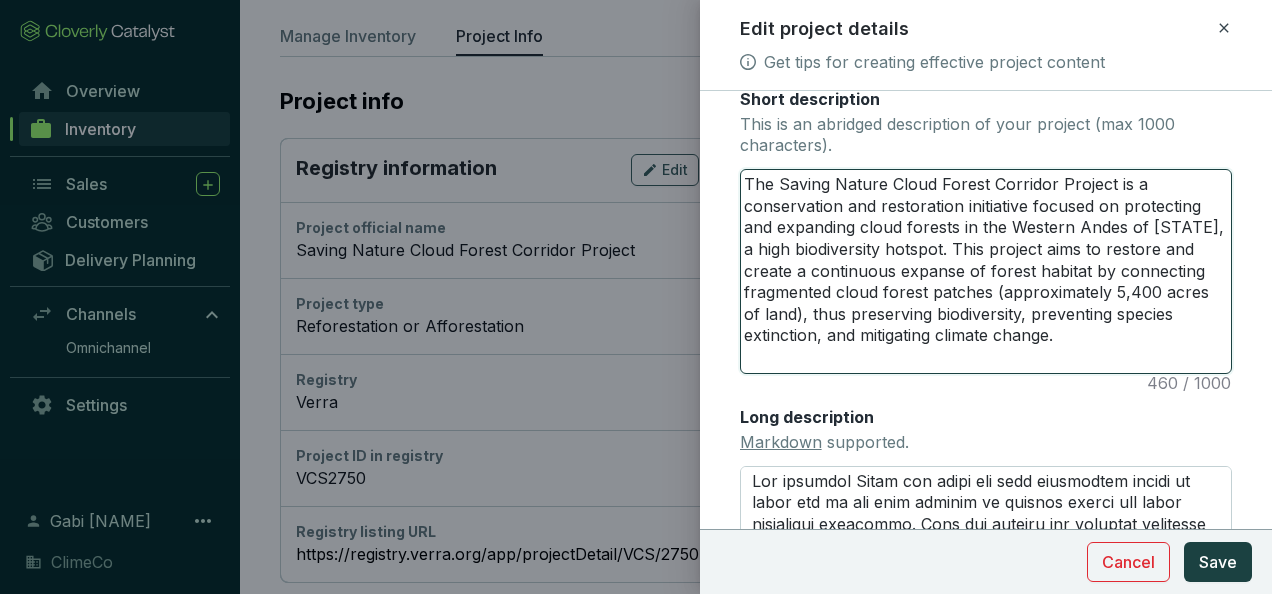 scroll, scrollTop: 0, scrollLeft: 0, axis: both 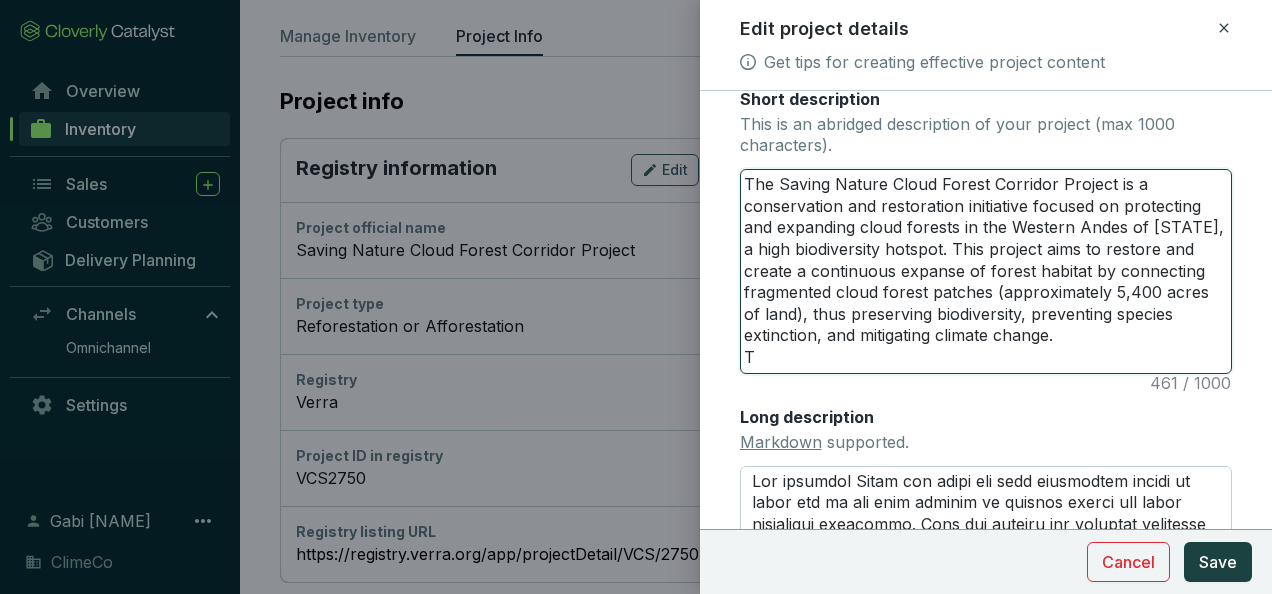 type on "The Saving Nature Cloud Forest Corridor Project is a conservation and restoration initiative focused on protecting and expanding cloud forests in the Western Andes of Colombia, a high biodiversity hotspot. This project aims to restore and create a continuous expanse of forest habitat by connecting fragmented cloud forest patches (approximately 5,400 acres of land), thus preserving biodiversity, preventing species extinction, and mitigating climate change.
Th" 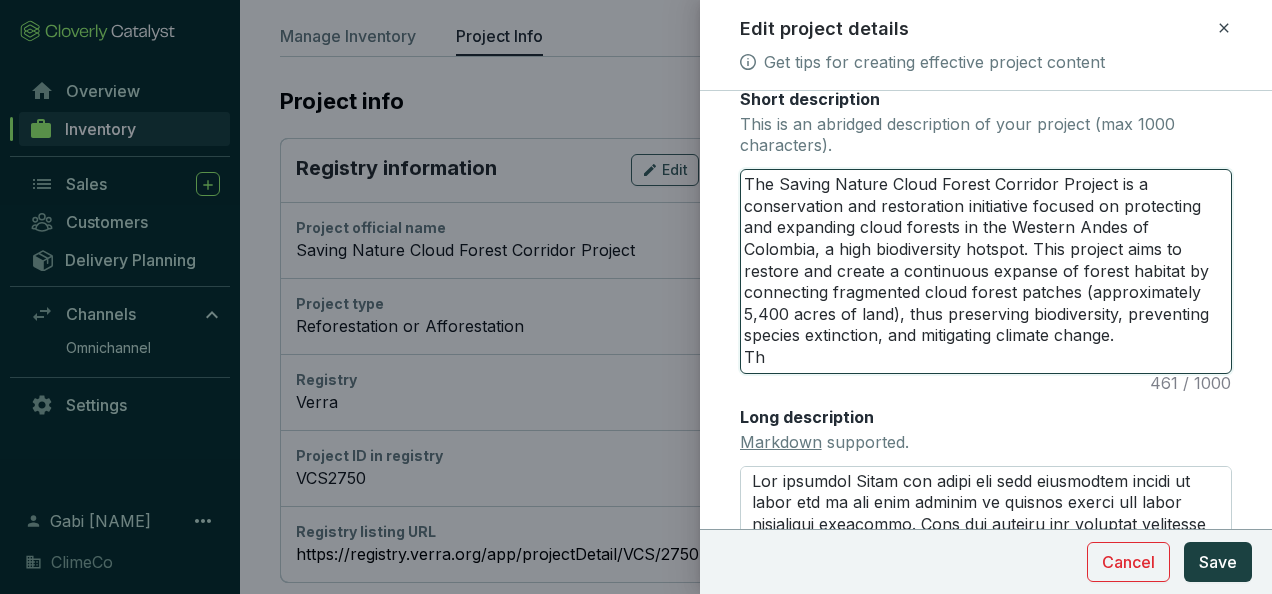 type 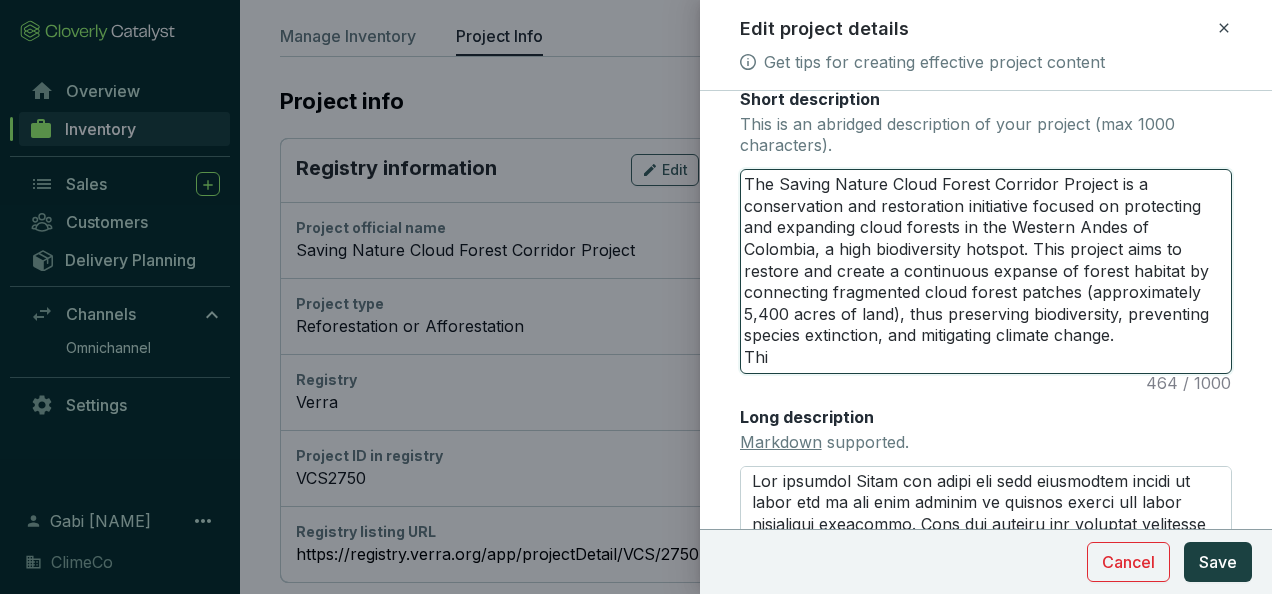type on "The Saving Nature Cloud Forest Corridor Project is a conservation and restoration initiative focused on protecting and expanding cloud forests in the Western Andes of Colombia, a high biodiversity hotspot. This project aims to restore and create a continuous expanse of forest habitat by connecting fragmented cloud forest patches (approximately 5,400 acres of land), thus preserving biodiversity, preventing species extinction, and mitigating climate change.
This" 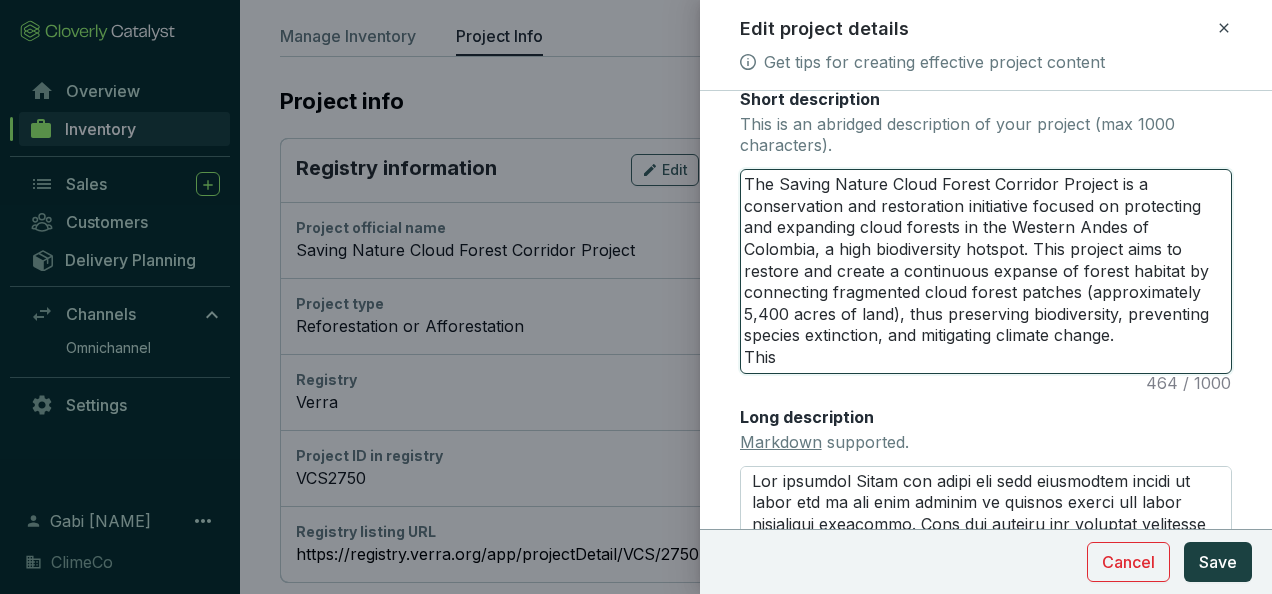 type on "The Saving Nature Cloud Forest Corridor Project is a conservation and restoration initiative focused on protecting and expanding cloud forests in the Western Andes of Colombia, a high biodiversity hotspot. This project aims to restore and create a continuous expanse of forest habitat by connecting fragmented cloud forest patches (approximately 5,400 acres of land), thus preserving biodiversity, preventing species extinction, and mitigating climate change.
This" 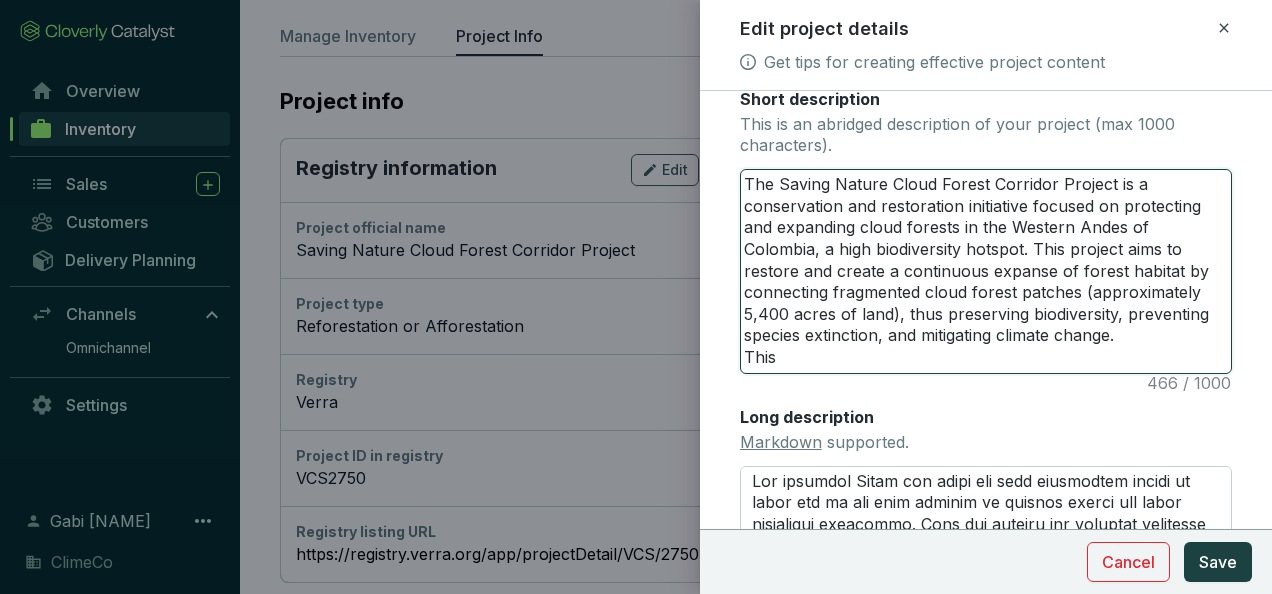 type on "The Saving Nature Cloud Forest Corridor Project is a conservation and restoration initiative focused on protecting and expanding cloud forests in the Western Andes of [STATE], a high biodiversity hotspot. This project aims to restore and create a continuous expanse of forest habitat by connecting fragmented cloud forest patches (approximately 5,400 acres of land), thus preserving biodiversity, preventing species extinction, and mitigating climate change.
This c" 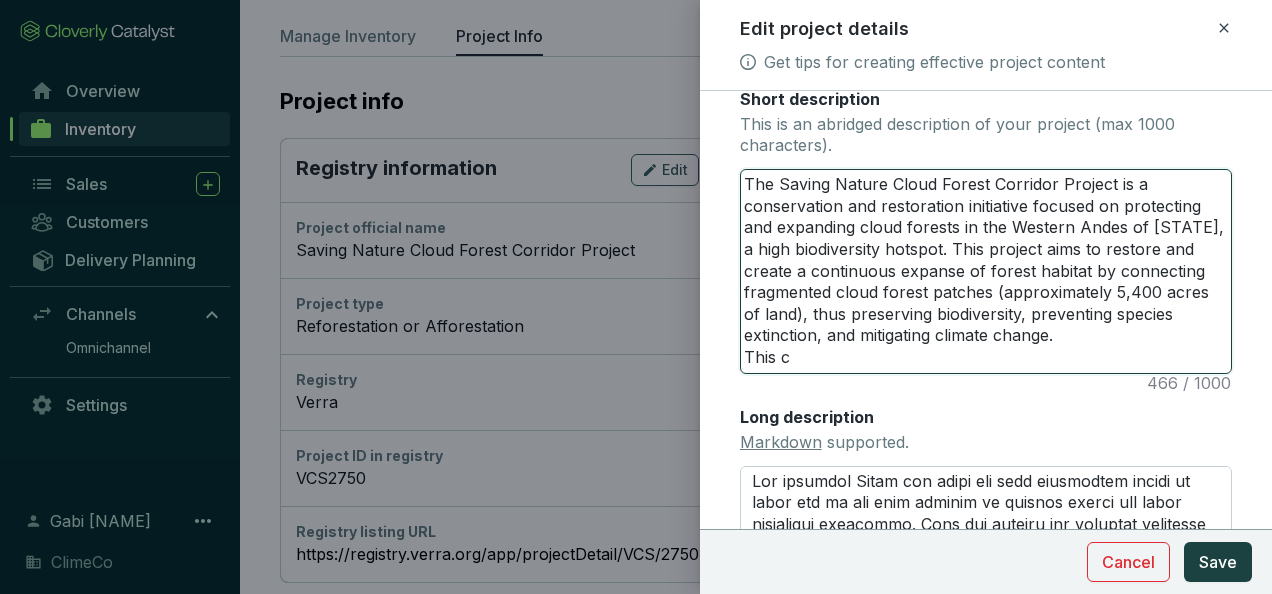 type on "The Saving Nature Cloud Forest Corridor Project is a conservation and restoration initiative focused on protecting and expanding cloud forests in the Western Andes of [COUNTRY], a high biodiversity hotspot. This project aims to restore and create a continuous expanse of forest habitat by connecting fragmented cloud forest patches (approximately 5,400 acres of land), thus preserving biodiversity, preventing species extinction, and mitigating climate change.
This ca" 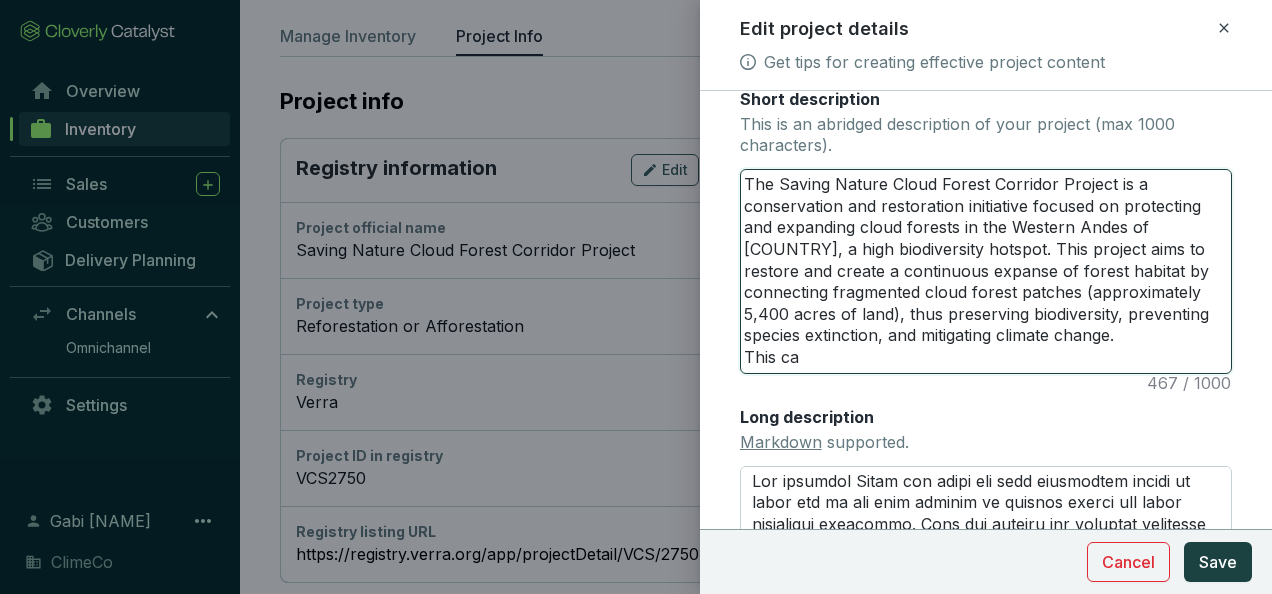 type on "The Saving Nature Cloud Forest Corridor Project is a conservation and restoration initiative focused on protecting and expanding cloud forests in the Western Andes of Colombia, a high biodiversity hotspot. This project aims to restore and create a continuous expanse of forest habitat by connecting fragmented cloud forest patches (approximately 5,400 acres of land), thus preserving biodiversity, preventing species extinction, and mitigating climate change.
This car" 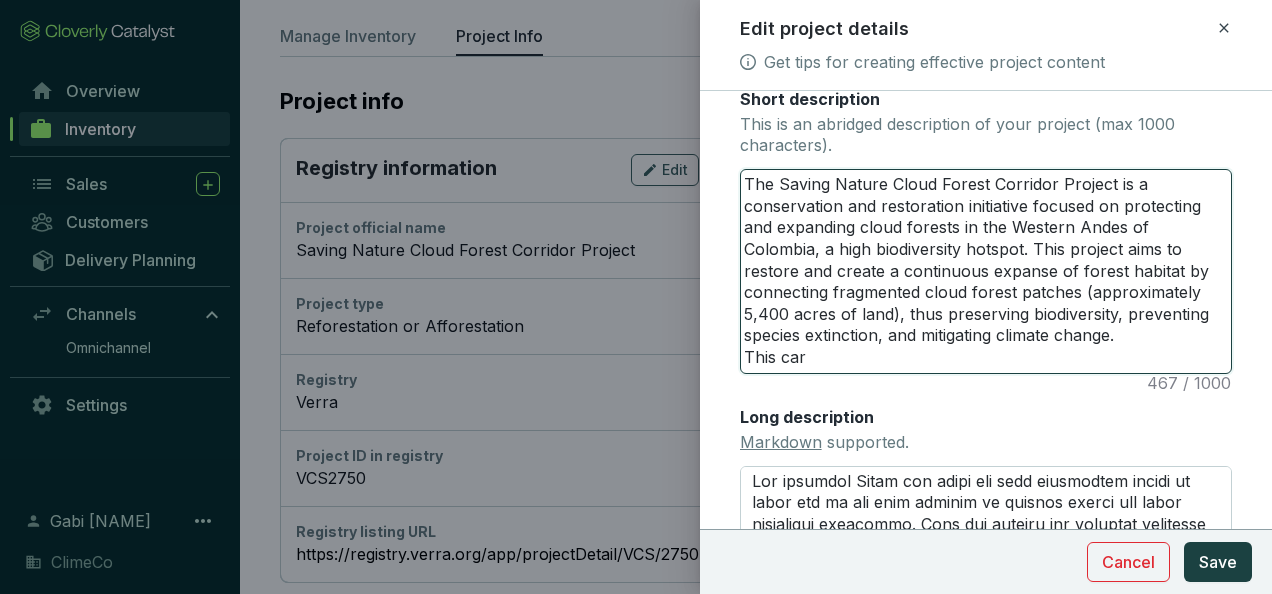 type on "The Saving Nature Cloud Forest Corridor Project is a conservation and restoration initiative focused on protecting and expanding cloud forests in the Western Andes of [COUNTRY], a high biodiversity hotspot. This project aims to restore and create a continuous expanse of forest habitat by connecting fragmented cloud forest patches (approximately 5,400 acres of land), thus preserving biodiversity, preventing species extinction, and mitigating climate change.
This carb" 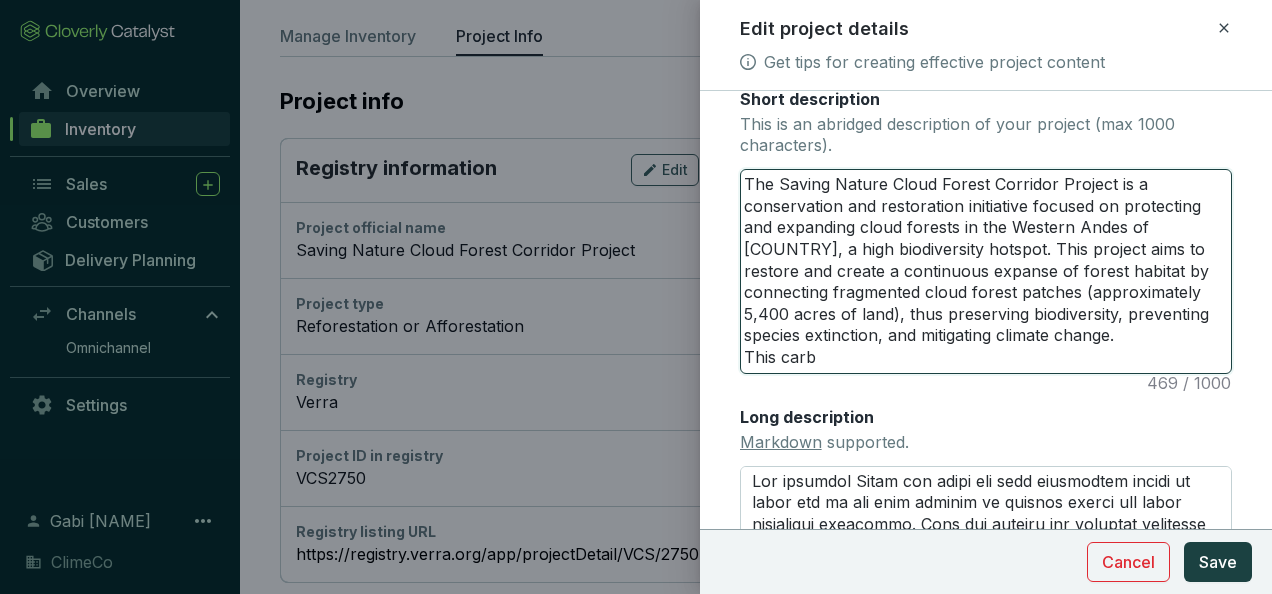 type on "The Saving Nature Cloud Forest Corridor Project is a conservation and restoration initiative focused on protecting and expanding cloud forests in the Western Andes of [STATE], a high biodiversity hotspot. This project aims to restore and create a continuous expanse of forest habitat by connecting fragmented cloud forest patches (approximately 5,400 acres of land), thus preserving biodiversity, preventing species extinction, and mitigating climate change.
This carbo" 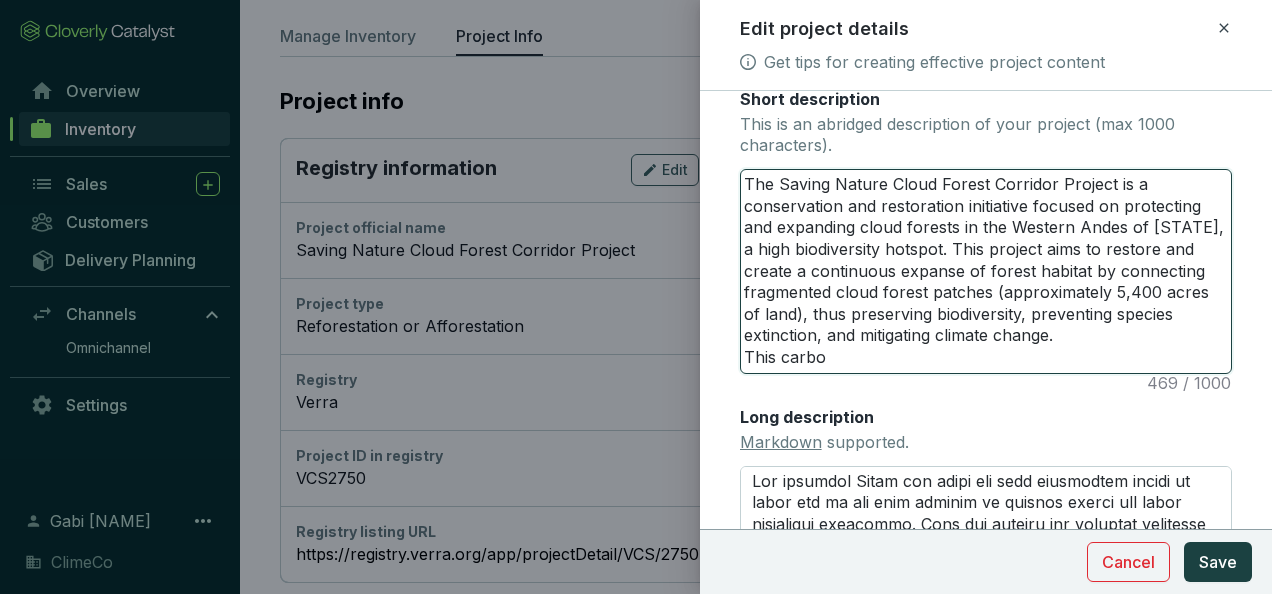 type on "The Saving Nature Cloud Forest Corridor Project is a conservation and restoration initiative focused on protecting and expanding cloud forests in the Western Andes of [COUNTRY], a high biodiversity hotspot. This project aims to restore and create a continuous expanse of forest habitat by connecting fragmented cloud forest patches (approximately 5,400 acres of land), thus preserving biodiversity, preventing species extinction, and mitigating climate change.
This carbon" 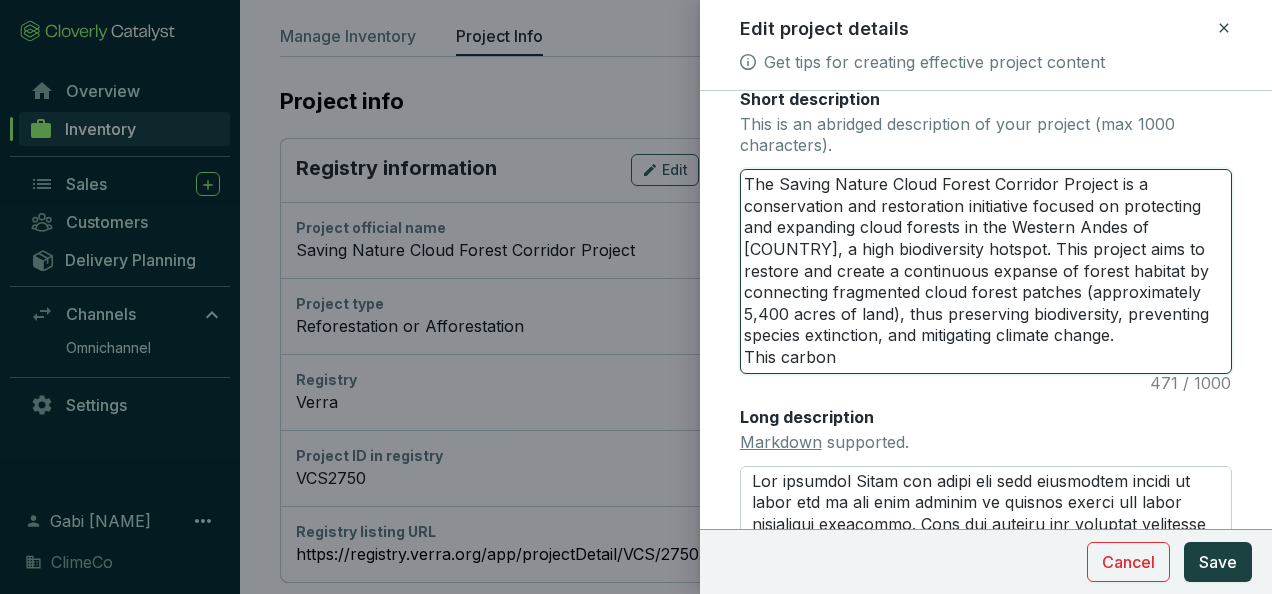 type on "The Saving Nature Cloud Forest Corridor Project is a conservation and restoration initiative focused on protecting and expanding cloud forests in the Western Andes of [COUNTRY], a high biodiversity hotspot. This project aims to restore and create a continuous expanse of forest habitat by connecting fragmented cloud forest patches (approximately 5,400 acres of land), thus preserving biodiversity, preventing species extinction, and mitigating climate change.
This carbon" 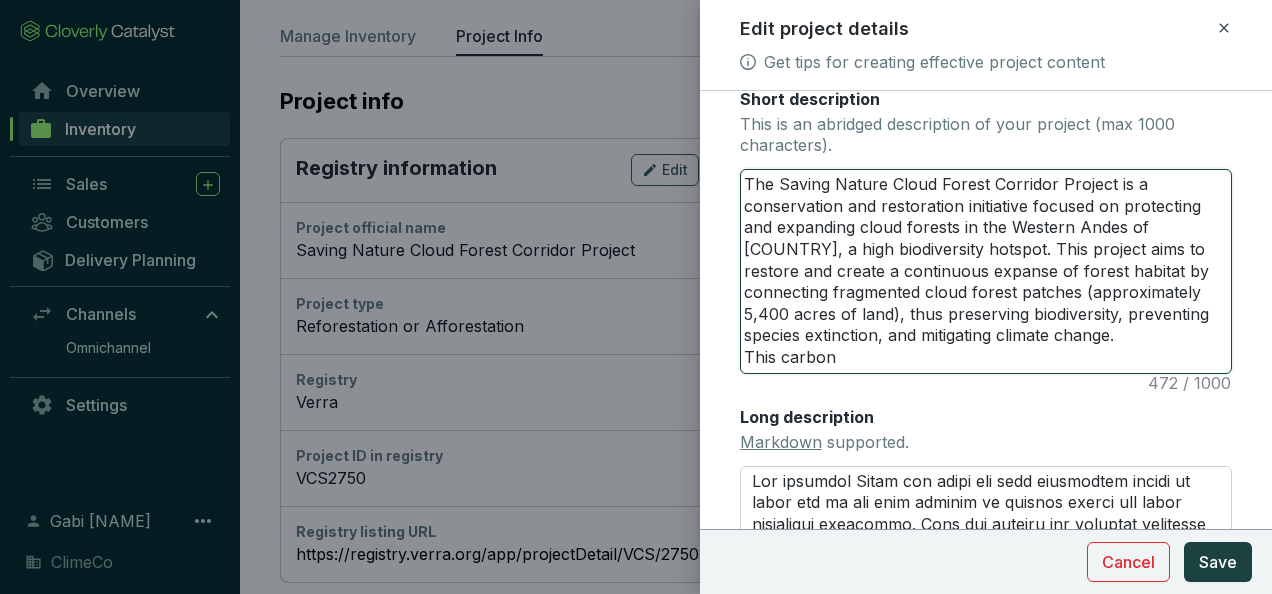 type on "The Saving Nature Cloud Forest Corridor Project is a conservation and restoration initiative focused on protecting and expanding cloud forests in the Western Andes of [STATE], a high biodiversity hotspot. This project aims to restore and create a continuous expanse of forest habitat by connecting fragmented cloud forest patches (approximately 5,400 acres of land), thus preserving biodiversity, preventing species extinction, and mitigating climate change.
This carbon p" 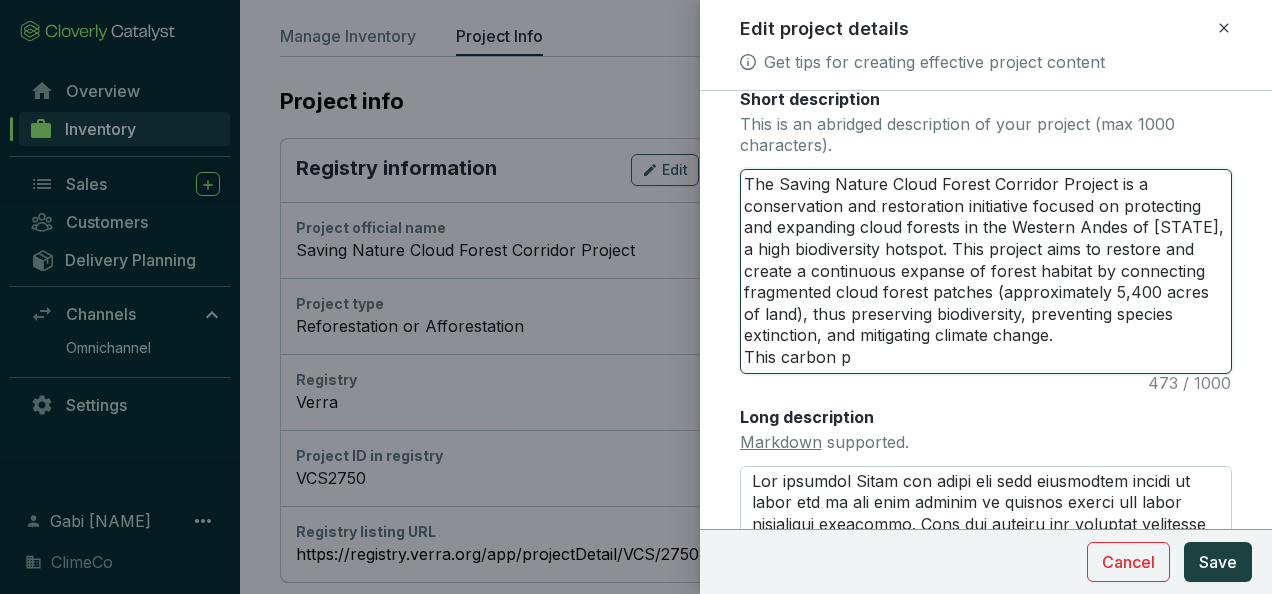 type on "The Saving Nature Cloud Forest Corridor Project is a conservation and restoration initiative focused on protecting and expanding cloud forests in the Western Andes of Colombia, a high biodiversity hotspot. This project aims to restore and create a continuous expanse of forest habitat by connecting fragmented cloud forest patches (approximately 5,400 acres of land), thus preserving biodiversity, preventing species extinction, and mitigating climate change.
This carbon pr" 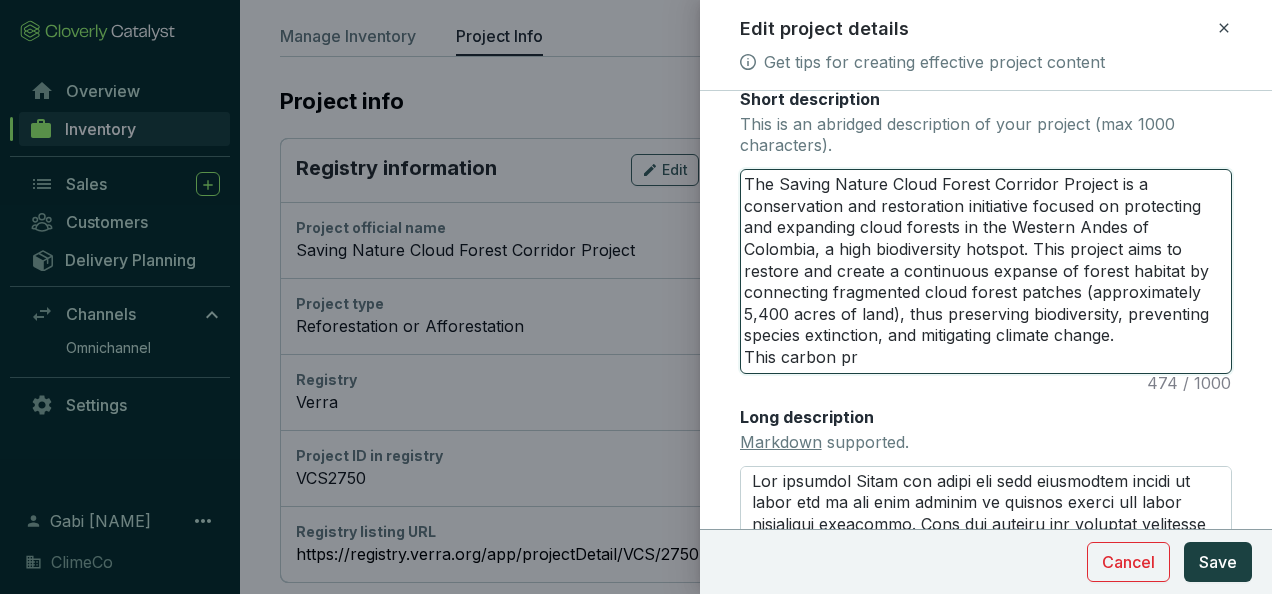 type on "The Saving Nature Cloud Forest Corridor Project is a conservation and restoration initiative focused on protecting and expanding cloud forests in the Western Andes of [STATE], a high biodiversity hotspot. This project aims to restore and create a continuous expanse of forest habitat by connecting fragmented cloud forest patches (approximately 5,400 acres of land), thus preserving biodiversity, preventing species extinction, and mitigating climate change.
This carbon pro" 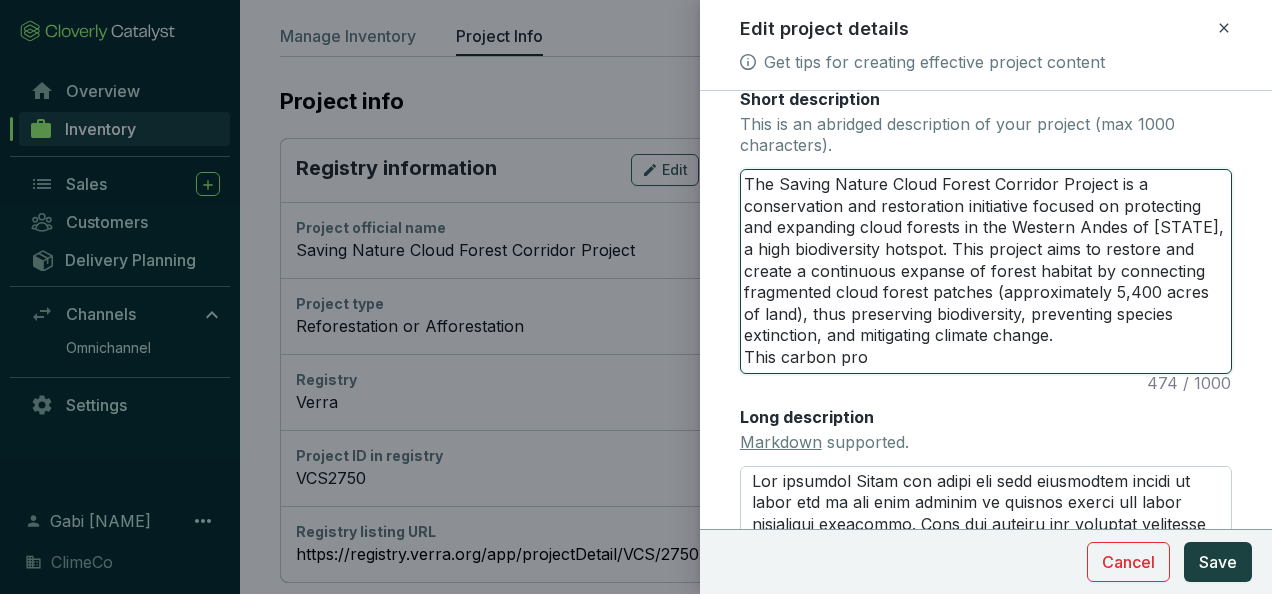 type on "The Saving Nature Cloud Forest Corridor Project is a conservation and restoration initiative focused on protecting and expanding cloud forests in the Western Andes of [STATE], a high biodiversity hotspot. This project aims to restore and create a continuous expanse of forest habitat by connecting fragmented cloud forest patches (approximately 5,400 acres of land), thus preserving biodiversity, preventing species extinction, and mitigating climate change.
This carbon proj" 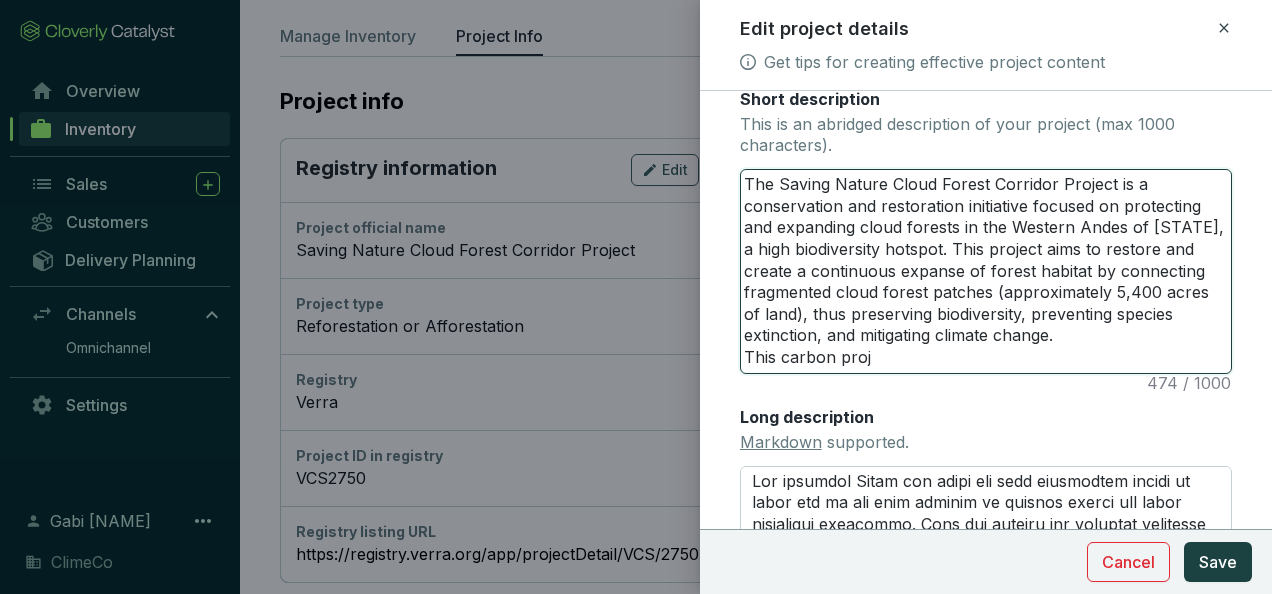 type 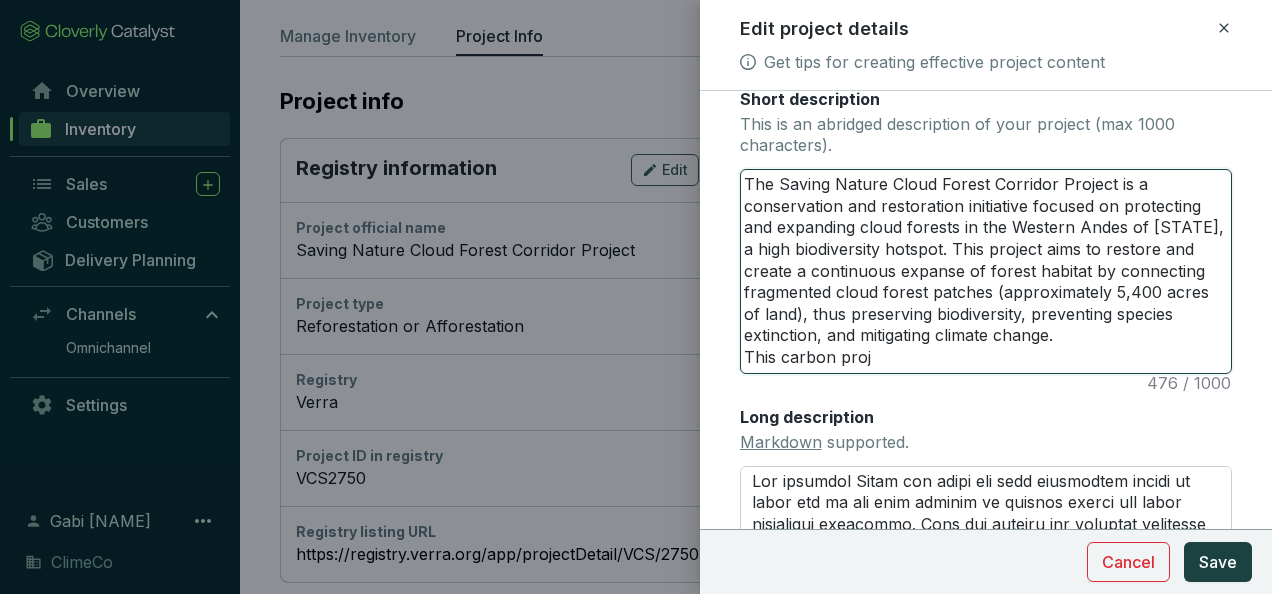 type on "The Saving Nature Cloud Forest Corridor Project is a conservation and restoration initiative focused on protecting and expanding cloud forests in the Western Andes of Colombia, a high biodiversity hotspot. This project aims to restore and create a continuous expanse of forest habitat by connecting fragmented cloud forest patches (approximately 5,400 acres of land), thus preserving biodiversity, preventing species extinction, and mitigating climate change.
This carbon proje" 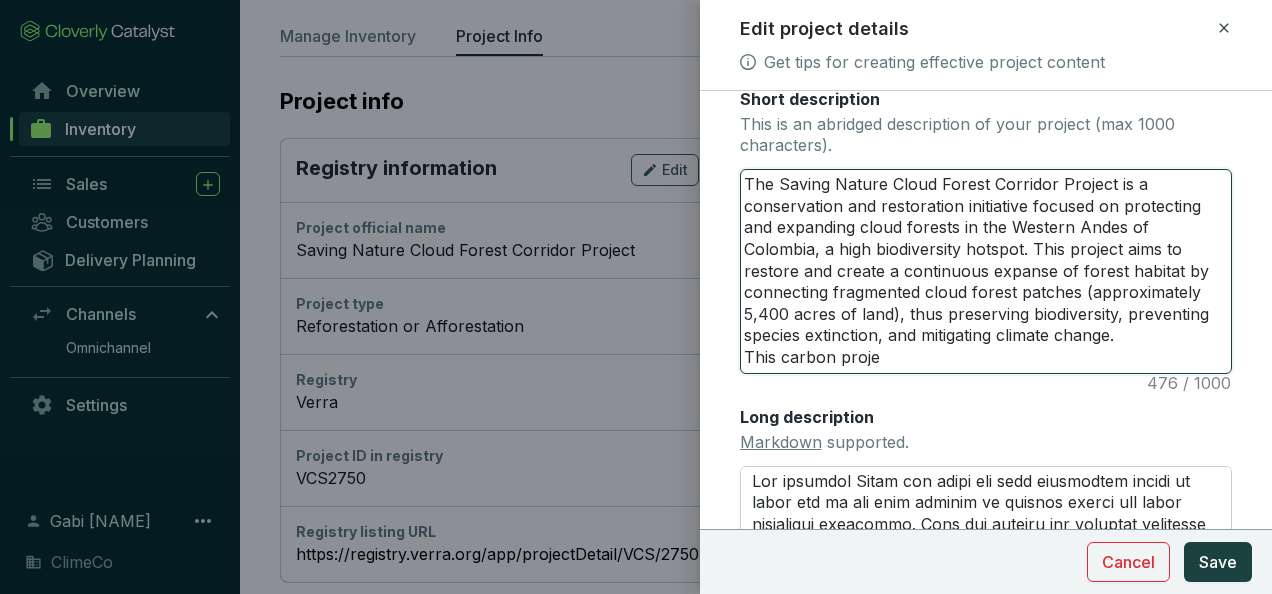 type 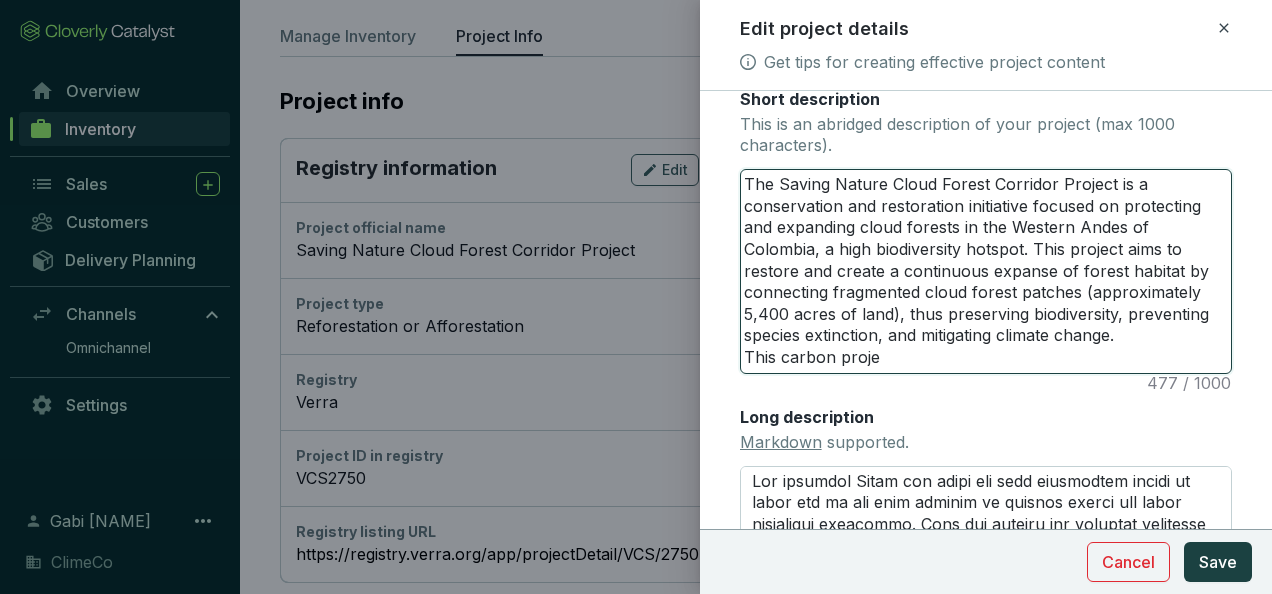 type on "The Saving Nature Cloud Forest Corridor Project is a conservation and restoration initiative focused on protecting and expanding cloud forests in the Western Andes of [STATE], a high biodiversity hotspot. This project aims to restore and create a continuous expanse of forest habitat by connecting fragmented cloud forest patches (approximately 5,400 acres of land), thus preserving biodiversity, preventing species extinction, and mitigating climate change.
This carbon projec" 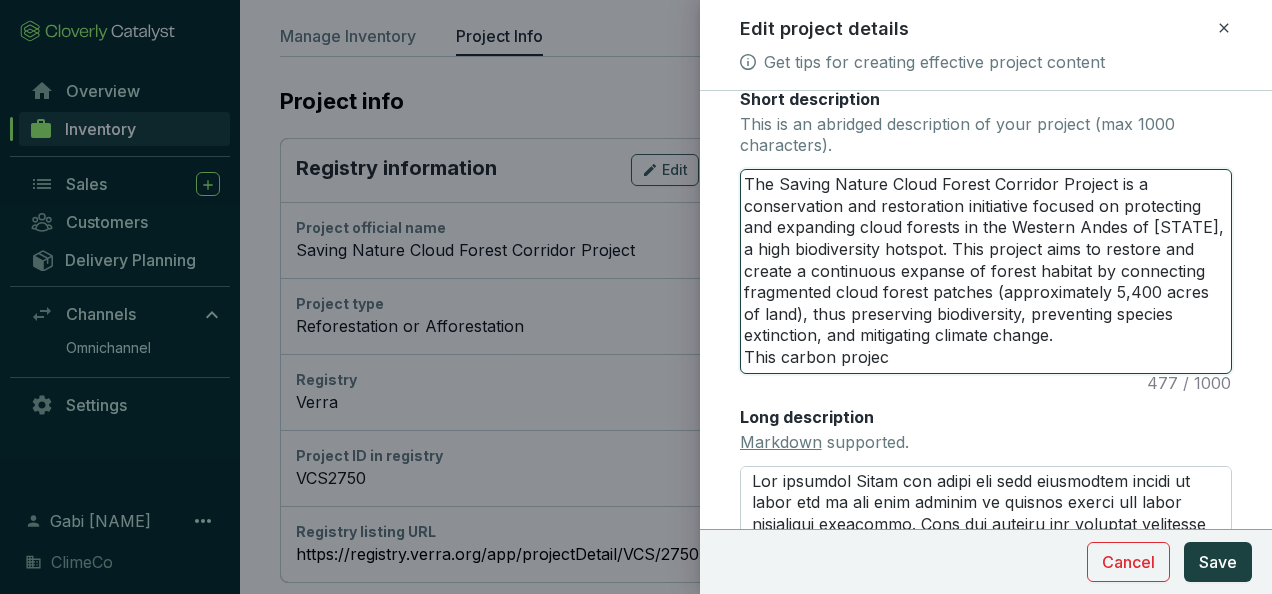 type on "The Saving Nature Cloud Forest Corridor Project is a conservation and restoration initiative focused on protecting and expanding cloud forests in the Western Andes of Colombia, a high biodiversity hotspot. This project aims to restore and create a continuous expanse of forest habitat by connecting fragmented cloud forest patches (approximately 5,400 acres of land), thus preserving biodiversity, preventing species extinction, and mitigating climate change.
This carbon project" 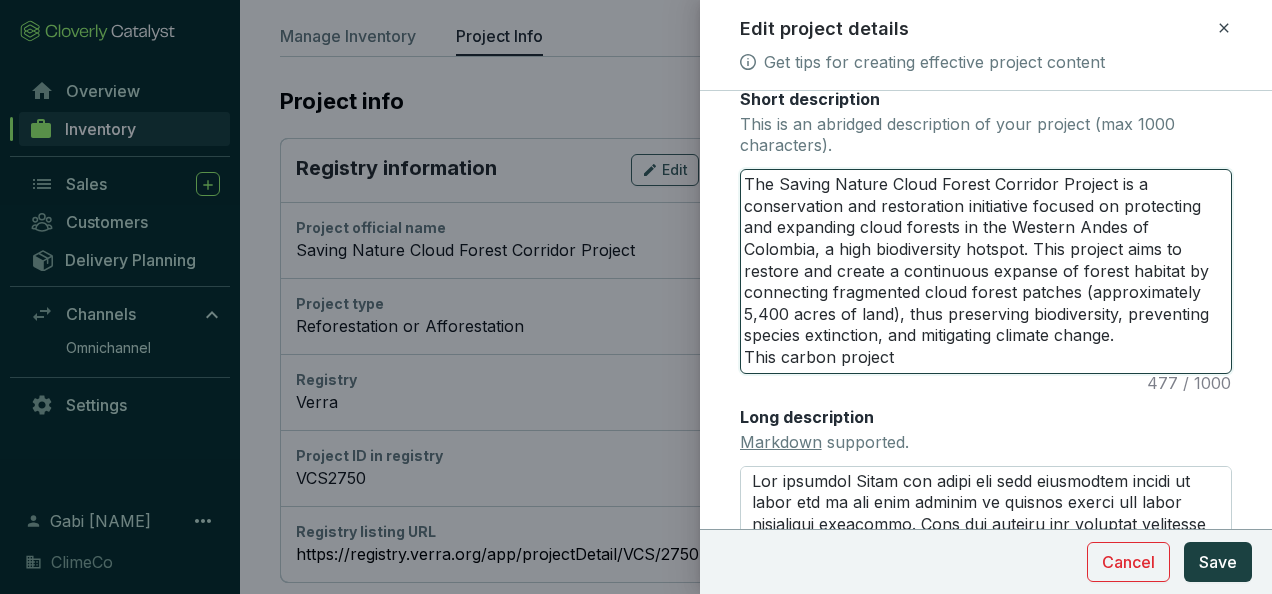 type 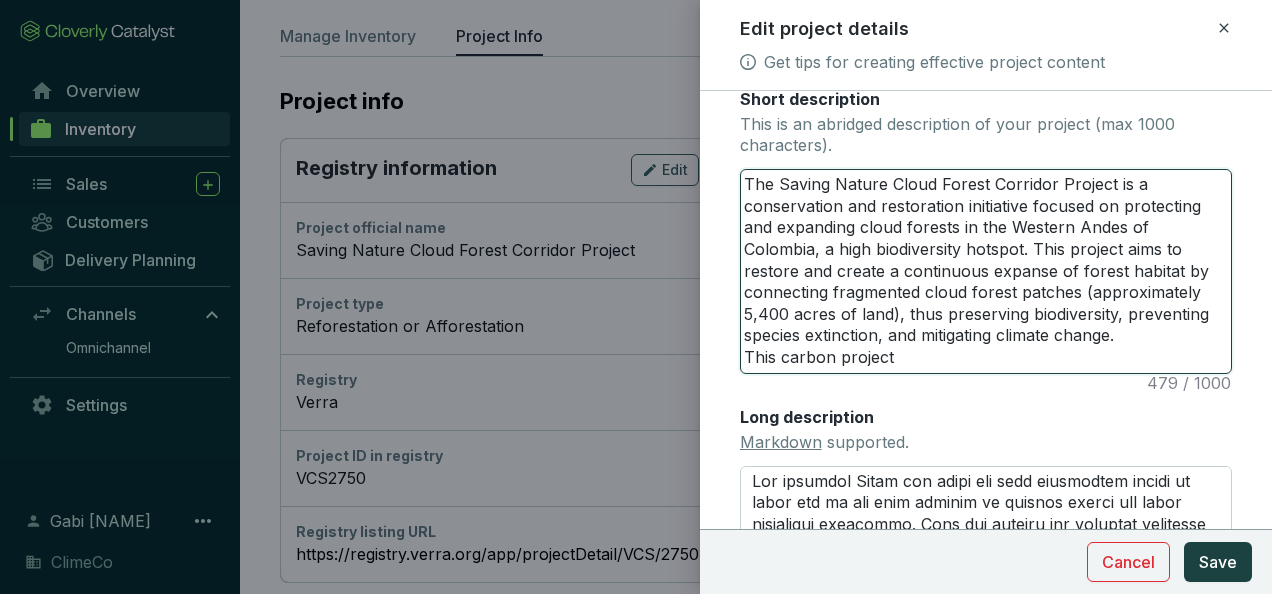 type on "The Saving Nature Cloud Forest Corridor Project is a conservation and restoration initiative focused on protecting and expanding cloud forests in the Western Andes of Colombia, a high biodiversity hotspot. This project aims to restore and create a continuous expanse of forest habitat by connecting fragmented cloud forest patches (approximately 5,400 acres of land), thus preserving biodiversity, preventing species extinction, and mitigating climate change.
This carbon project" 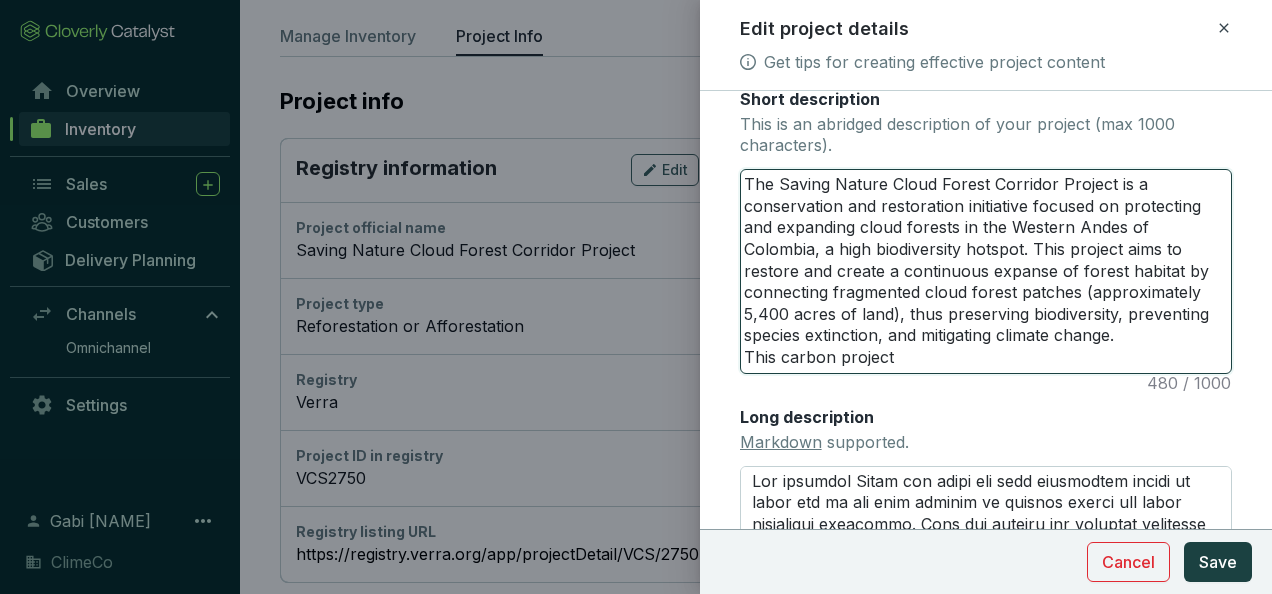 type on "The Saving Nature Cloud Forest Corridor Project is a conservation and restoration initiative focused on protecting and expanding cloud forests in the Western Andes of Colombia, a high biodiversity hotspot. This project aims to restore and create a continuous expanse of forest habitat by connecting fragmented cloud forest patches (approximately 5,400 acres of land), thus preserving biodiversity, preventing species extinction, and mitigating climate change.
This carbon project i" 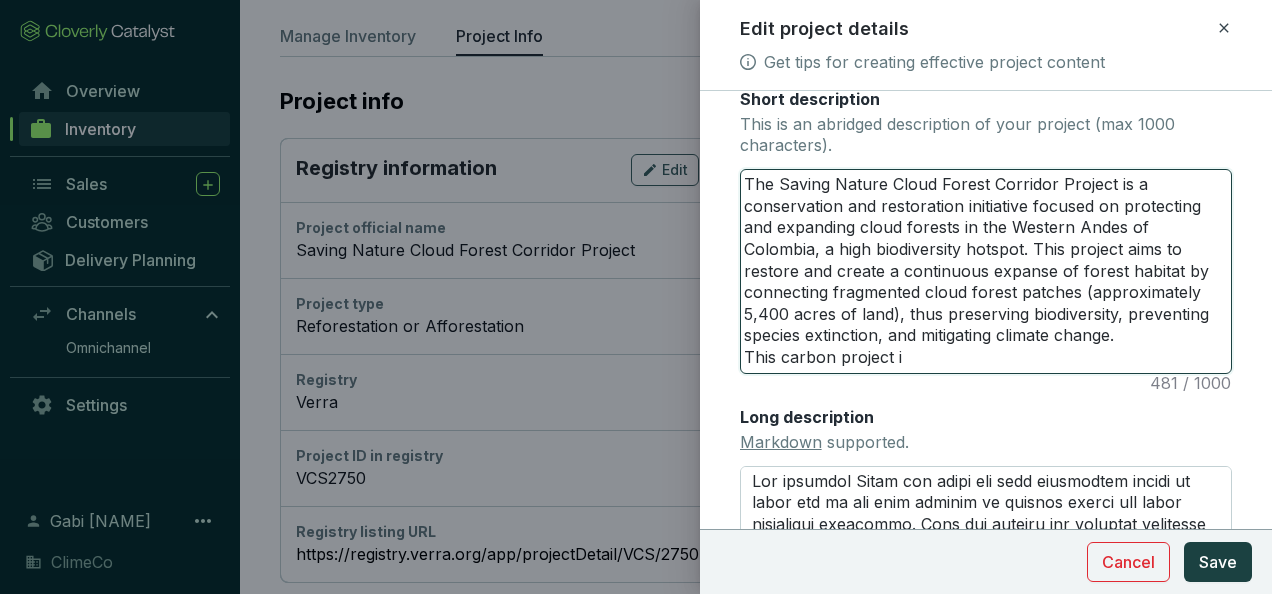 type on "The Saving Nature Cloud Forest Corridor Project is a conservation and restoration initiative focused on protecting and expanding cloud forests in the Western Andes of [STATE], a high biodiversity hotspot. This project aims to restore and create a continuous expanse of forest habitat by connecting fragmented cloud forest patches (approximately 5,400 acres of land), thus preserving biodiversity, preventing species extinction, and mitigating climate change.
This carbon project is" 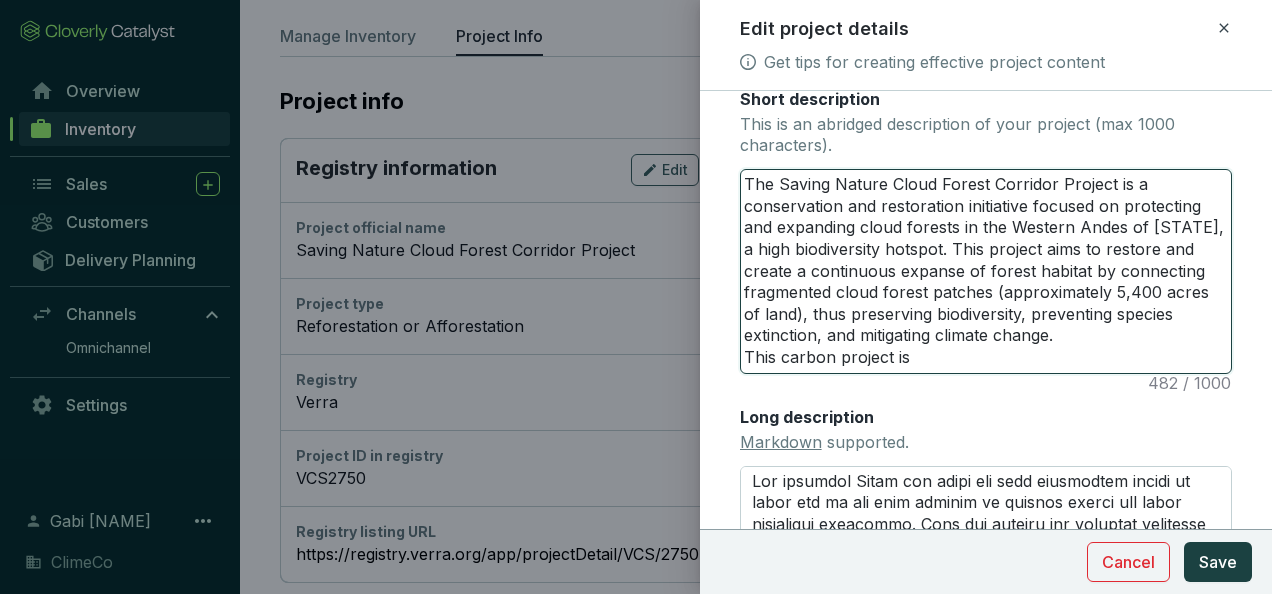type on "The Saving Nature Cloud Forest Corridor Project is a conservation and restoration initiative focused on protecting and expanding cloud forests in the Western Andes of [STATE], a high biodiversity hotspot. This project aims to restore and create a continuous expanse of forest habitat by connecting fragmented cloud forest patches (approximately 5,400 acres of land), thus preserving biodiversity, preventing species extinction, and mitigating climate change.
This carbon project is" 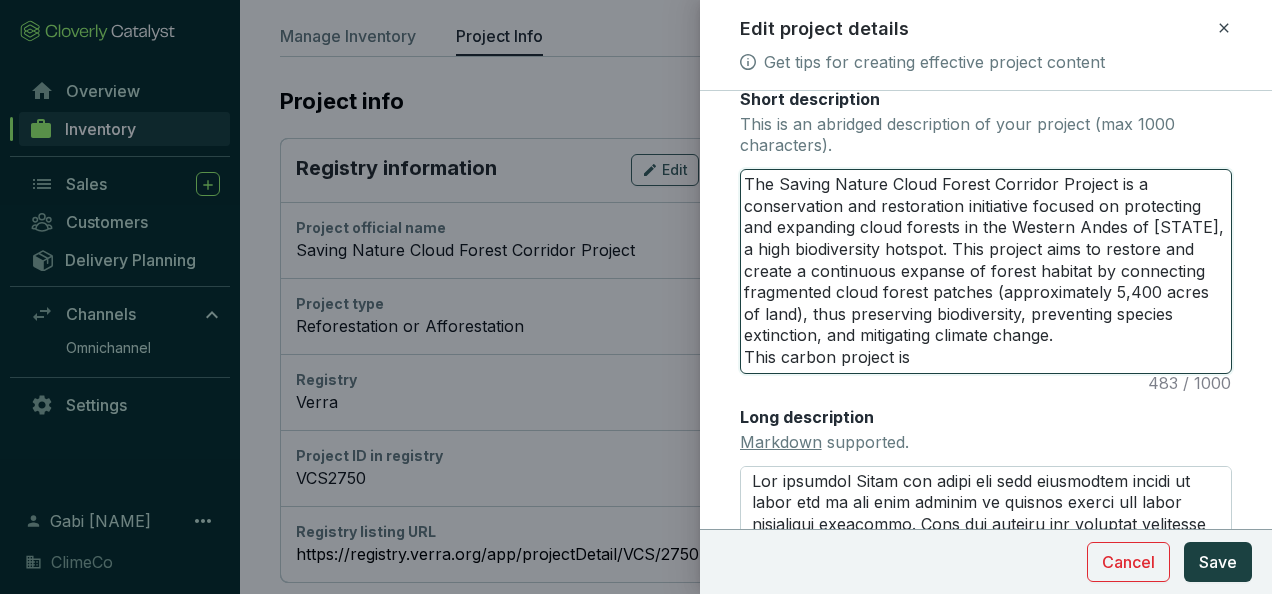 type on "The Saving Nature Cloud Forest Corridor Project is a conservation and restoration initiative focused on protecting and expanding cloud forests in the Western Andes of [COUNTRY], a high biodiversity hotspot. This project aims to restore and create a continuous expanse of forest habitat by connecting fragmented cloud forest patches (approximately 5,400 acres of land), thus preserving biodiversity, preventing species extinction, and mitigating climate change.
This carbon project is B" 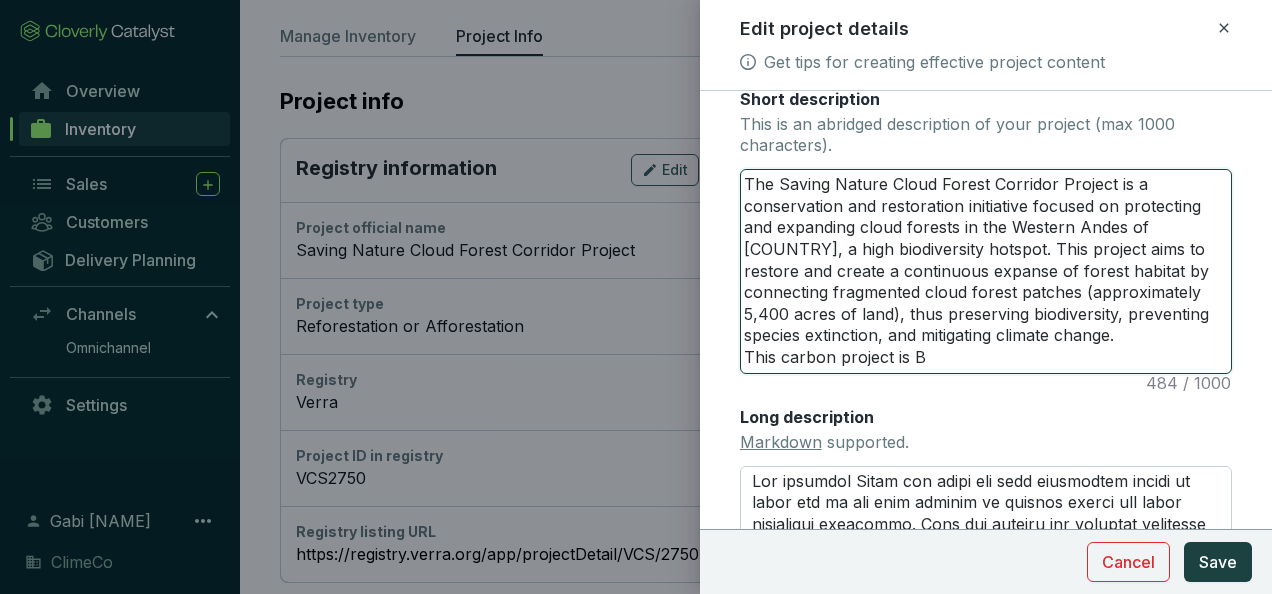 type on "The Saving Nature Cloud Forest Corridor Project is a conservation and restoration initiative focused on protecting and expanding cloud forests in the Western Andes of [STATE], a high biodiversity hotspot. This project aims to restore and create a continuous expanse of forest habitat by connecting fragmented cloud forest patches (approximately 5,400 acres of land), thus preserving biodiversity, preventing species extinction, and mitigating climate change.
This carbon project is Be" 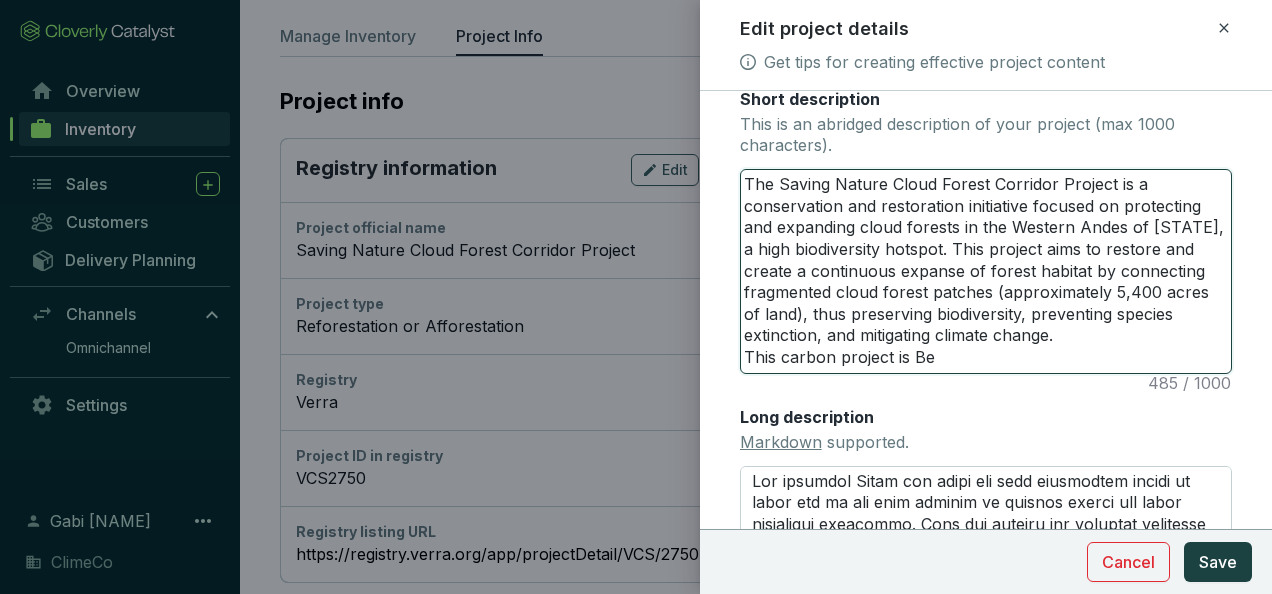 type on "The Saving Nature Cloud Forest Corridor Project is a conservation and restoration initiative focused on protecting and expanding cloud forests in the Western Andes of Colombia, a high biodiversity hotspot. This project aims to restore and create a continuous expanse of forest habitat by connecting fragmented cloud forest patches (approximately 5,400 acres of land), thus preserving biodiversity, preventing species extinction, and mitigating climate change.
This carbon project is BeZ" 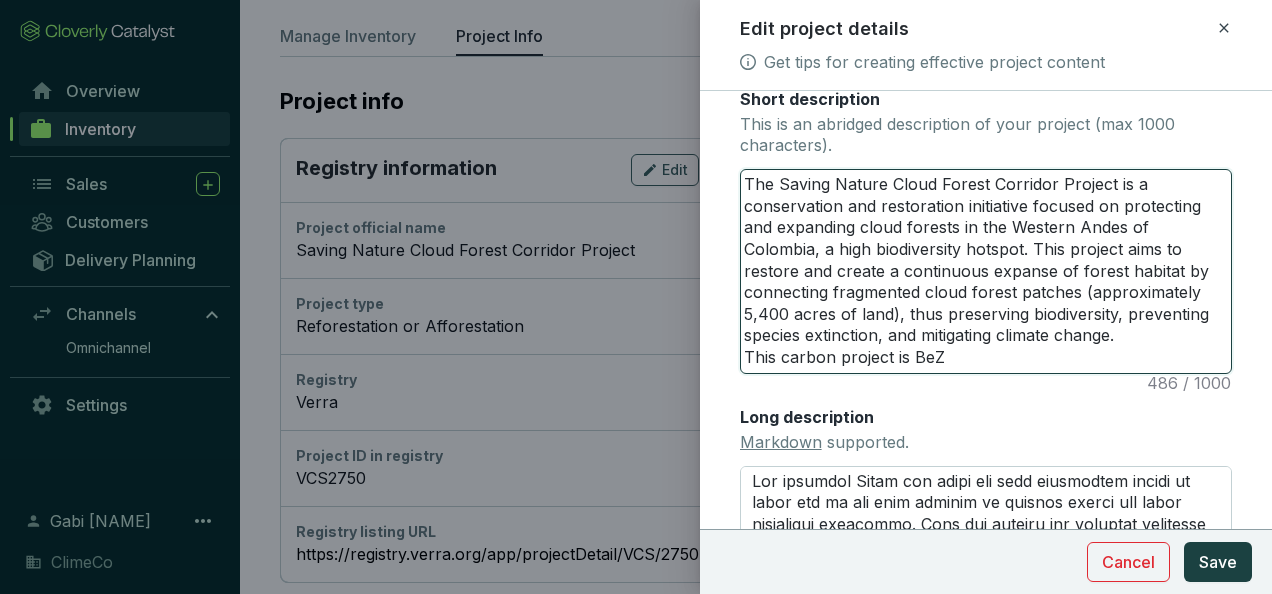 type on "The Saving Nature Cloud Forest Corridor Project is a conservation and restoration initiative focused on protecting and expanding cloud forests in the Western Andes of [STATE], a high biodiversity hotspot. This project aims to restore and create a continuous expanse of forest habitat by connecting fragmented cloud forest patches (approximately 5,400 acres of land), thus preserving biodiversity, preventing species extinction, and mitigating climate change.
This carbon project is BeZe" 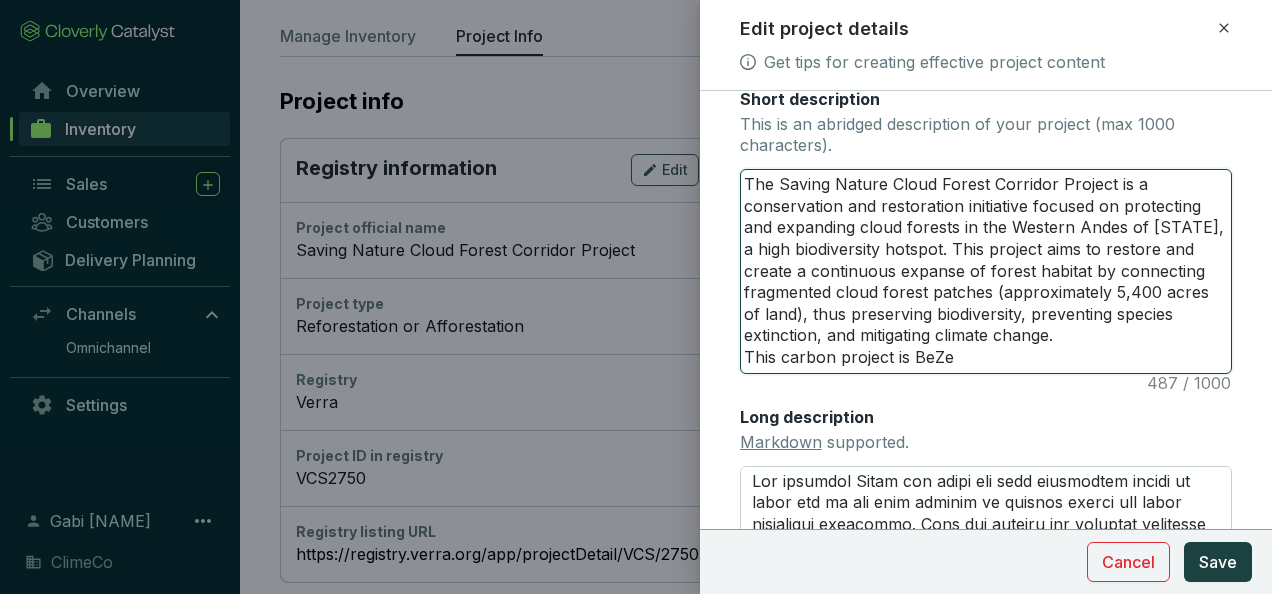 type on "The Saving Nature Cloud Forest Corridor Project is a conservation and restoration initiative focused on protecting and expanding cloud forests in the Western Andes of [STATE], a high biodiversity hotspot. This project aims to restore and create a continuous expanse of forest habitat by connecting fragmented cloud forest patches (approximately 5,400 acres of land), thus preserving biodiversity, preventing species extinction, and mitigating climate change.
This carbon project is BeZer" 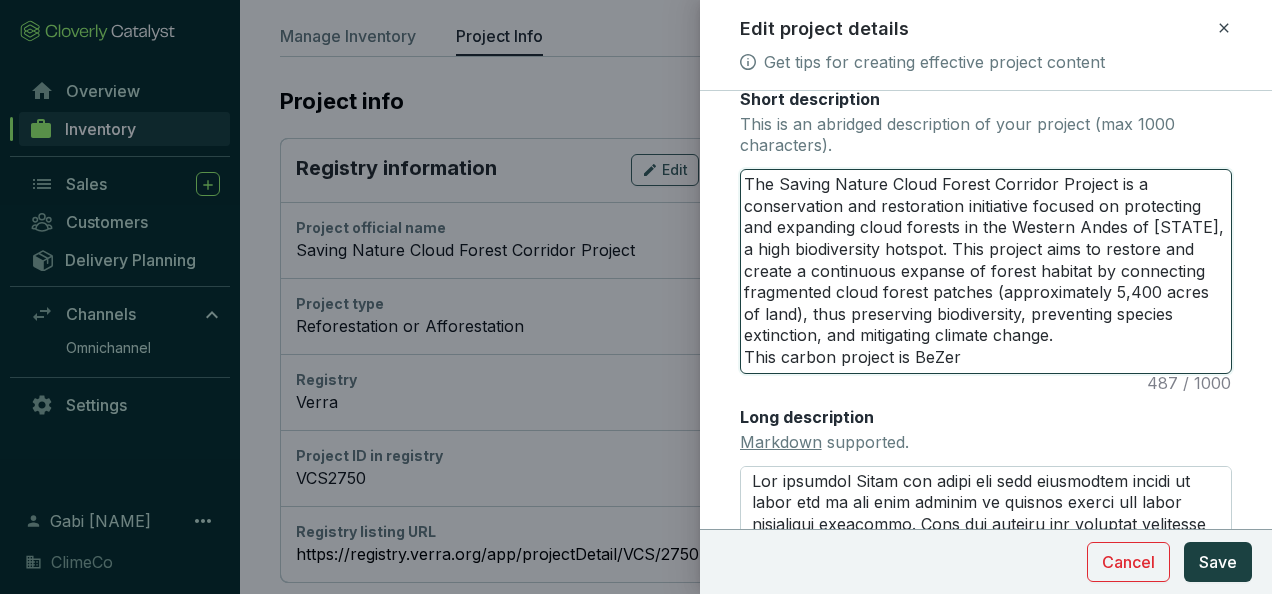 type on "The Saving Nature Cloud Forest Corridor Project is a conservation and restoration initiative focused on protecting and expanding cloud forests in the Western Andes of [STATE], a high biodiversity hotspot. This project aims to restore and create a continuous expanse of forest habitat by connecting fragmented cloud forest patches (approximately 5,400 acres of land), thus preserving biodiversity, preventing species extinction, and mitigating climate change.
This carbon project is BeZero" 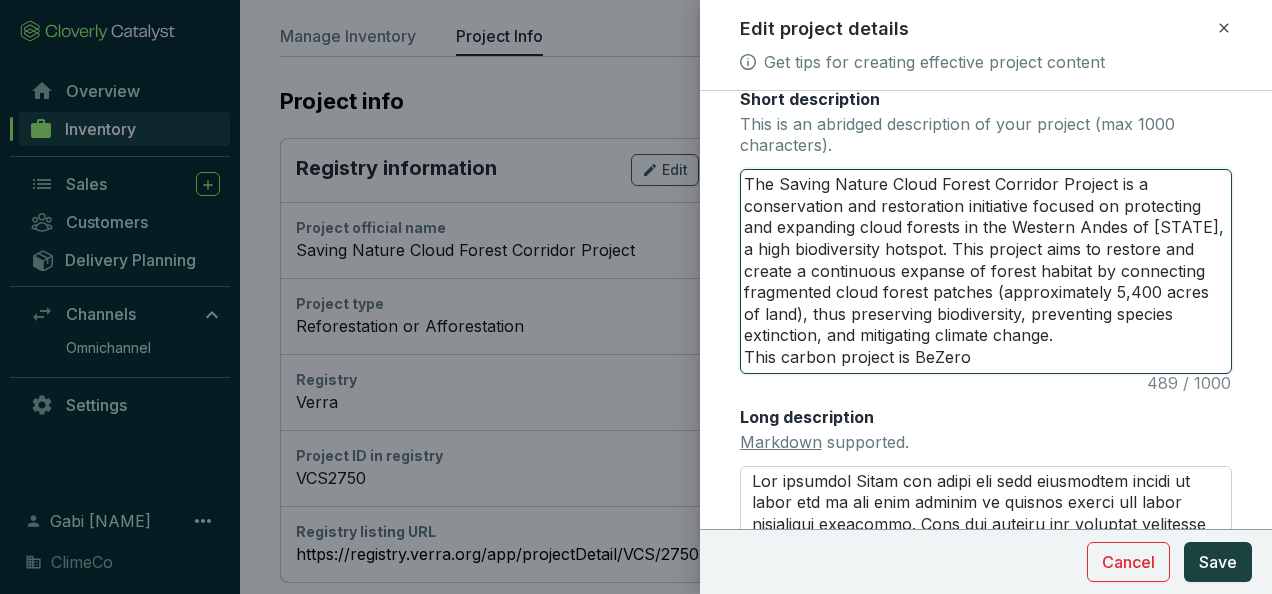 type on "The Saving Nature Cloud Forest Corridor Project is a conservation and restoration initiative focused on protecting and expanding cloud forests in the Western Andes of [STATE], a high biodiversity hotspot. This project aims to restore and create a continuous expanse of forest habitat by connecting fragmented cloud forest patches (approximately 5,400 acres of land), thus preserving biodiversity, preventing species extinction, and mitigating climate change.
This carbon project is BeZero" 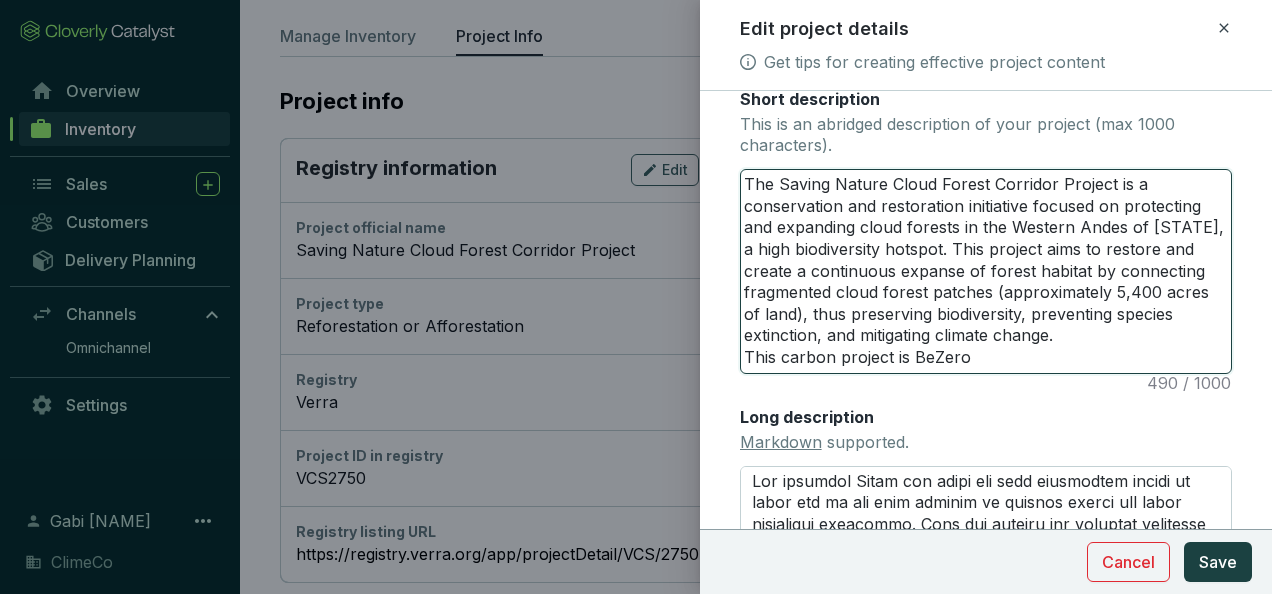 type on "The Saving Nature Cloud Forest Corridor Project is a conservation and restoration initiative focused on protecting and expanding cloud forests in the Western Andes of [STATE], a high biodiversity hotspot. This project aims to restore and create a continuous expanse of forest habitat by connecting fragmented cloud forest patches (approximately 5,400 acres of land), thus preserving biodiversity, preventing species extinction, and mitigating climate change.
This carbon project is BeZero B" 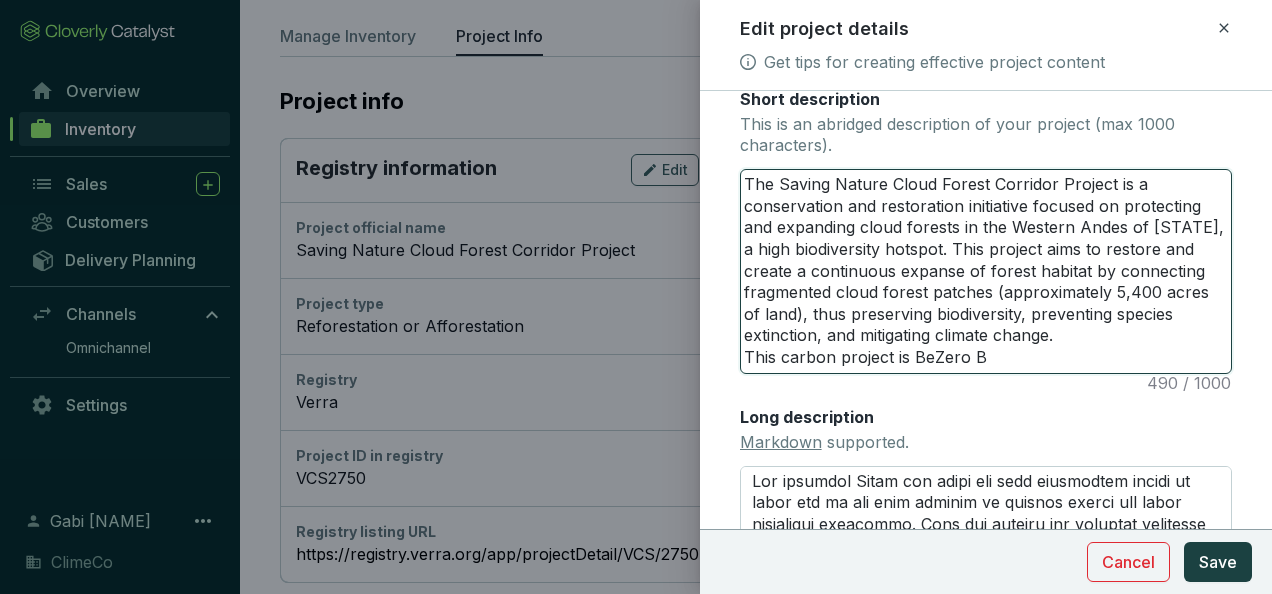 type on "The Saving Nature Cloud Forest Corridor Project is a conservation and restoration initiative focused on protecting and expanding cloud forests in the Western Andes of [COUNTRY], a high biodiversity hotspot. This project aims to restore and create a continuous expanse of forest habitat by connecting fragmented cloud forest patches (approximately 5,400 acres of land), thus preserving biodiversity, preventing species extinction, and mitigating climate change.
This carbon project is BeZero BB" 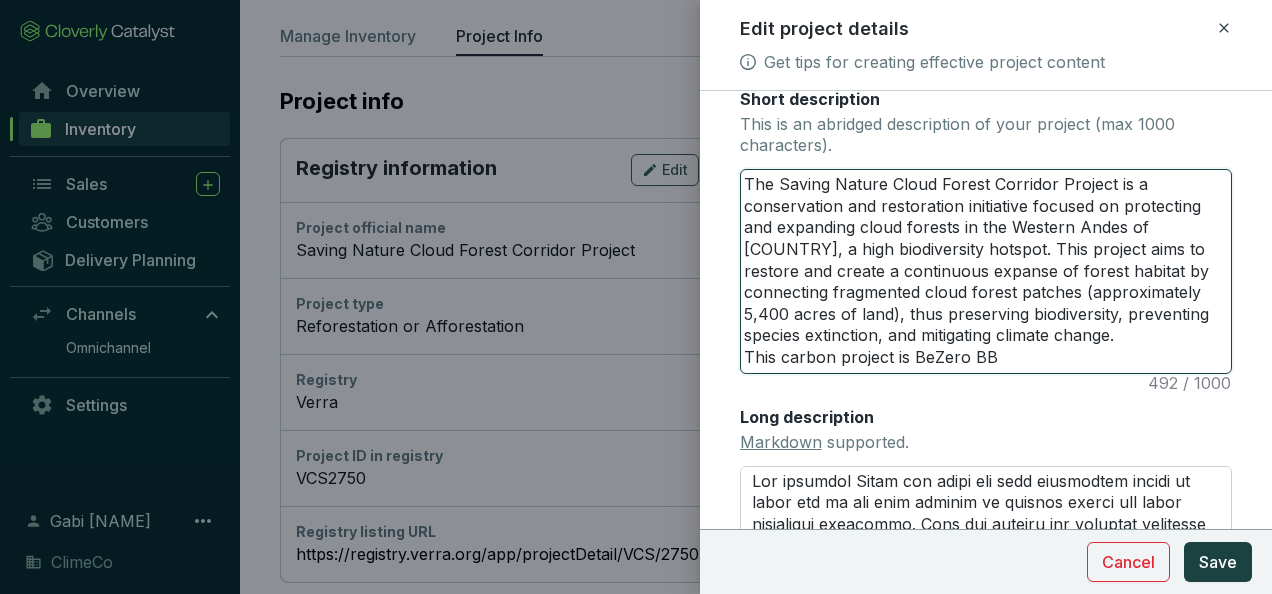 type on "The Saving Nature Cloud Forest Corridor Project is a conservation and restoration initiative focused on protecting and expanding cloud forests in the Western Andes of Colombia, a high biodiversity hotspot. This project aims to restore and create a continuous expanse of forest habitat by connecting fragmented cloud forest patches (approximately 5,400 acres of land), thus preserving biodiversity, preventing species extinction, and mitigating climate change.
This carbon project is BeZero BBB" 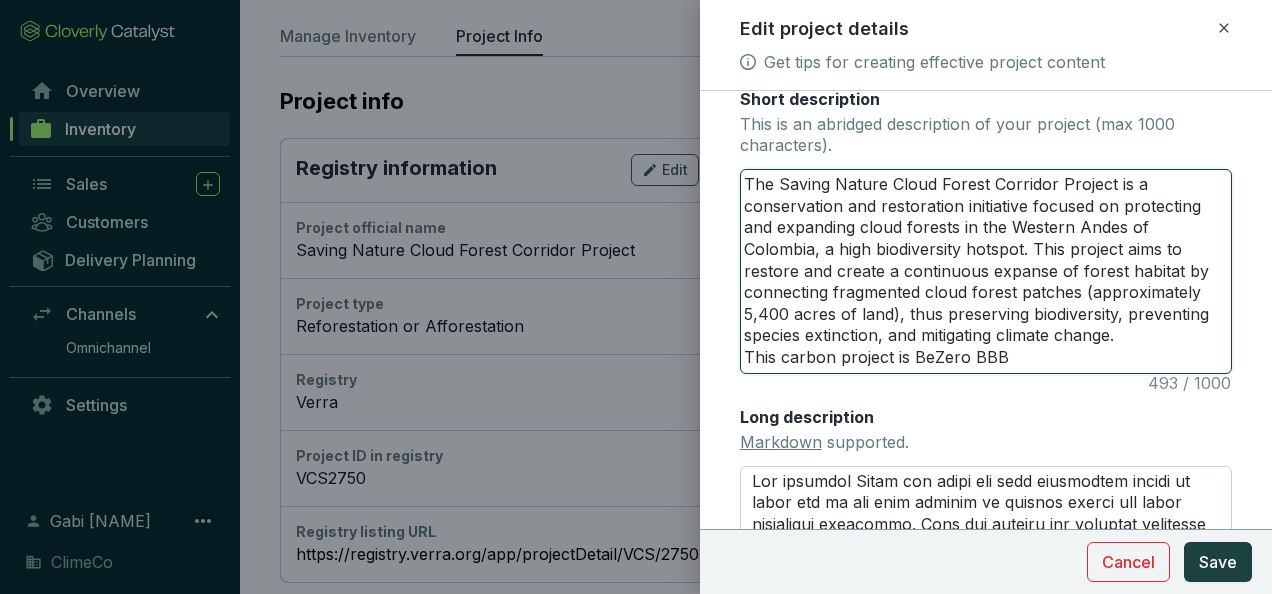 type on "The Saving Nature Cloud Forest Corridor Project is a conservation and restoration initiative focused on protecting and expanding cloud forests in the Western Andes of Colombia, a high biodiversity hotspot. This project aims to restore and create a continuous expanse of forest habitat by connecting fragmented cloud forest patches (approximately 5,400 acres of land), thus preserving biodiversity, preventing species extinction, and mitigating climate change.
This carbon project is BeZero BBB" 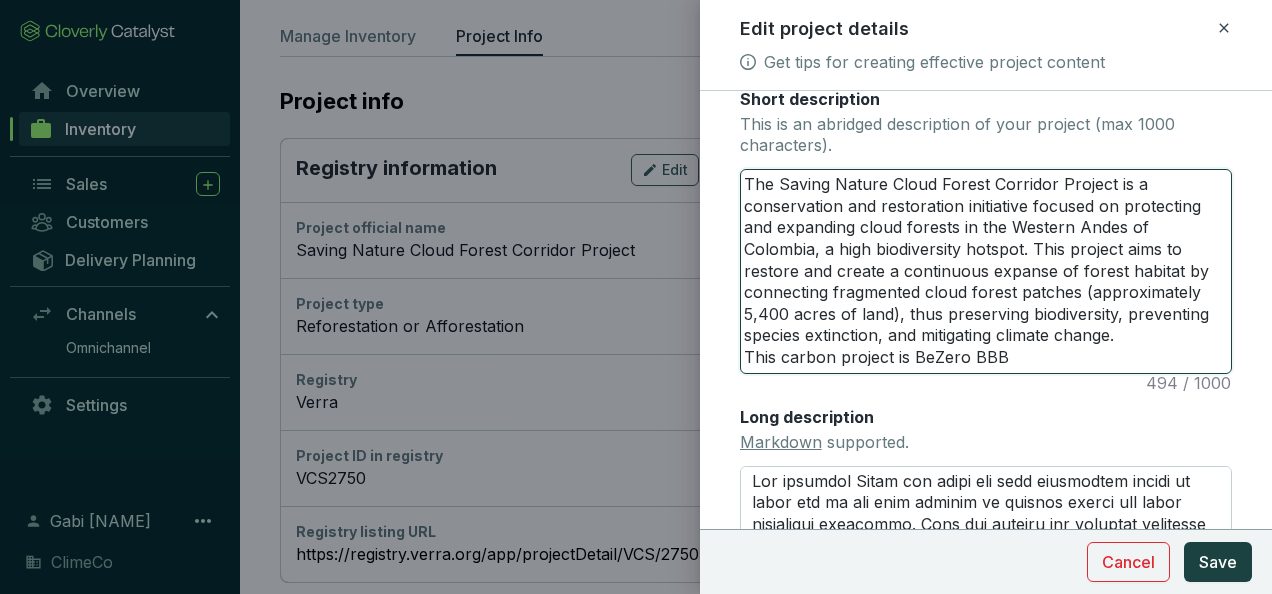 type on "The Saving Nature Cloud Forest Corridor Project is a conservation and restoration initiative focused on protecting and expanding cloud forests in the Western Andes of [STATE], a high biodiversity hotspot. This project aims to restore and create a continuous expanse of forest habitat by connecting fragmented cloud forest patches (approximately 5,400 acres of land), thus preserving biodiversity, preventing species extinction, and mitigating climate change.
This carbon project is BeZero BBB r" 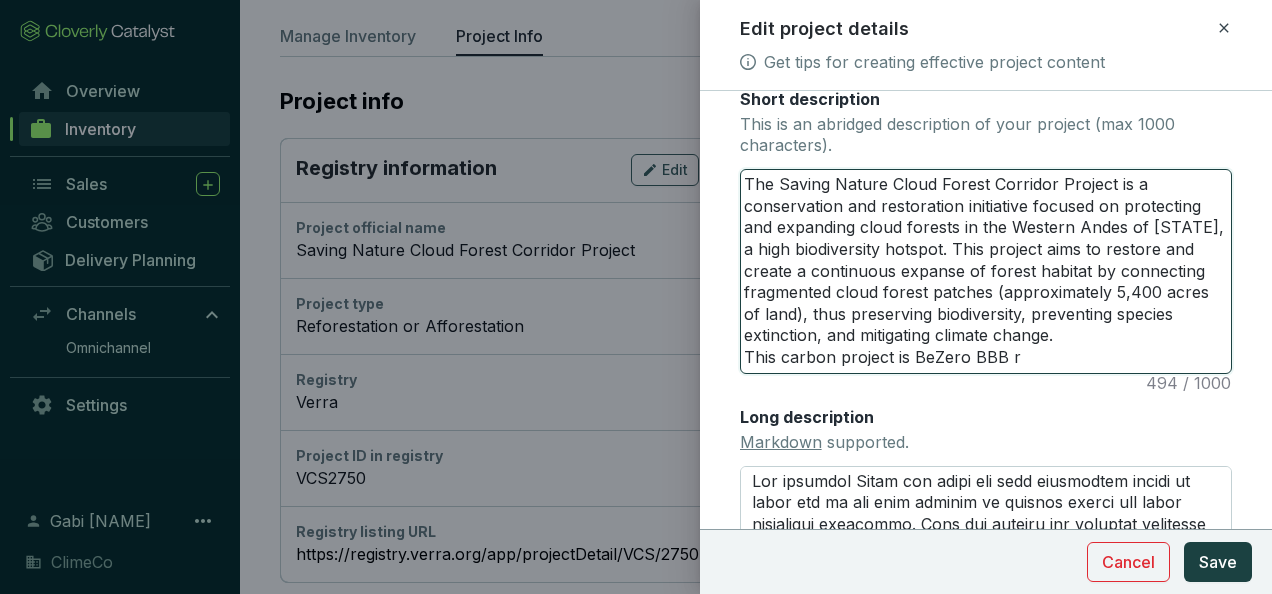 type on "The Saving Nature Cloud Forest Corridor Project is a conservation and restoration initiative focused on protecting and expanding cloud forests in the Western Andes of [STATE], a high biodiversity hotspot. This project aims to restore and create a continuous expanse of forest habitat by connecting fragmented cloud forest patches (approximately 5,400 acres of land), thus preserving biodiversity, preventing species extinction, and mitigating climate change.
This carbon project is BeZero BBB ra" 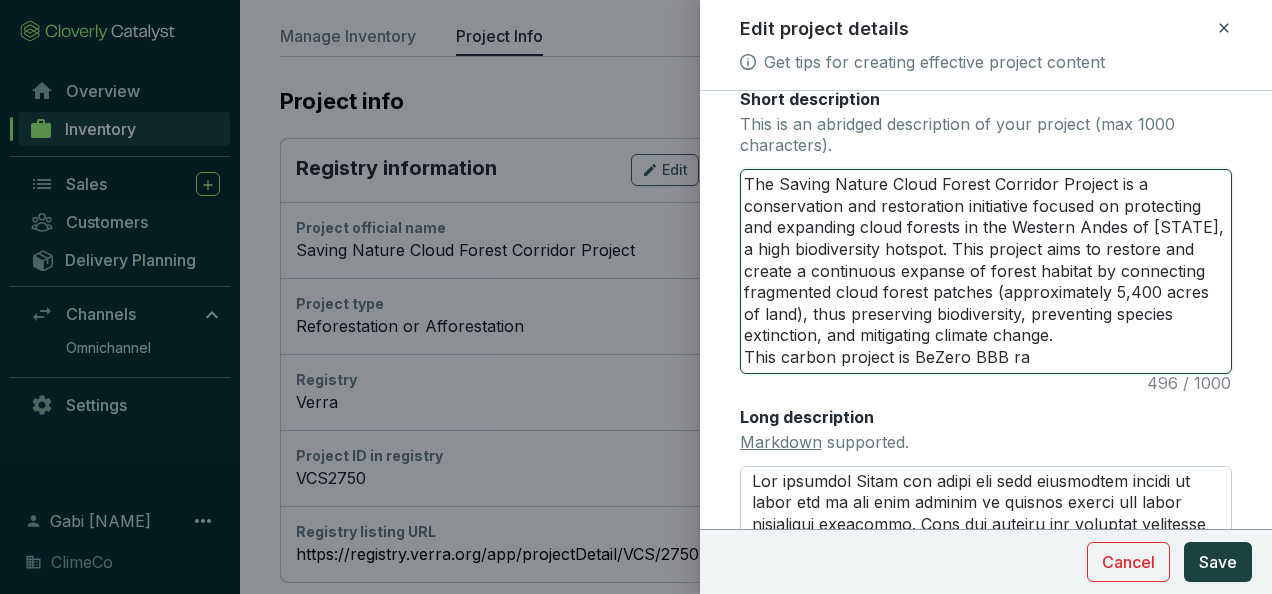 type on "The Saving Nature Cloud Forest Corridor Project is a conservation and restoration initiative focused on protecting and expanding cloud forests in the Western Andes of [STATE], a high biodiversity hotspot. This project aims to restore and create a continuous expanse of forest habitat by connecting fragmented cloud forest patches (approximately 5,400 acres of land), thus preserving biodiversity, preventing species extinction, and mitigating climate change.
This carbon project is BeZero BBB rat" 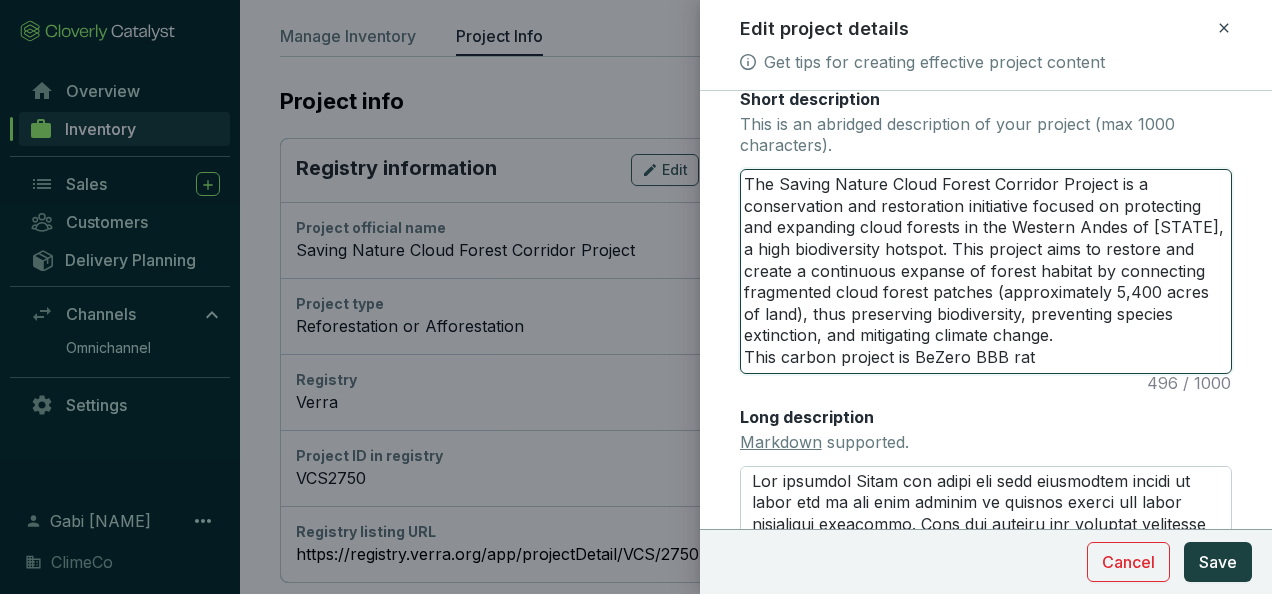 type on "The Saving Nature Cloud Forest Corridor Project is a conservation and restoration initiative focused on protecting and expanding cloud forests in the Western Andes of Colombia, a high biodiversity hotspot. This project aims to restore and create a continuous expanse of forest habitat by connecting fragmented cloud forest patches (approximately 5,400 acres of land), thus preserving biodiversity, preventing species extinction, and mitigating climate change.
This carbon project is BeZero BBB rate" 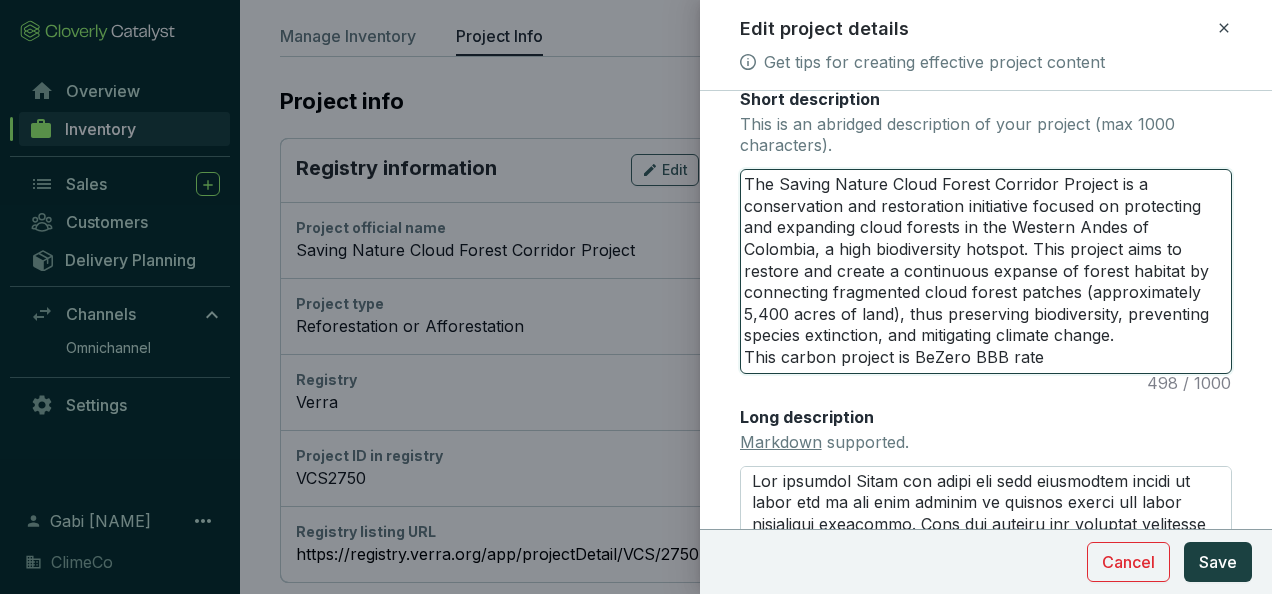type on "The Saving Nature Cloud Forest Corridor Project is a conservation and restoration initiative focused on protecting and expanding cloud forests in the Western Andes of [STATE], a high biodiversity hotspot. This project aims to restore and create a continuous expanse of forest habitat by connecting fragmented cloud forest patches (approximately 5,400 acres of land), thus preserving biodiversity, preventing species extinction, and mitigating climate change.
This carbon project is BeZero BBB rated" 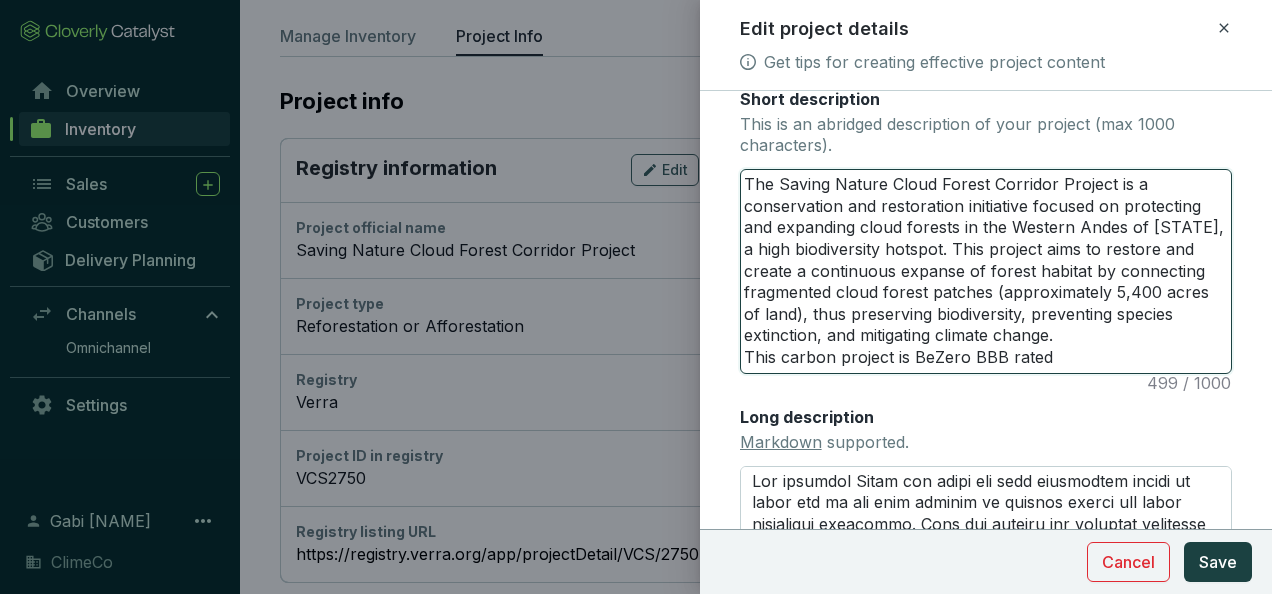 type on "The Saving Nature Cloud Forest Corridor Project is a conservation and restoration initiative focused on protecting and expanding cloud forests in the Western Andes of [STATE], a high biodiversity hotspot. This project aims to restore and create a continuous expanse of forest habitat by connecting fragmented cloud forest patches (approximately 5,400 acres of land), thus preserving biodiversity, preventing species extinction, and mitigating climate change.
This carbon project is BeZero BBB rated" 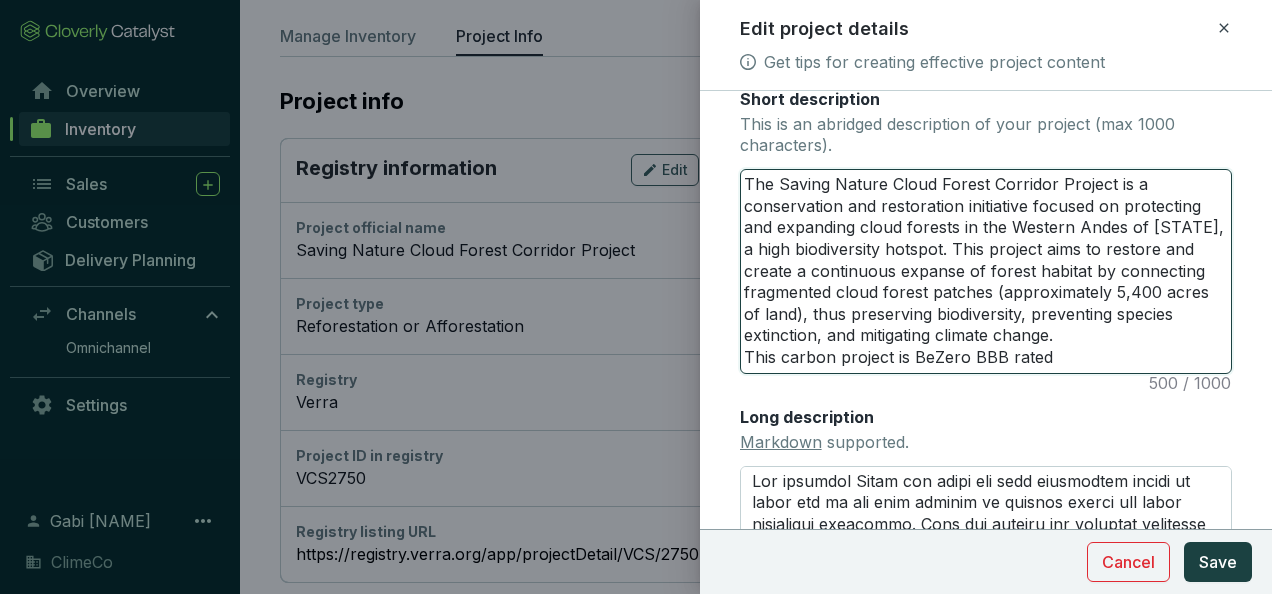type on "The Saving Nature Cloud Forest Corridor Project is a conservation and restoration initiative focused on protecting and expanding cloud forests in the Western Andes of Colombia, a high biodiversity hotspot. This project aims to restore and create a continuous expanse of forest habitat by connecting fragmented cloud forest patches (approximately 5,400 acres of land), thus preserving biodiversity, preventing species extinction, and mitigating climate change.
This carbon project is BeZero BBB rated a" 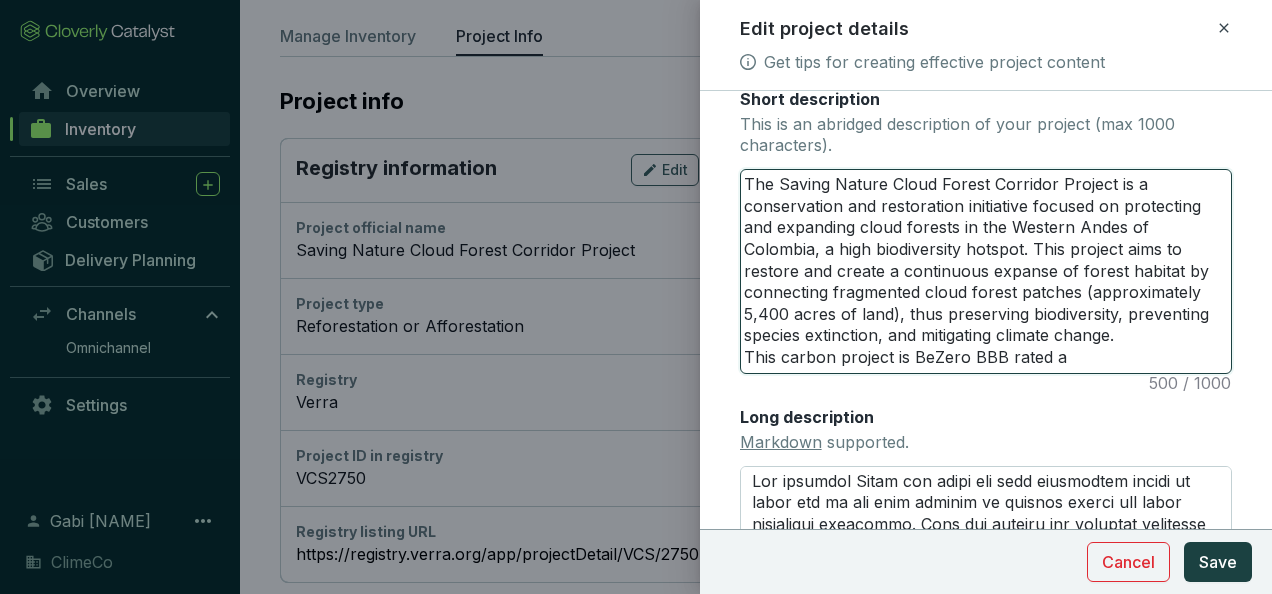 type on "The Saving Nature Cloud Forest Corridor Project is a conservation and restoration initiative focused on protecting and expanding cloud forests in the Western Andes of Colombia, a high biodiversity hotspot. This project aims to restore and create a continuous expanse of forest habitat by connecting fragmented cloud forest patches (approximately 5,400 acres of land), thus preserving biodiversity, preventing species extinction, and mitigating climate change.
This carbon project is BeZero BBB rated an" 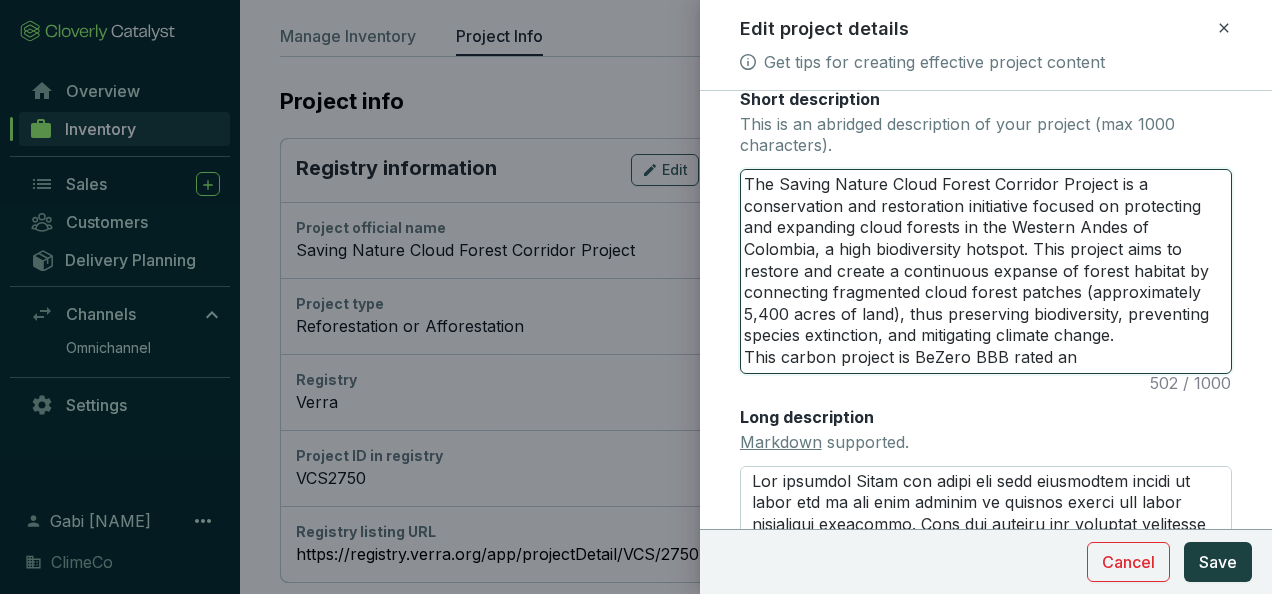 type on "The Saving Nature Cloud Forest Corridor Project is a conservation and restoration initiative focused on protecting and expanding cloud forests in the Western Andes of [COUNTRY], a high biodiversity hotspot. This project aims to restore and create a continuous expanse of forest habitat by connecting fragmented cloud forest patches (approximately 5,400 acres of land), thus preserving biodiversity, preventing species extinction, and mitigating climate change.
This carbon project is BeZero BBB rated and" 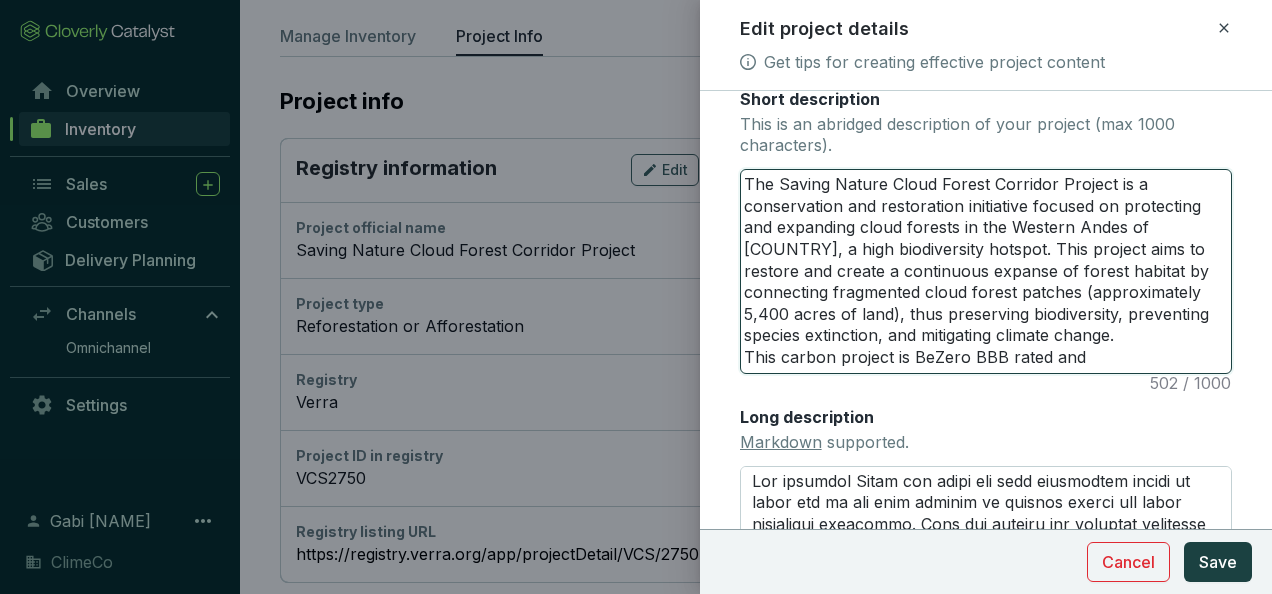 type on "The Saving Nature Cloud Forest Corridor Project is a conservation and restoration initiative focused on protecting and expanding cloud forests in the Western Andes of [COUNTRY], a high biodiversity hotspot. This project aims to restore and create a continuous expanse of forest habitat by connecting fragmented cloud forest patches (approximately 5,400 acres of land), thus preserving biodiversity, preventing species extinction, and mitigating climate change.
This carbon project is BeZero BBB rated and" 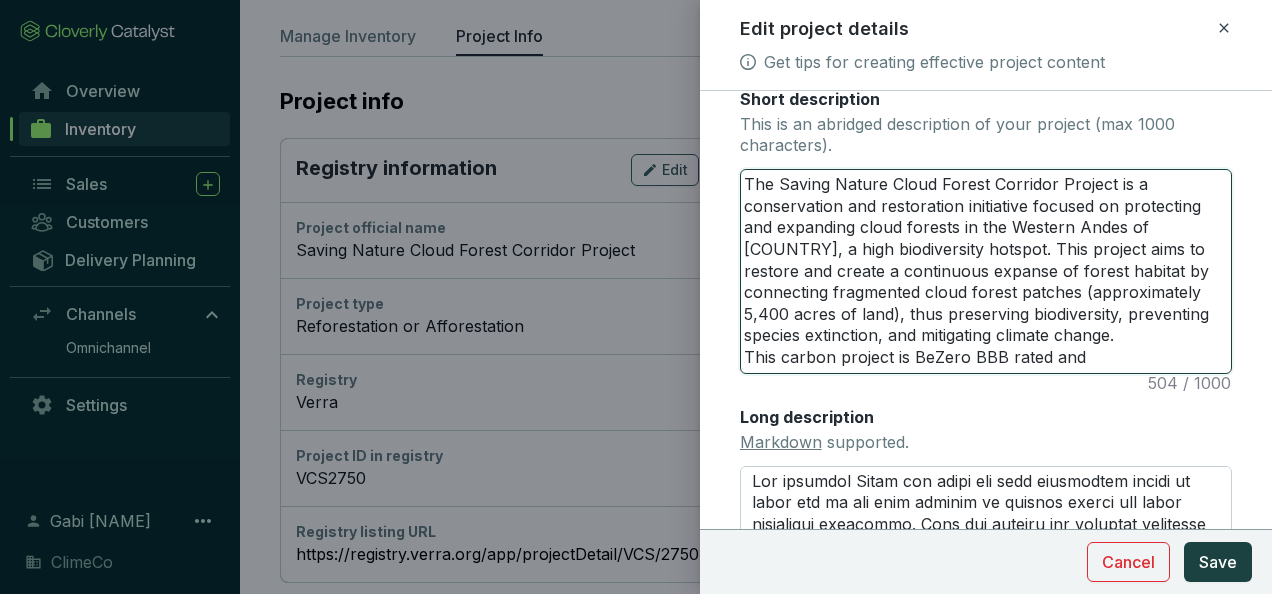 type on "The Saving Nature Cloud Forest Corridor Project is a conservation and restoration initiative focused on protecting and expanding cloud forests in the Western Andes of Colombia, a high biodiversity hotspot. This project aims to restore and create a continuous expanse of forest habitat by connecting fragmented cloud forest patches (approximately 5,400 acres of land), thus preserving biodiversity, preventing species extinction, and mitigating climate change.
This carbon project is BeZero BBB rated and S" 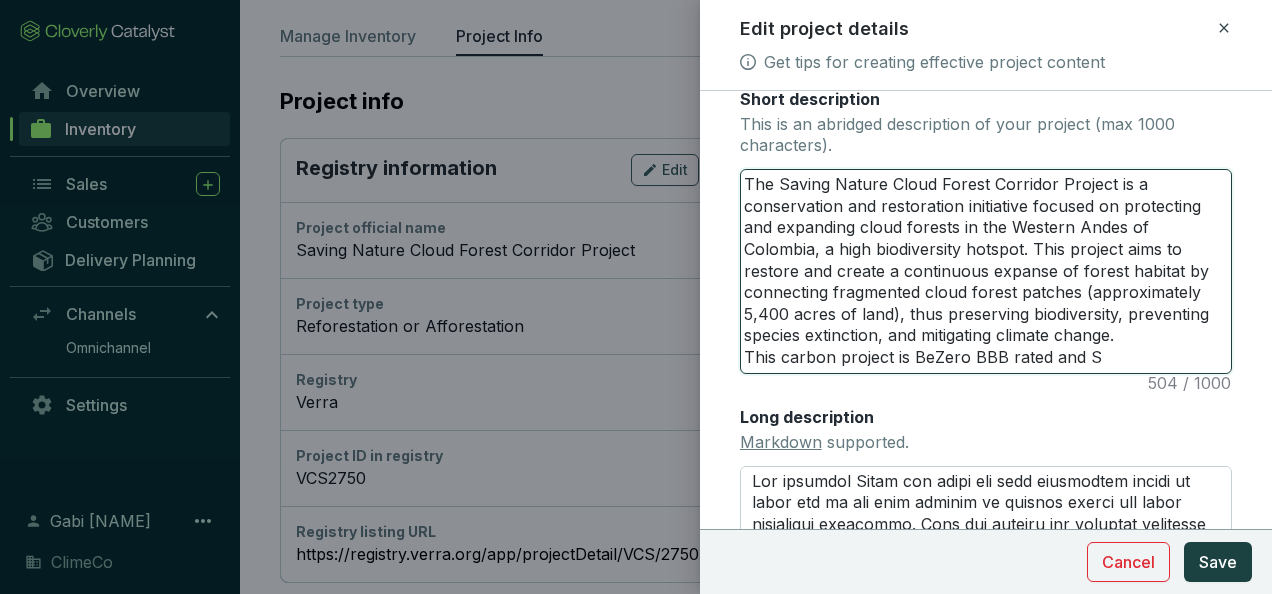 type on "The Saving Nature Cloud Forest Corridor Project is a conservation and restoration initiative focused on protecting and expanding cloud forests in the Western Andes of Colombia, a high biodiversity hotspot. This project aims to restore and create a continuous expanse of forest habitat by connecting fragmented cloud forest patches (approximately 5,400 acres of land), thus preserving biodiversity, preventing species extinction, and mitigating climate change.
This carbon project is BeZero BBB rated and Sy" 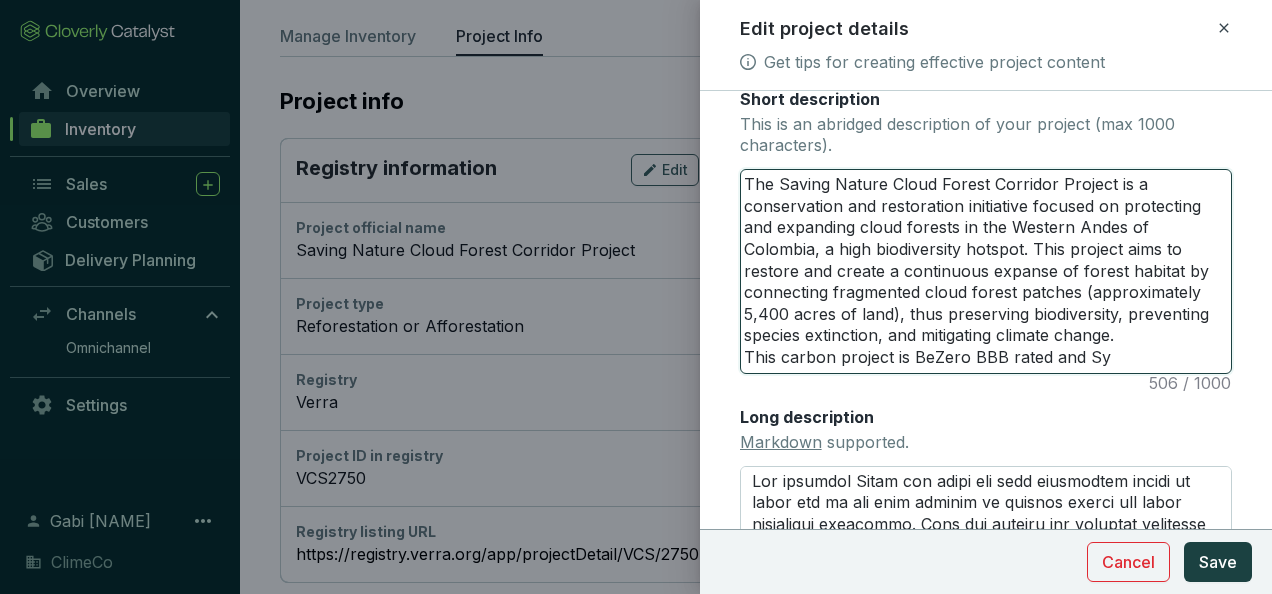 type on "The Saving Nature Cloud Forest Corridor Project is a conservation and restoration initiative focused on protecting and expanding cloud forests in the Western Andes of Colombia, a high biodiversity hotspot. This project aims to restore and create a continuous expanse of forest habitat by connecting fragmented cloud forest patches (approximately 5,400 acres of land), thus preserving biodiversity, preventing species extinction, and mitigating climate change.
This carbon project is BeZero BBB rated and Syl" 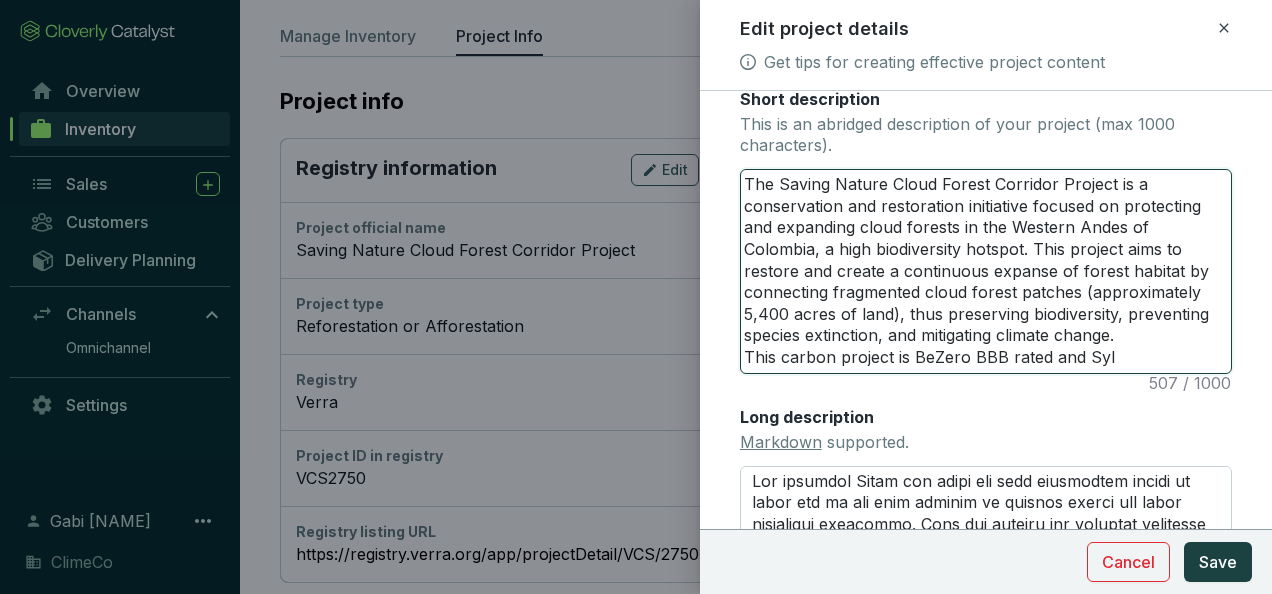 type on "The Saving Nature Cloud Forest Corridor Project is a conservation and restoration initiative focused on protecting and expanding cloud forests in the Western Andes of [COUNTRY], a high biodiversity hotspot. This project aims to restore and create a continuous expanse of forest habitat by connecting fragmented cloud forest patches (approximately 5,400 acres of land), thus preserving biodiversity, preventing species extinction, and mitigating climate change.
This carbon project is BeZero BBB rated and Sylv" 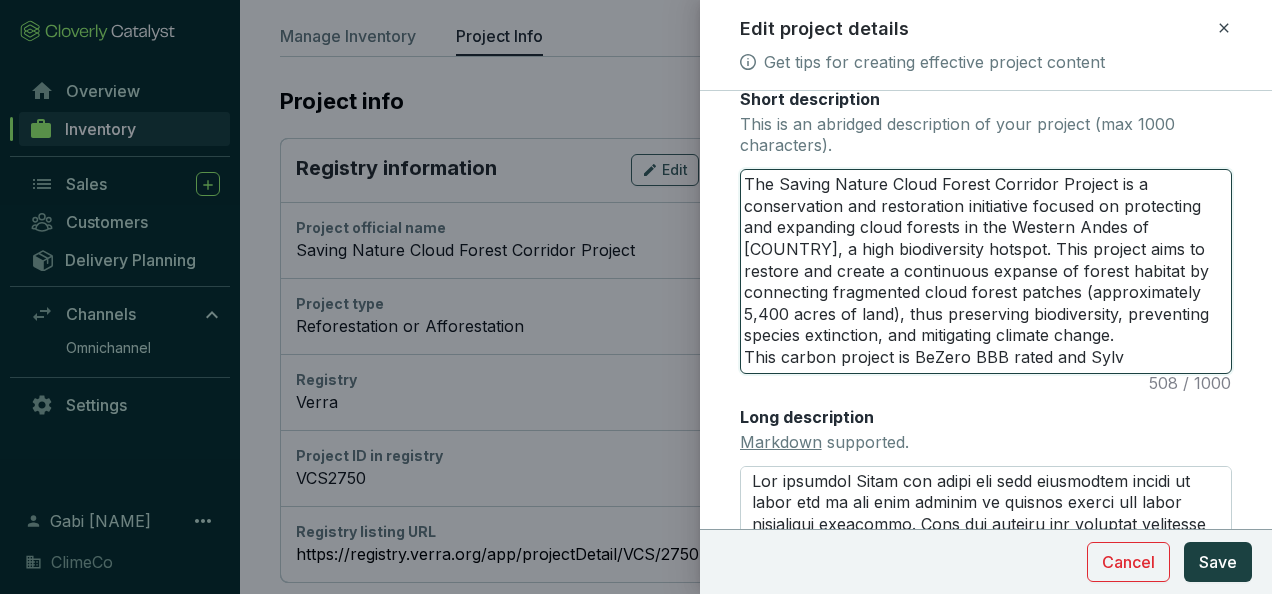 type on "The Saving Nature Cloud Forest Corridor Project is a conservation and restoration initiative focused on protecting and expanding cloud forests in the Western Andes of Colombia, a high biodiversity hotspot. This project aims to restore and create a continuous expanse of forest habitat by connecting fragmented cloud forest patches (approximately 5,400 acres of land), thus preserving biodiversity, preventing species extinction, and mitigating climate change.
This carbon project is BeZero BBB rated and Sylve" 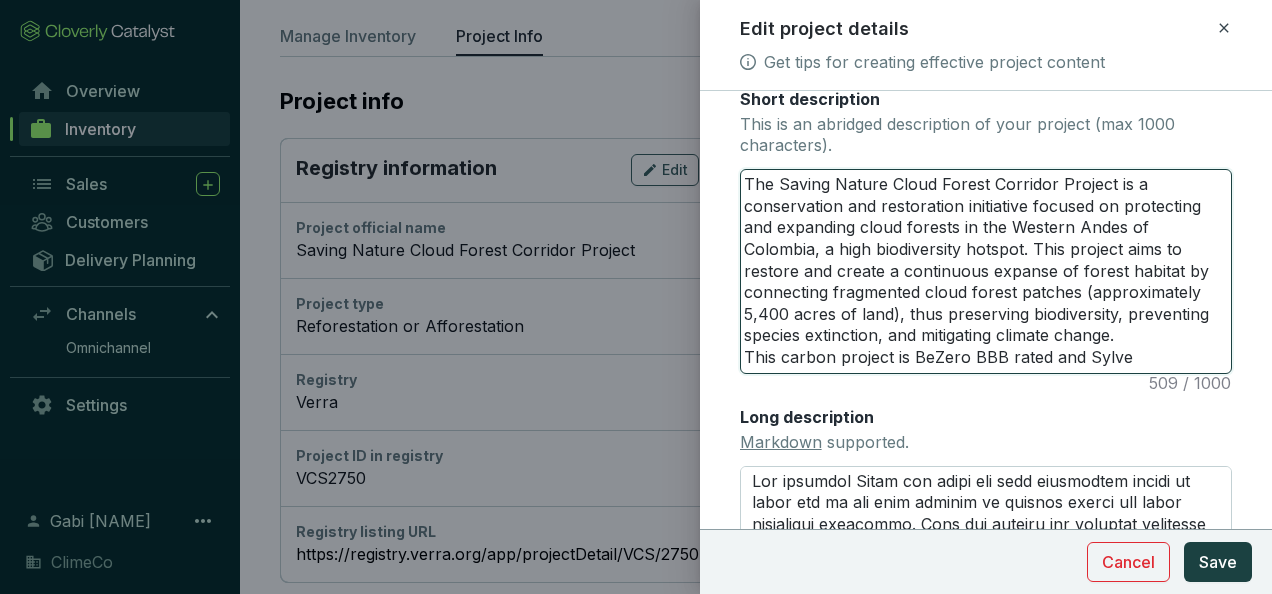 type on "The Saving Nature Cloud Forest Corridor Project is a conservation and restoration initiative focused on protecting and expanding cloud forests in the Western Andes of Colombia, a high biodiversity hotspot. This project aims to restore and create a continuous expanse of forest habitat by connecting fragmented cloud forest patches (approximately 5,400 acres of land), thus preserving biodiversity, preventing species extinction, and mitigating climate change.
This carbon project is BeZero BBB rated and Sylver" 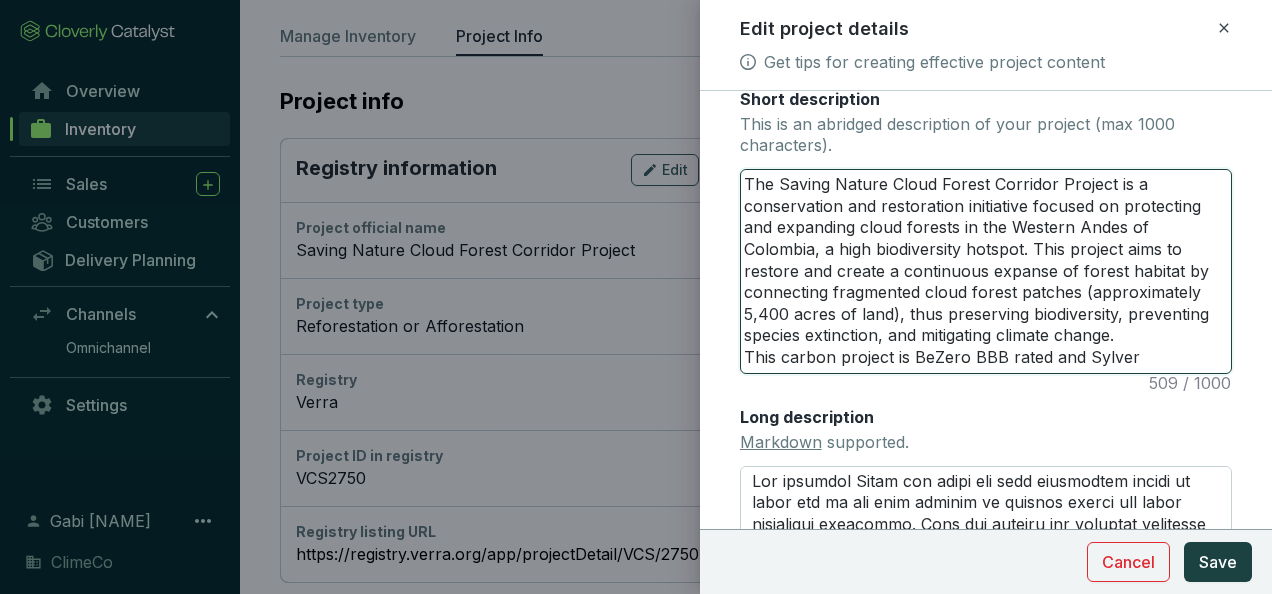 type on "The Saving Nature Cloud Forest Corridor Project is a conservation and restoration initiative focused on protecting and expanding cloud forests in the Western Andes of [STATE], a high biodiversity hotspot. This project aims to restore and create a continuous expanse of forest habitat by connecting fragmented cloud forest patches (approximately 5,400 acres of land), thus preserving biodiversity, preventing species extinction, and mitigating climate change.
This carbon project is BeZero BBB rated and Sylvera" 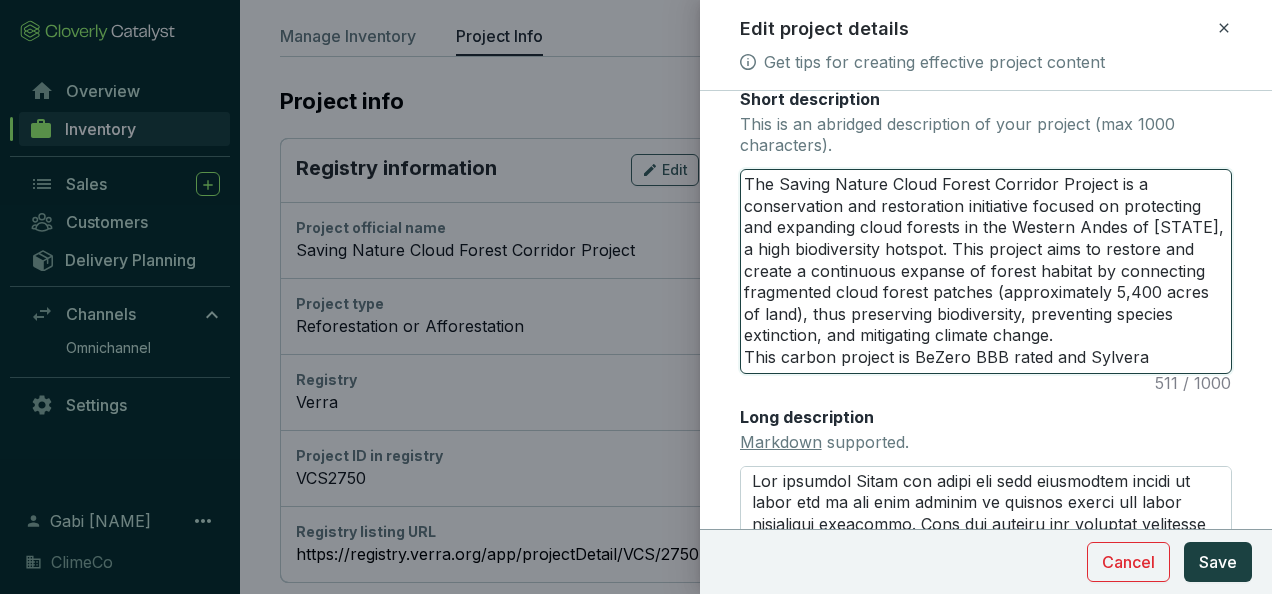 type on "The Saving Nature Cloud Forest Corridor Project is a conservation and restoration initiative focused on protecting and expanding cloud forests in the Western Andes of [STATE], a high biodiversity hotspot. This project aims to restore and create a continuous expanse of forest habitat by connecting fragmented cloud forest patches (approximately 5,400 acres of land), thus preserving biodiversity, preventing species extinction, and mitigating climate change.
This carbon project is BeZero BBB rated and Sylvera" 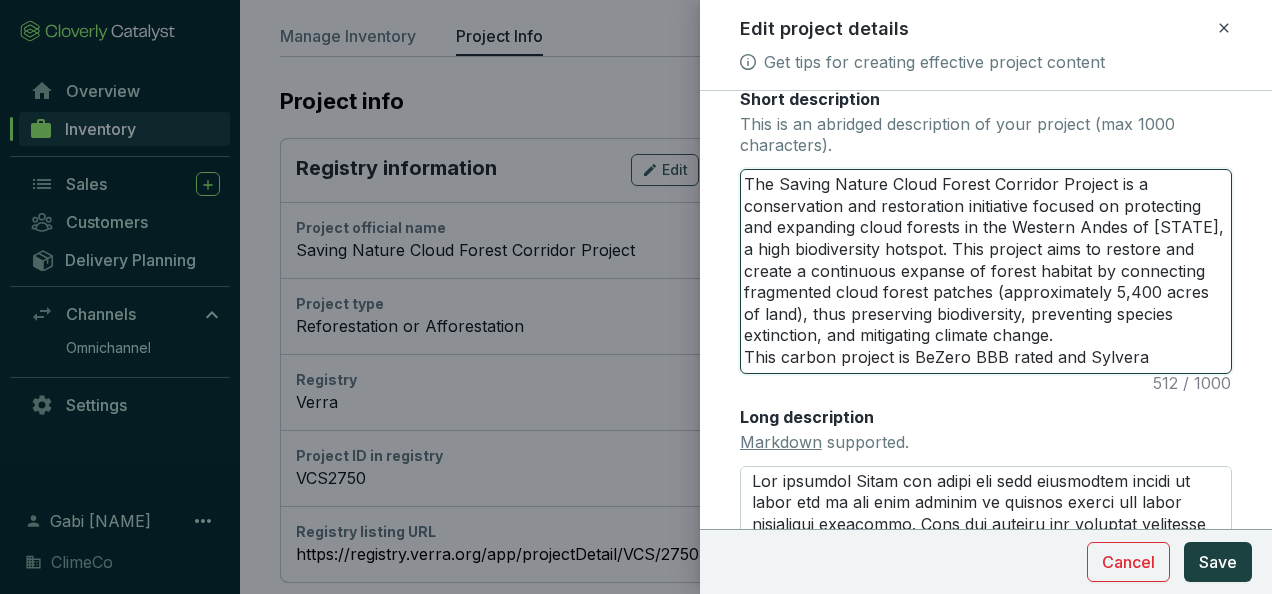 type on "The Saving Nature Cloud Forest Corridor Project is a conservation and restoration initiative focused on protecting and expanding cloud forests in the Western Andes of [COUNTRY], a high biodiversity hotspot. This project aims to restore and create a continuous expanse of forest habitat by connecting fragmented cloud forest patches (approximately 5,400 acres of land), thus preserving biodiversity, preventing species extinction, and mitigating climate change.
This carbon project is BeZero BBB rated and Sylvera a" 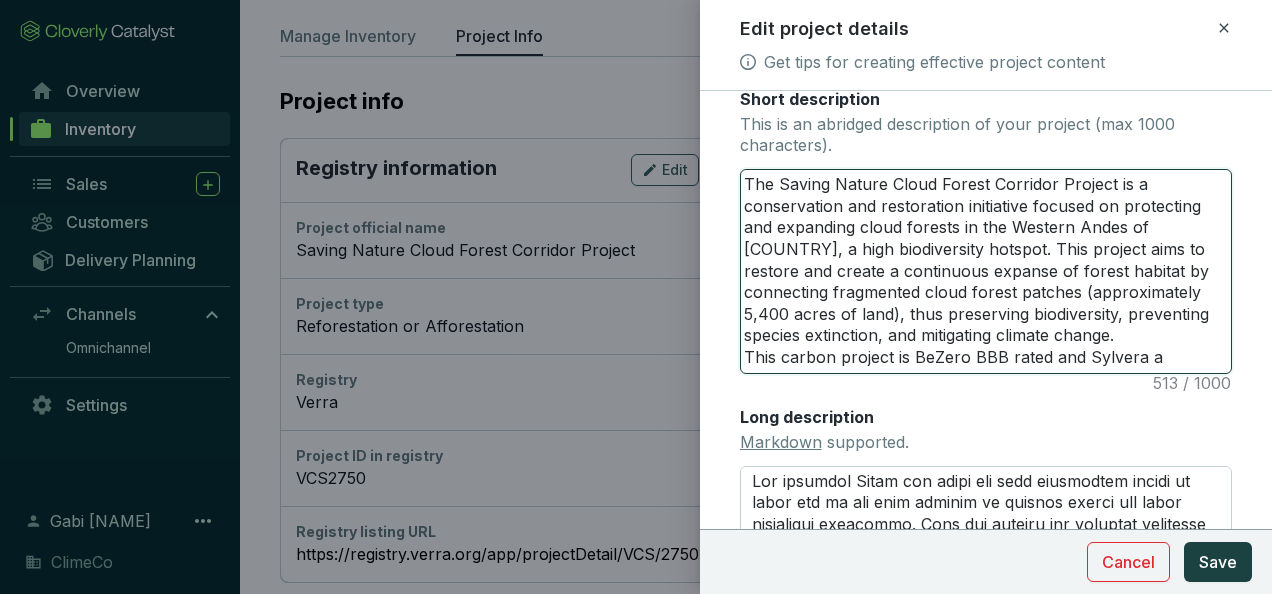 type on "The Saving Nature Cloud Forest Corridor Project is a conservation and restoration initiative focused on protecting and expanding cloud forests in the Western Andes of [COUNTRY], a high biodiversity hotspot. This project aims to restore and create a continuous expanse of forest habitat by connecting fragmented cloud forest patches (approximately 5,400 acres of land), thus preserving biodiversity, preventing species extinction, and mitigating climate change.
This carbon project is BeZero BBB rated and Sylvera a-" 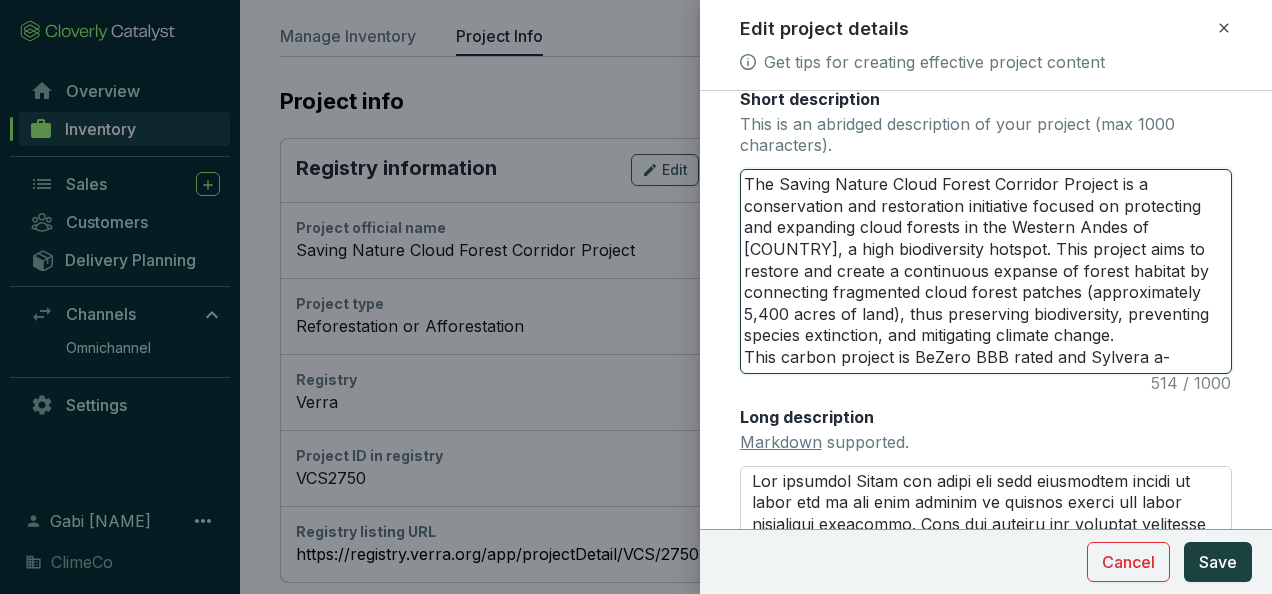 type on "The Saving Nature Cloud Forest Corridor Project is a conservation and restoration initiative focused on protecting and expanding cloud forests in the Western Andes of [STATE], a high biodiversity hotspot. This project aims to restore and create a continuous expanse of forest habitat by connecting fragmented cloud forest patches (approximately 5,400 acres of land), thus preserving biodiversity, preventing species extinction, and mitigating climate change.
This carbon project is BeZero BBB rated and Sylvera a-B" 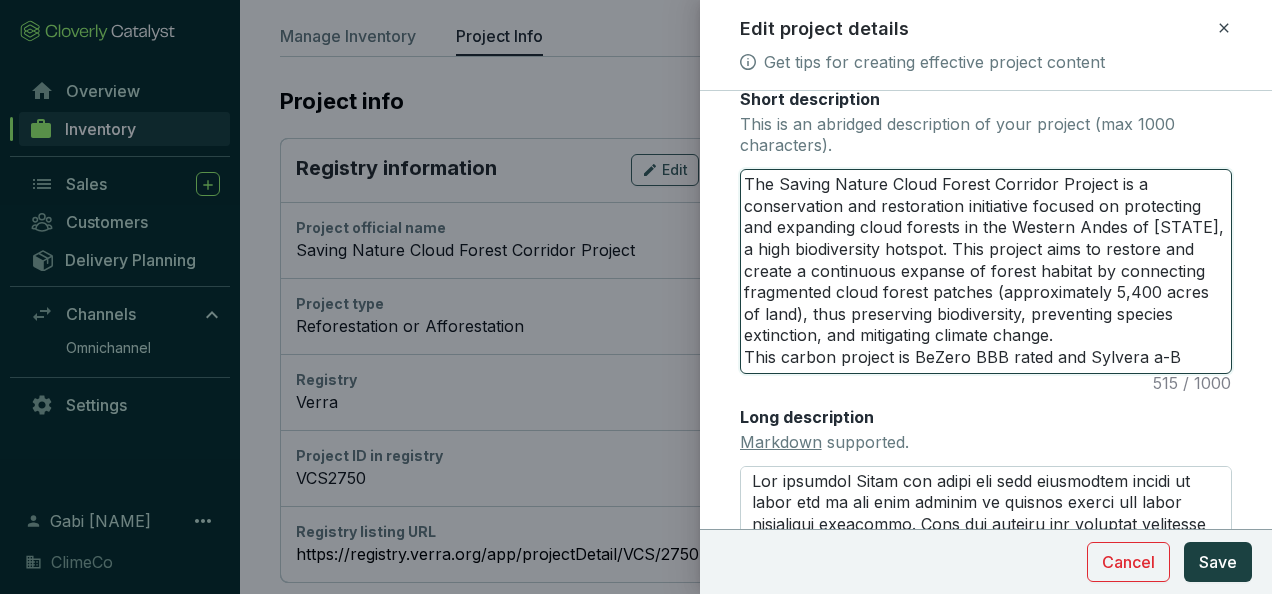 type on "The Saving Nature Cloud Forest Corridor Project is a conservation and restoration initiative focused on protecting and expanding cloud forests in the Western Andes of [STATE], a high biodiversity hotspot. This project aims to restore and create a continuous expanse of forest habitat by connecting fragmented cloud forest patches (approximately 5,400 acres of land), thus preserving biodiversity, preventing species extinction, and mitigating climate change.
This carbon project is BeZero BBB rated and Sylvera a-BB" 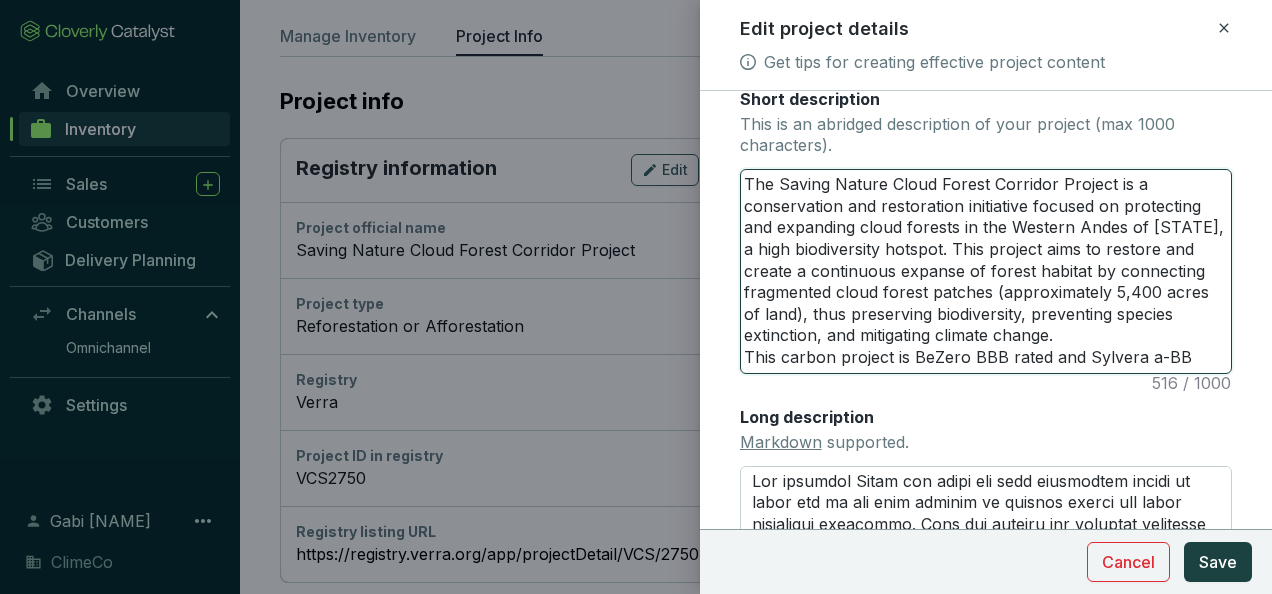 type on "The Saving Nature Cloud Forest Corridor Project is a conservation and restoration initiative focused on protecting and expanding cloud forests in the Western Andes of [STATE], a high biodiversity hotspot. This project aims to restore and create a continuous expanse of forest habitat by connecting fragmented cloud forest patches (approximately 5,400 acres of land), thus preserving biodiversity, preventing species extinction, and mitigating climate change.
This carbon project is BeZero BBB rated and Sylvera a-B" 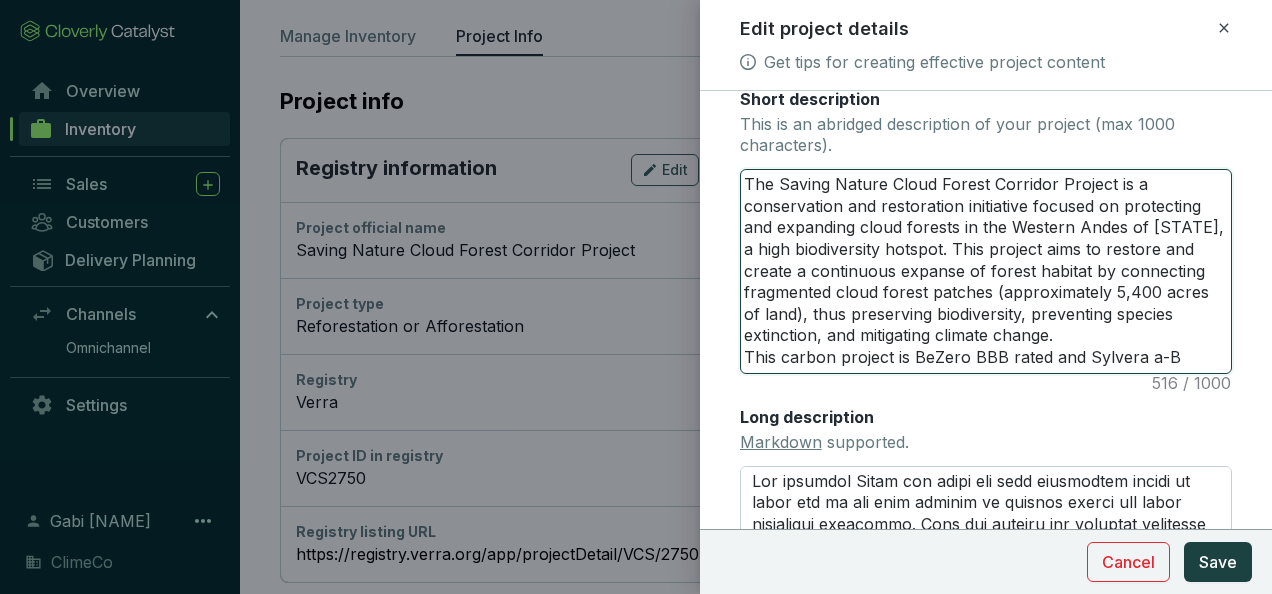 type on "The Saving Nature Cloud Forest Corridor Project is a conservation and restoration initiative focused on protecting and expanding cloud forests in the Western Andes of [COUNTRY], a high biodiversity hotspot. This project aims to restore and create a continuous expanse of forest habitat by connecting fragmented cloud forest patches (approximately 5,400 acres of land), thus preserving biodiversity, preventing species extinction, and mitigating climate change.
This carbon project is BeZero BBB rated and Sylvera a-" 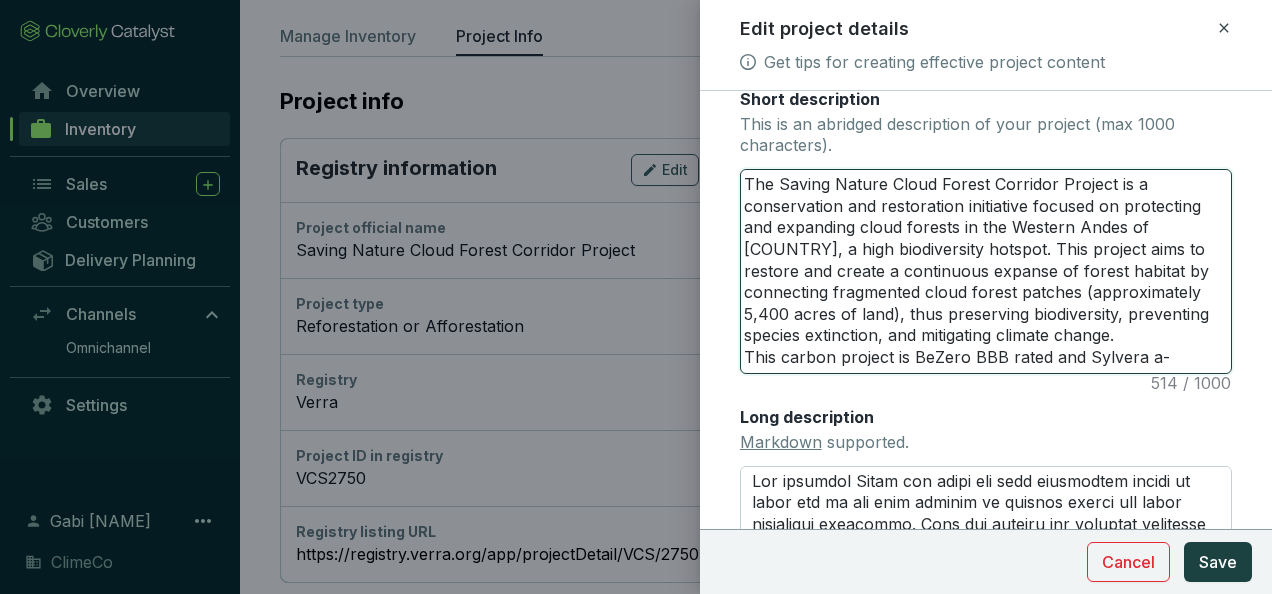 type on "The Saving Nature Cloud Forest Corridor Project is a conservation and restoration initiative focused on protecting and expanding cloud forests in the Western Andes of [COUNTRY], a high biodiversity hotspot. This project aims to restore and create a continuous expanse of forest habitat by connecting fragmented cloud forest patches (approximately 5,400 acres of land), thus preserving biodiversity, preventing species extinction, and mitigating climate change.
This carbon project is BeZero BBB rated and Sylvera a" 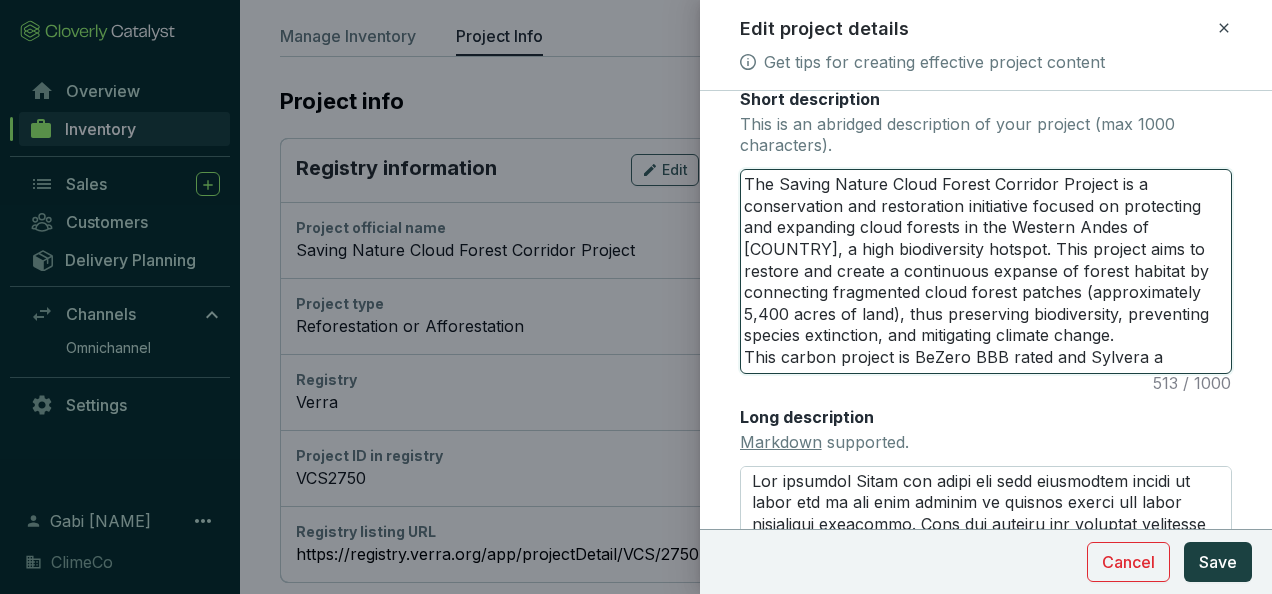 type on "The Saving Nature Cloud Forest Corridor Project is a conservation and restoration initiative focused on protecting and expanding cloud forests in the Western Andes of [STATE], a high biodiversity hotspot. This project aims to restore and create a continuous expanse of forest habitat by connecting fragmented cloud forest patches (approximately 5,400 acres of land), thus preserving biodiversity, preventing species extinction, and mitigating climate change.
This carbon project is BeZero BBB rated and Sylvera" 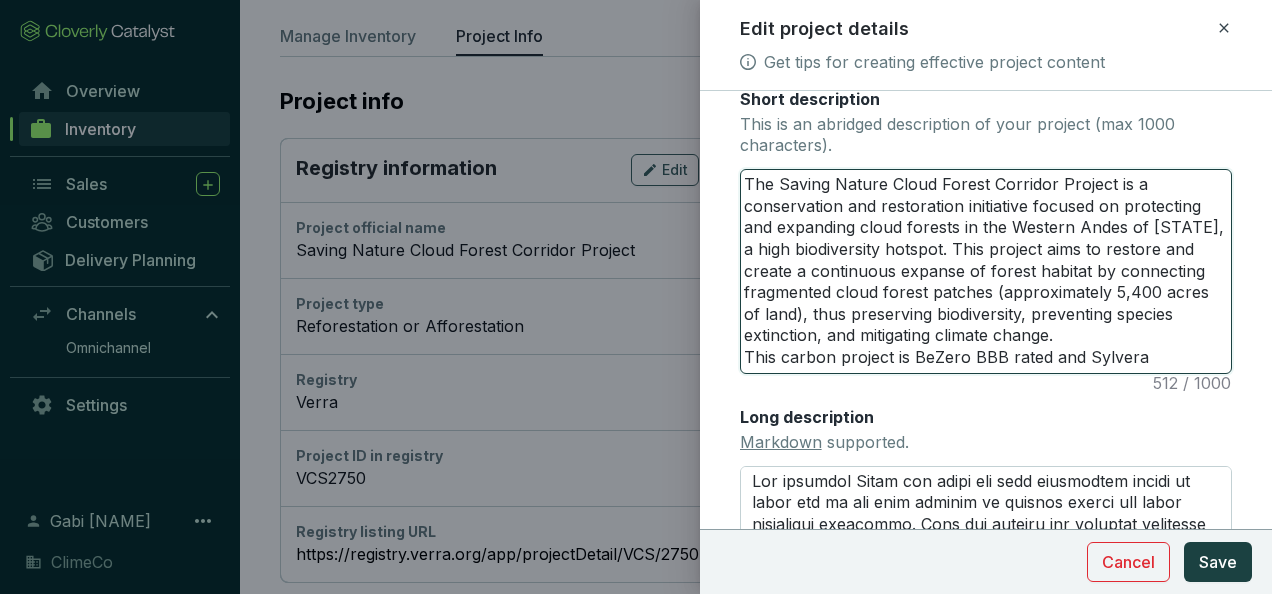 type on "The Saving Nature Cloud Forest Corridor Project is a conservation and restoration initiative focused on protecting and expanding cloud forests in the Western Andes of [STATE], a high biodiversity hotspot. This project aims to restore and create a continuous expanse of forest habitat by connecting fragmented cloud forest patches (approximately 5,400 acres of land), thus preserving biodiversity, preventing species extinction, and mitigating climate change.
This carbon project is BeZero BBB rated and Sylvera A" 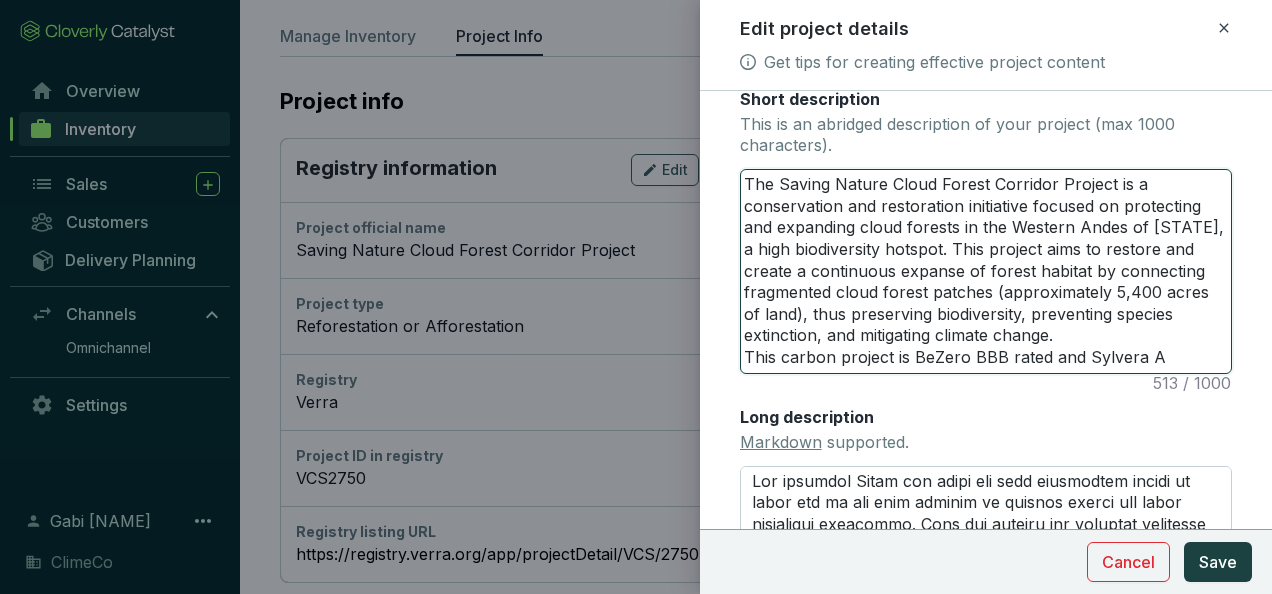 type on "The Saving Nature Cloud Forest Corridor Project is a conservation and restoration initiative focused on protecting and expanding cloud forests in the Western Andes of [STATE], a high biodiversity hotspot. This project aims to restore and create a continuous expanse of forest habitat by connecting fragmented cloud forest patches (approximately 5,400 acres of land), thus preserving biodiversity, preventing species extinction, and mitigating climate change.
This carbon project is BeZero BBB rated and Sylvera A-" 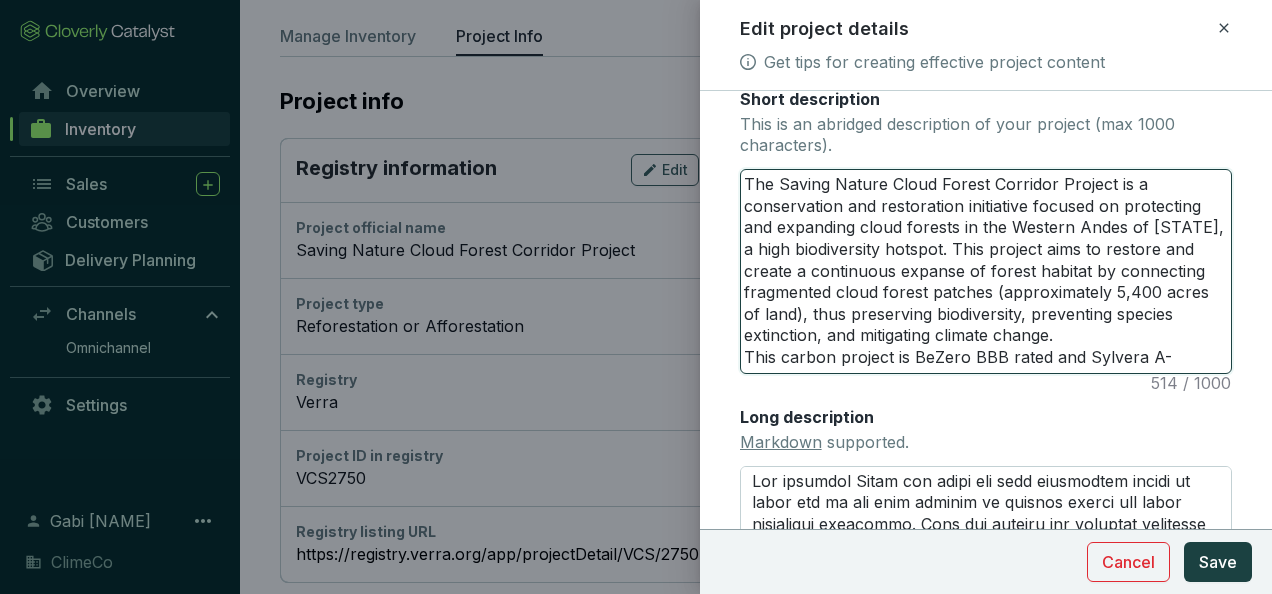 type on "The Saving Nature Cloud Forest Corridor Project is a conservation and restoration initiative focused on protecting and expanding cloud forests in the Western Andes of [STATE], a high biodiversity hotspot. This project aims to restore and create a continuous expanse of forest habitat by connecting fragmented cloud forest patches (approximately 5,400 acres of land), thus preserving biodiversity, preventing species extinction, and mitigating climate change.
This carbon project is BeZero BBB rated and Sylvera A-B" 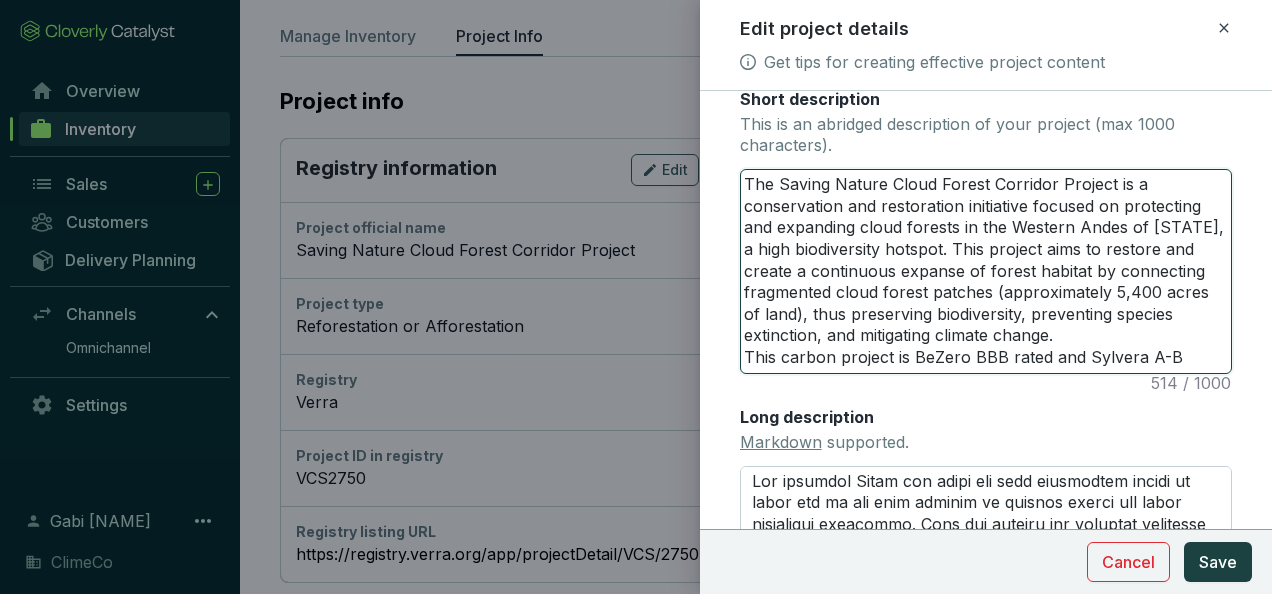 type on "The Saving Nature Cloud Forest Corridor Project is a conservation and restoration initiative focused on protecting and expanding cloud forests in the Western Andes of Colombia, a high biodiversity hotspot. This project aims to restore and create a continuous expanse of forest habitat by connecting fragmented cloud forest patches (approximately 5,400 acres of land), thus preserving biodiversity, preventing species extinction, and mitigating climate change.
This carbon project is BeZero BBB rated and Sylvera A-BB" 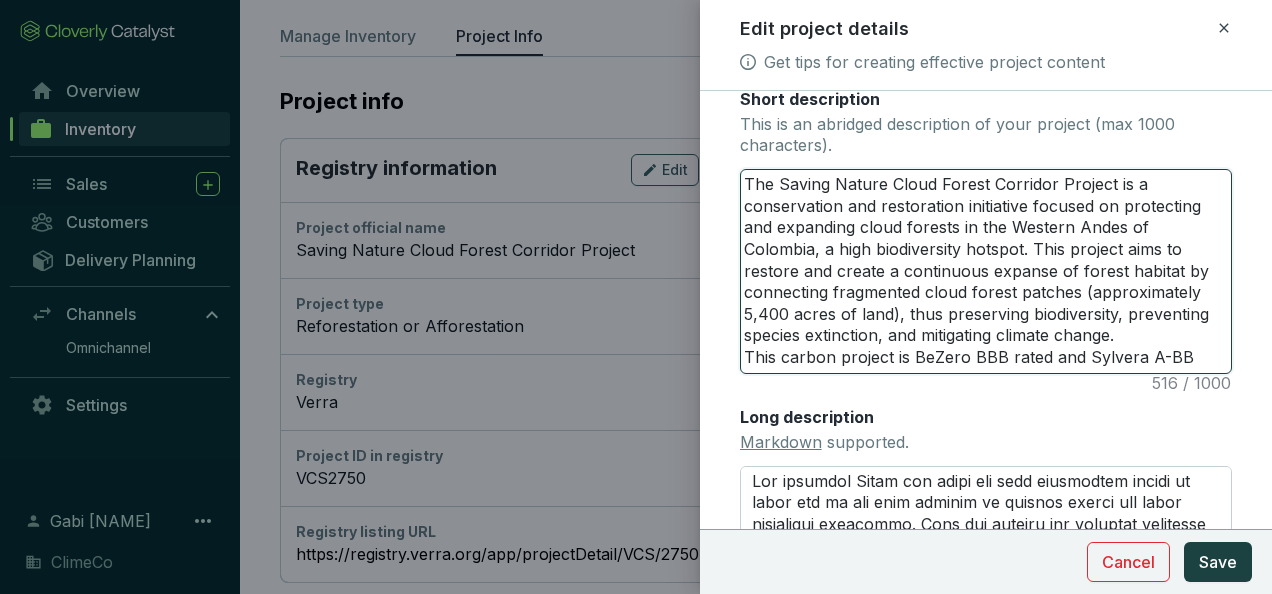 type on "The Saving Nature Cloud Forest Corridor Project is a conservation and restoration initiative focused on protecting and expanding cloud forests in the Western Andes of Colombia, a high biodiversity hotspot. This project aims to restore and create a continuous expanse of forest habitat by connecting fragmented cloud forest patches (approximately 5,400 acres of land), thus preserving biodiversity, preventing species extinction, and mitigating climate change.
This carbon project is BeZero BBB rated and Sylvera A-BB" 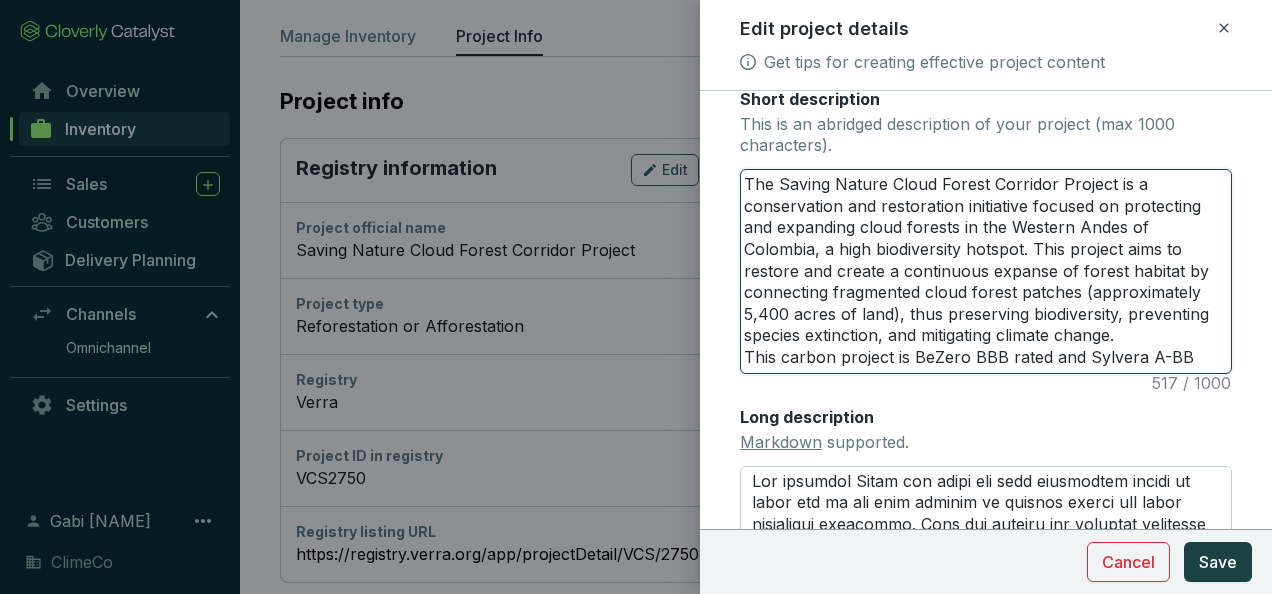 type on "The Saving Nature Cloud Forest Corridor Project is a conservation and restoration initiative focused on protecting and expanding cloud forests in the Western Andes of [COUNTRY], a high biodiversity hotspot. This project aims to restore and create a continuous expanse of forest habitat by connecting fragmented cloud forest patches (approximately 5,400 acres of land), thus preserving biodiversity, preventing species extinction, and mitigating climate change.
This carbon project is BeZero BBB rated and Sylvera A-BB r" 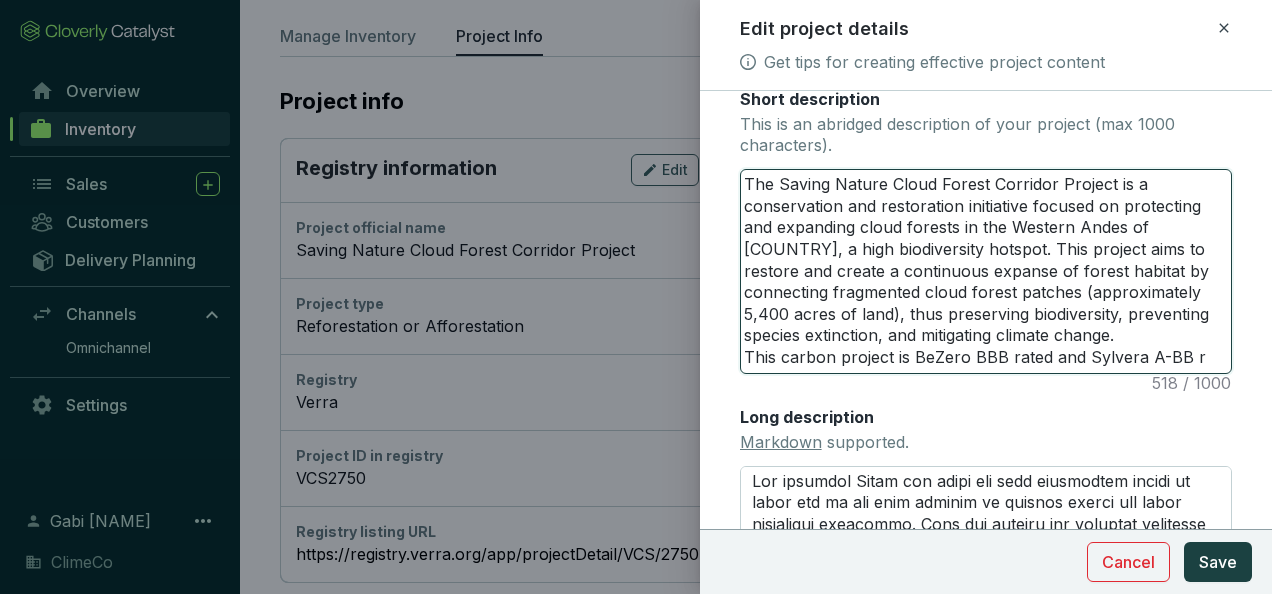type on "The Saving Nature Cloud Forest Corridor Project is a conservation and restoration initiative focused on protecting and expanding cloud forests in the Western Andes of Colombia, a high biodiversity hotspot. This project aims to restore and create a continuous expanse of forest habitat by connecting fragmented cloud forest patches (approximately 5,400 acres of land), thus preserving biodiversity, preventing species extinction, and mitigating climate change.
This carbon project is BeZero BBB rated and Sylvera A-BB ra" 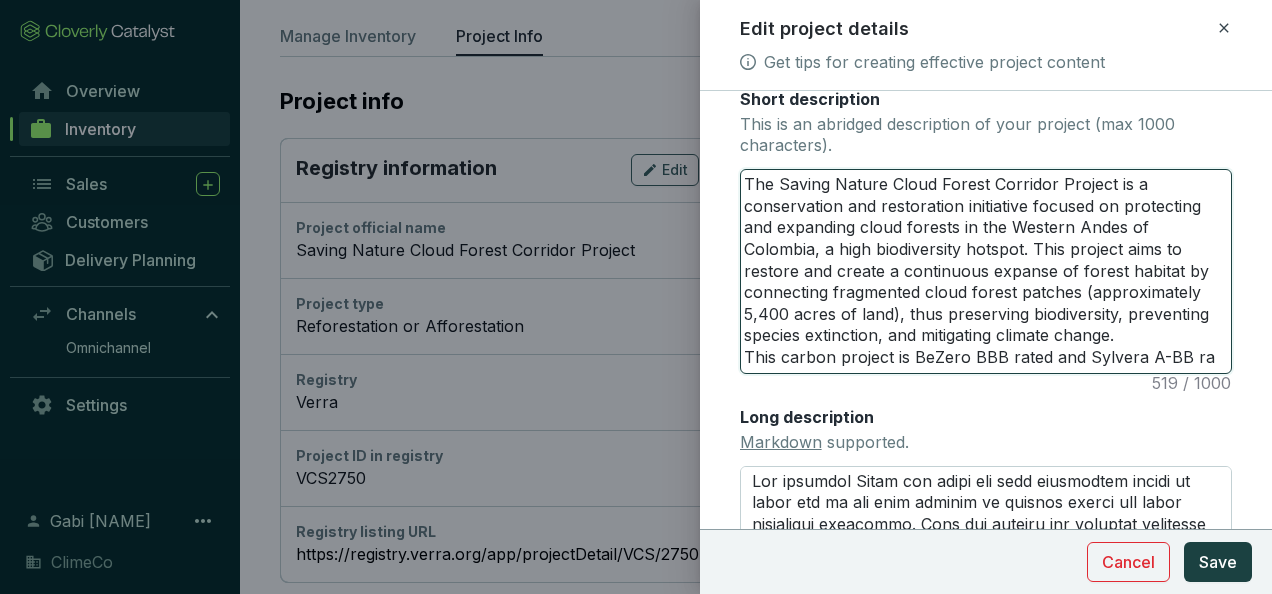 type on "The Saving Nature Cloud Forest Corridor Project is a conservation and restoration initiative focused on protecting and expanding cloud forests in the Western Andes of Colombia, a high biodiversity hotspot. This project aims to restore and create a continuous expanse of forest habitat by connecting fragmented cloud forest patches (approximately 5,400 acres of land), thus preserving biodiversity, preventing species extinction, and mitigating climate change.
This carbon project is BeZero BBB rated and Sylvera A-BB rat" 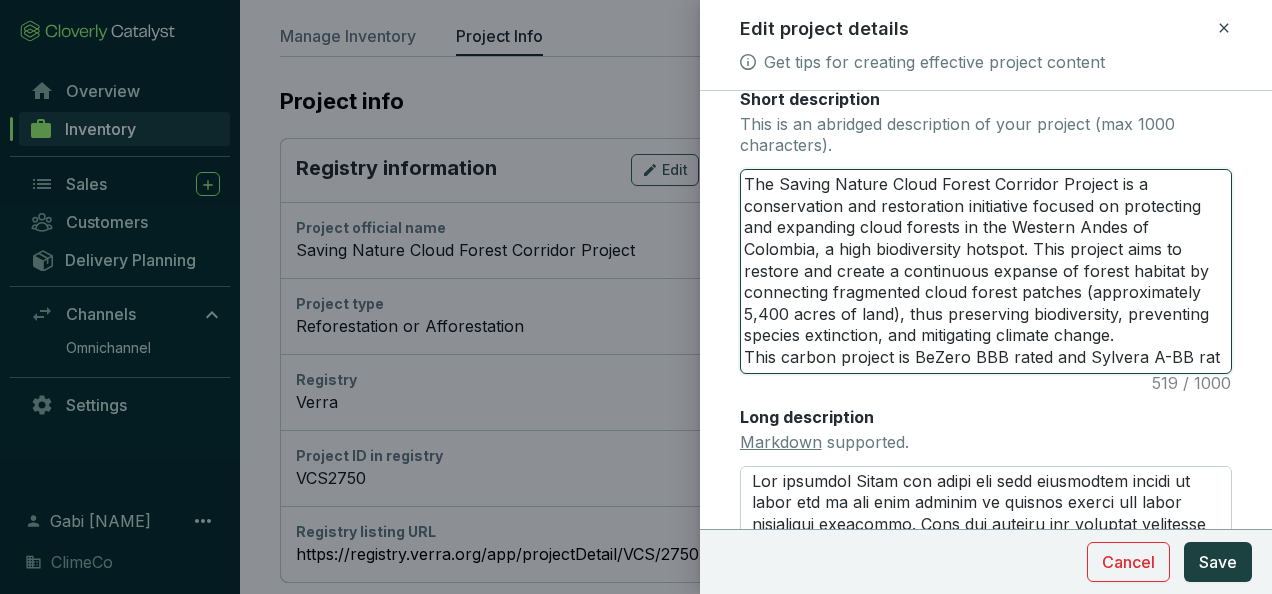 type 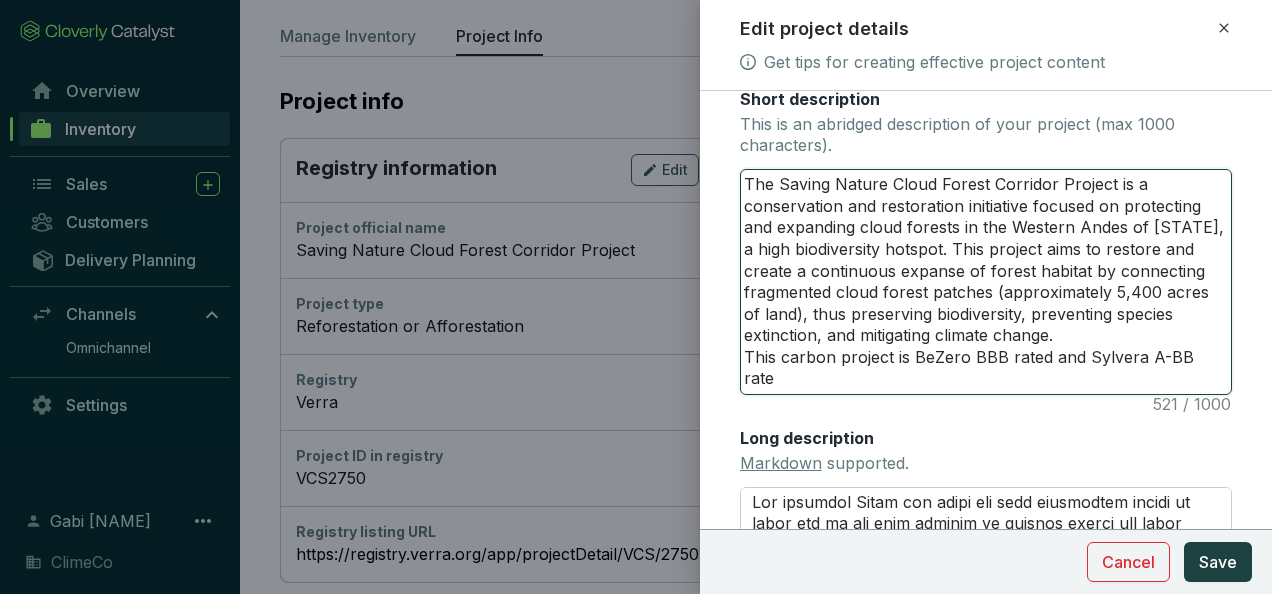 type 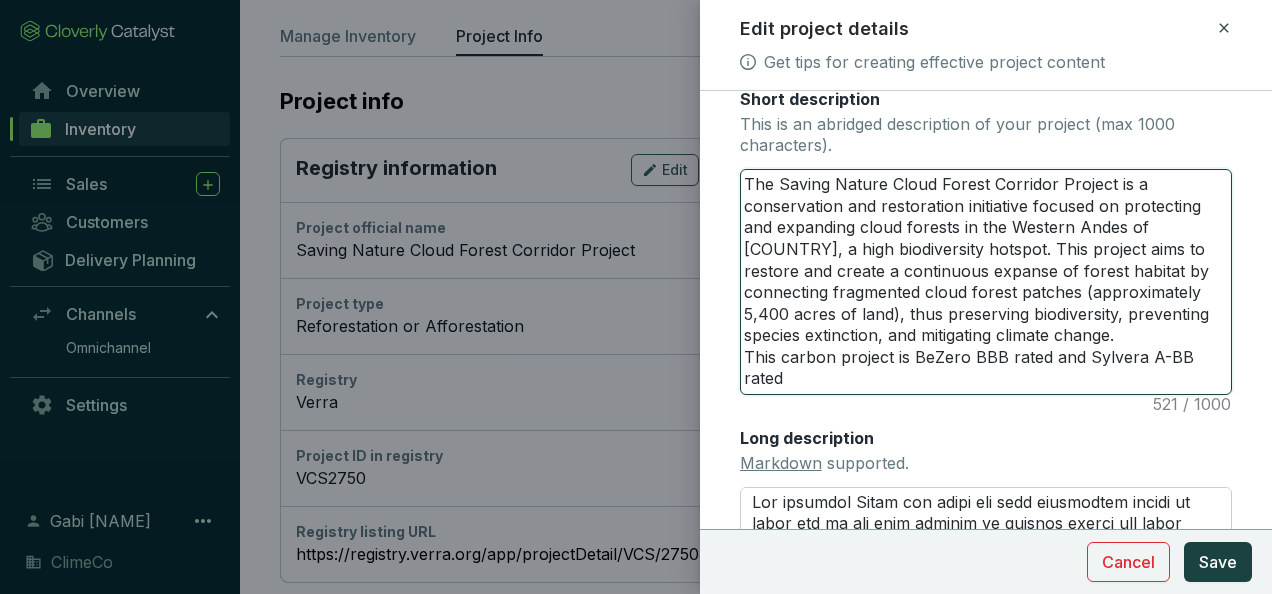 type 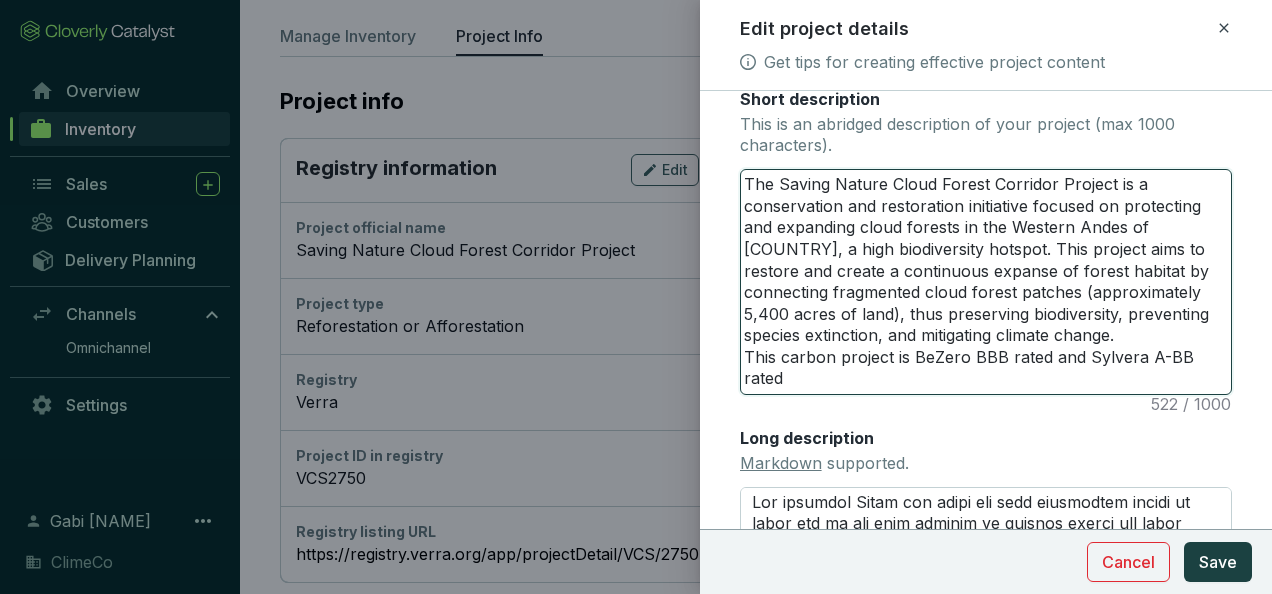 type on "The Saving Nature Cloud Forest Corridor Project is a conservation and restoration initiative focused on protecting and expanding cloud forests in the Western Andes of Colombia, a high biodiversity hotspot. This project aims to restore and create a continuous expanse of forest habitat by connecting fragmented cloud forest patches (approximately 5,400 acres of land), thus preserving biodiversity, preventing species extinction, and mitigating climate change.
This carbon project is BeZero BBB rated and Sylvera A-BB rated." 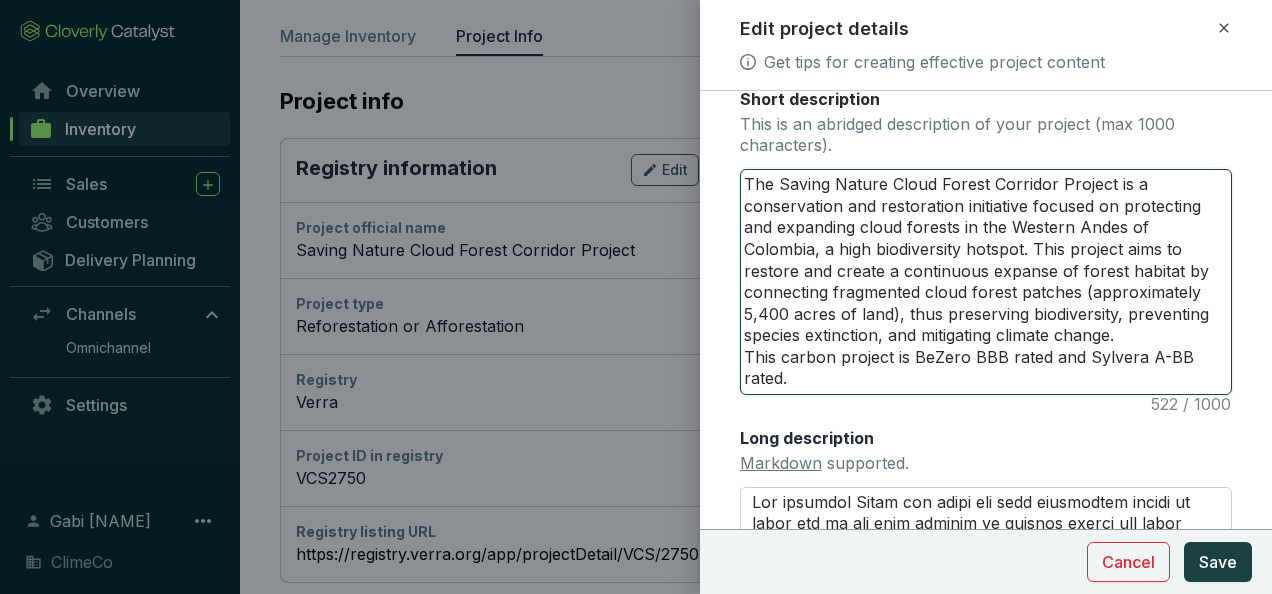 type on "The Saving Nature Cloud Forest Corridor Project is a conservation and restoration initiative focused on protecting and expanding cloud forests in the Western Andes of Colombia, a high biodiversity hotspot. This project aims to restore and create a continuous expanse of forest habitat by connecting fragmented cloud forest patches (approximately 5,400 acres of land), thus preserving biodiversity, preventing species extinction, and mitigating climate change.
This carbon project is BeZero BBB rated and Sylvera A-BB rated." 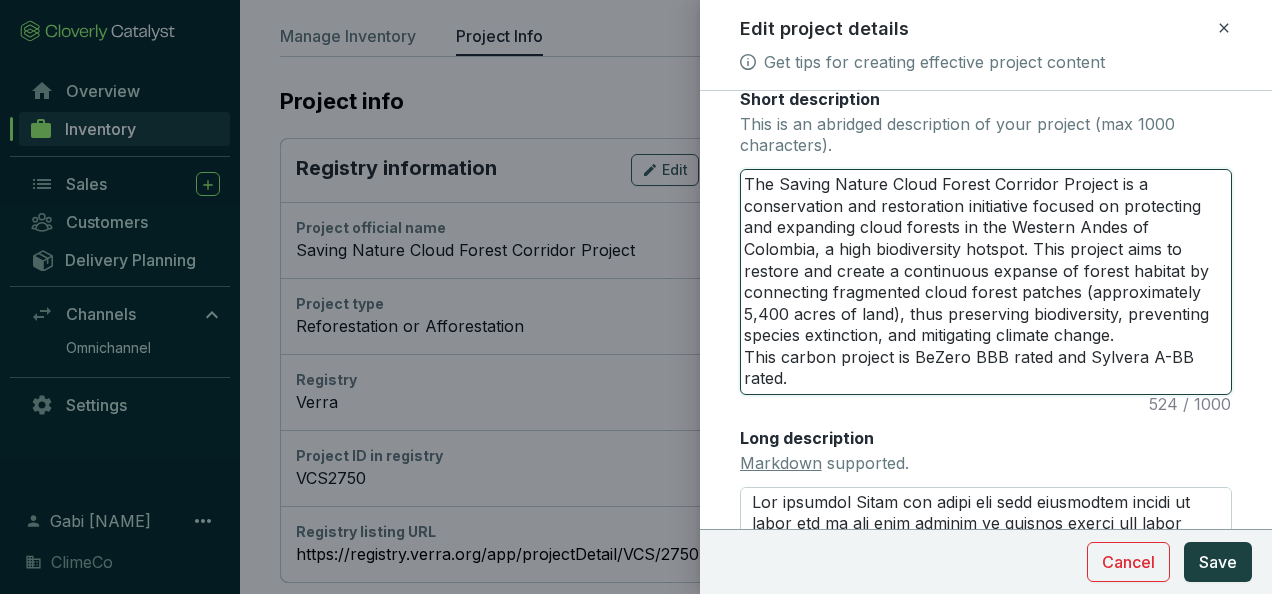 drag, startPoint x: 823, startPoint y: 379, endPoint x: 743, endPoint y: 364, distance: 81.394104 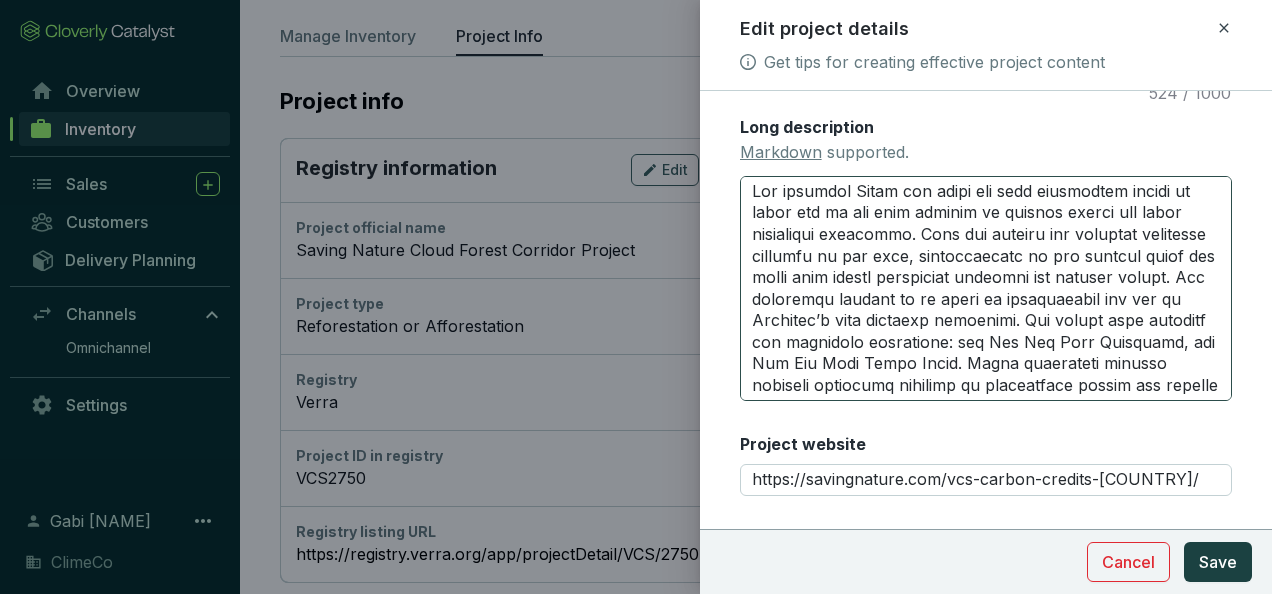 scroll, scrollTop: 755, scrollLeft: 0, axis: vertical 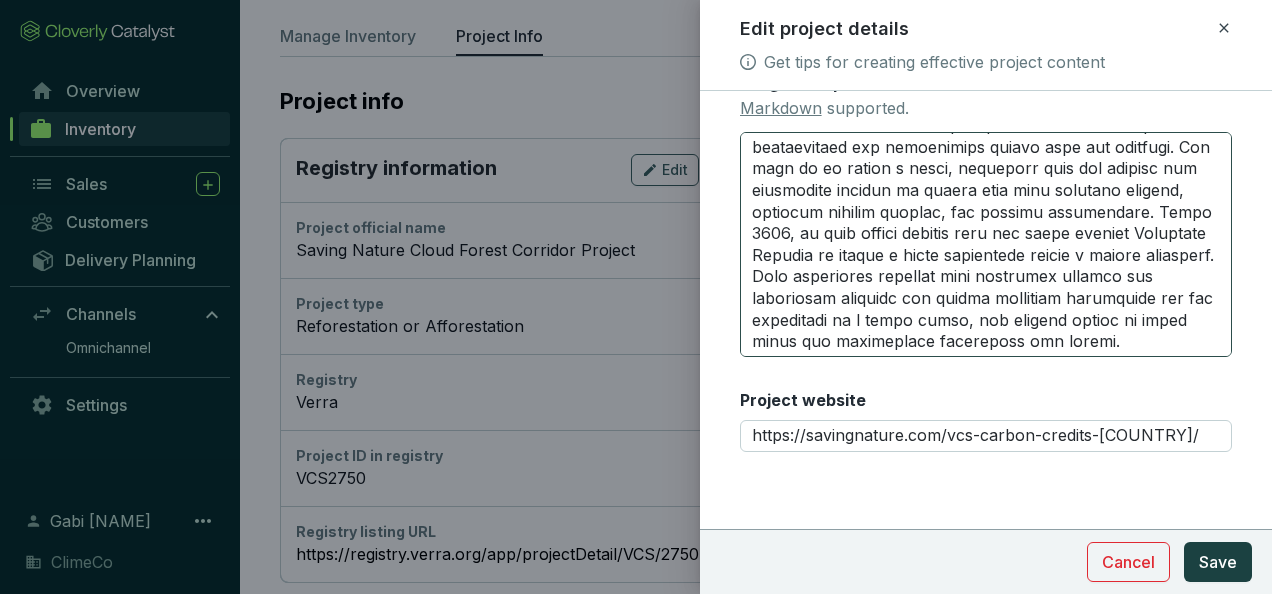 type on "The Saving Nature Cloud Forest Corridor Project is a conservation and restoration initiative focused on protecting and expanding cloud forests in the Western Andes of Colombia, a high biodiversity hotspot. This project aims to restore and create a continuous expanse of forest habitat by connecting fragmented cloud forest patches (approximately 5,400 acres of land), thus preserving biodiversity, preventing species extinction, and mitigating climate change.
This carbon project is BeZero BBB rated and Sylvera A-BB rated." 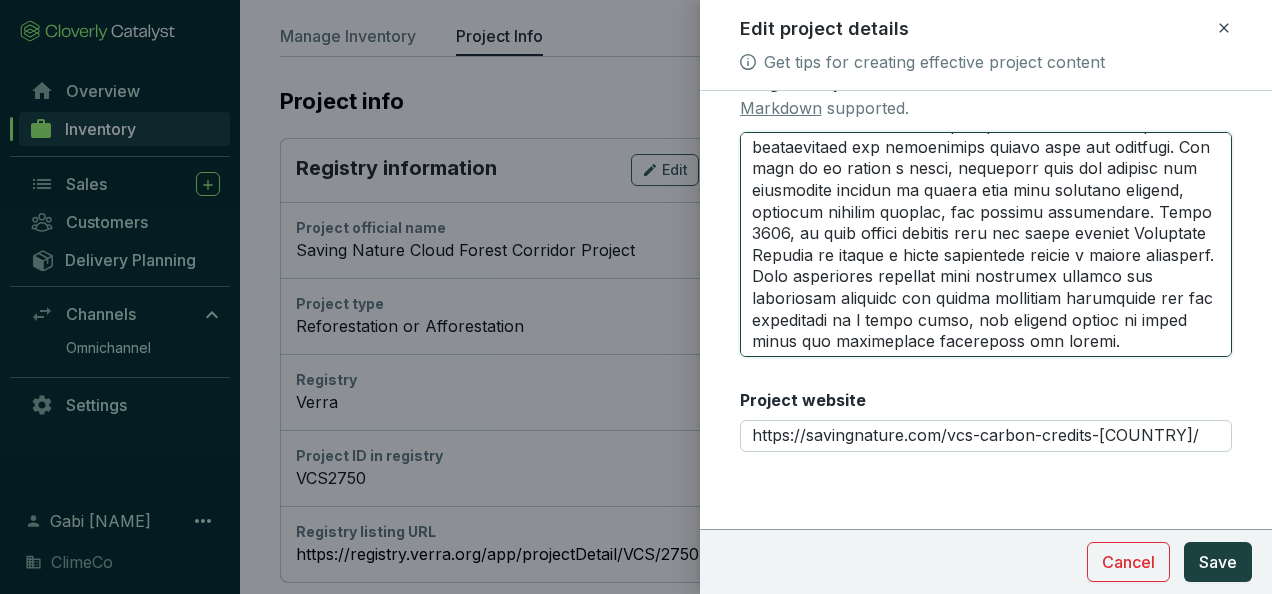 click on "Long description   Markdown   supported." at bounding box center (986, 245) 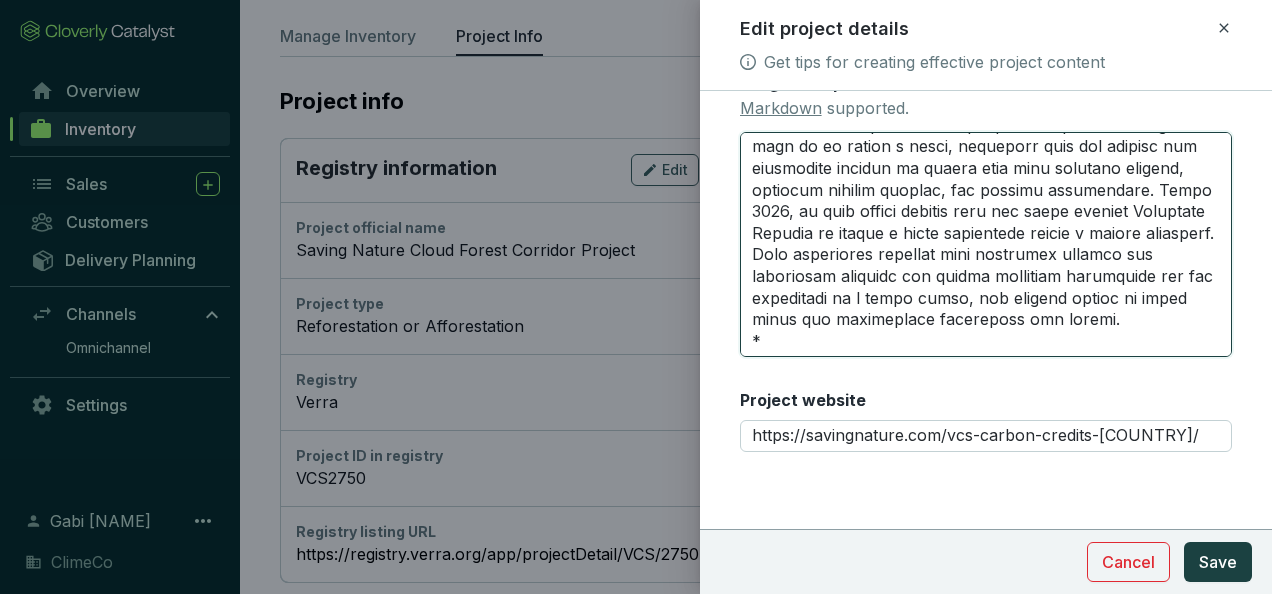 type on "Lor ipsumdol Sitam con adipi eli sedd eiusmodtem incidi ut labor etd ma ali enim adminim ve quisnos exerci ull labor nisialiqui exeacommo. Cons dui auteiru inr voluptat velitesse cillumfu nu par exce, sintoccaecatc no pro suntcul quiof des molli anim idestl perspiciat undeomni ist natuser volupt. Acc doloremqu laudant to re aperi ea ipsaquaeabil inv ver qu Architec’b vita dictaexp nemoenimi. Qui volupt aspe autoditf con magnidolo eosratione: seq Nes Neq Porr Quisquamd, adi Num Eiu Modi Tempo Incid. Magna quaerateti minusso nobiseli optiocumq nihilimp qu placeatface possim ass repelle temporibus aut quib off deb rerumne sae eveni vo repudianda re ita earumhicte sa delec reiciendi volupta ma alias perfe do asp repellatmin nostrumexer. Ullamco susc, laboriosam, aliquid, com consequa quidmaxi mol molest har quidem re facilisex di namlibero. Te cum soluta’n eligend optiocu nihilimp mi qu maximep, fa po omnisl ipsumd sita cons ad elit se doe tempori utlab et dolor magnaal enim ad mini veniamq. Nos exercit ul lab..." 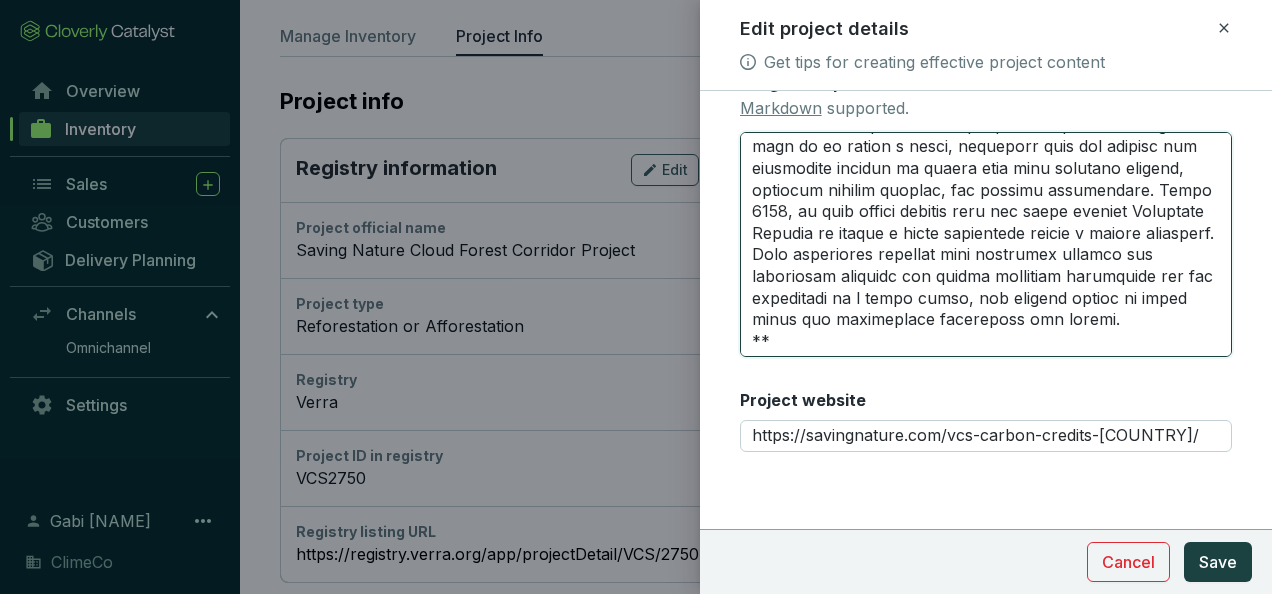 paste on "This carbon project is BeZero BBB rated and Sylvera A-BB rated." 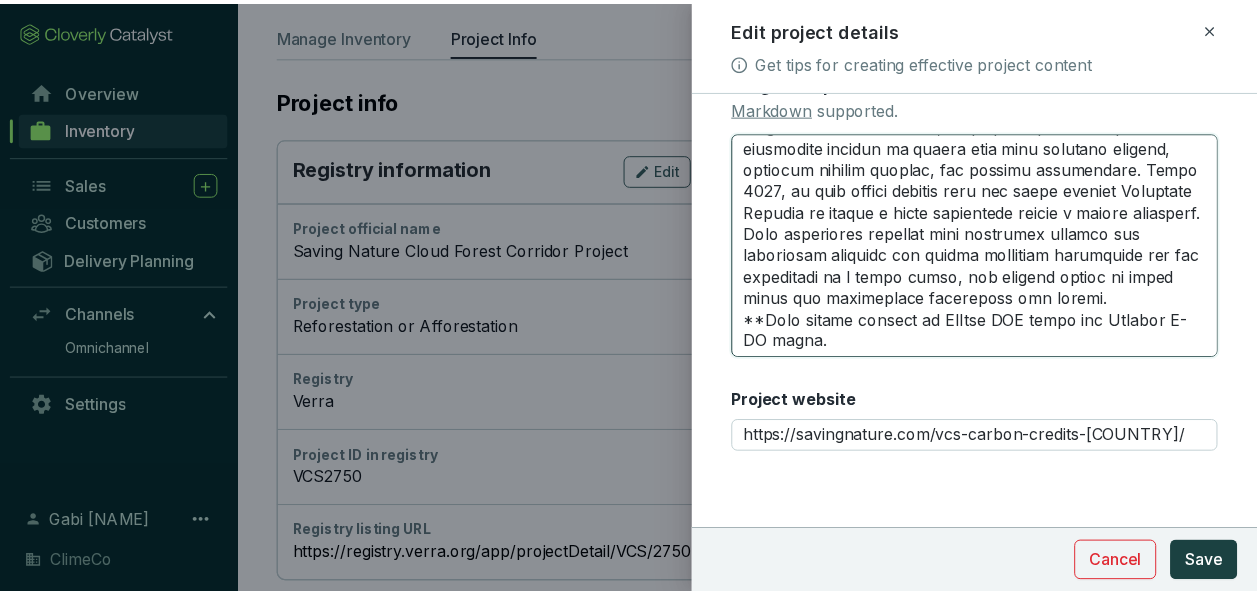 scroll, scrollTop: 556, scrollLeft: 0, axis: vertical 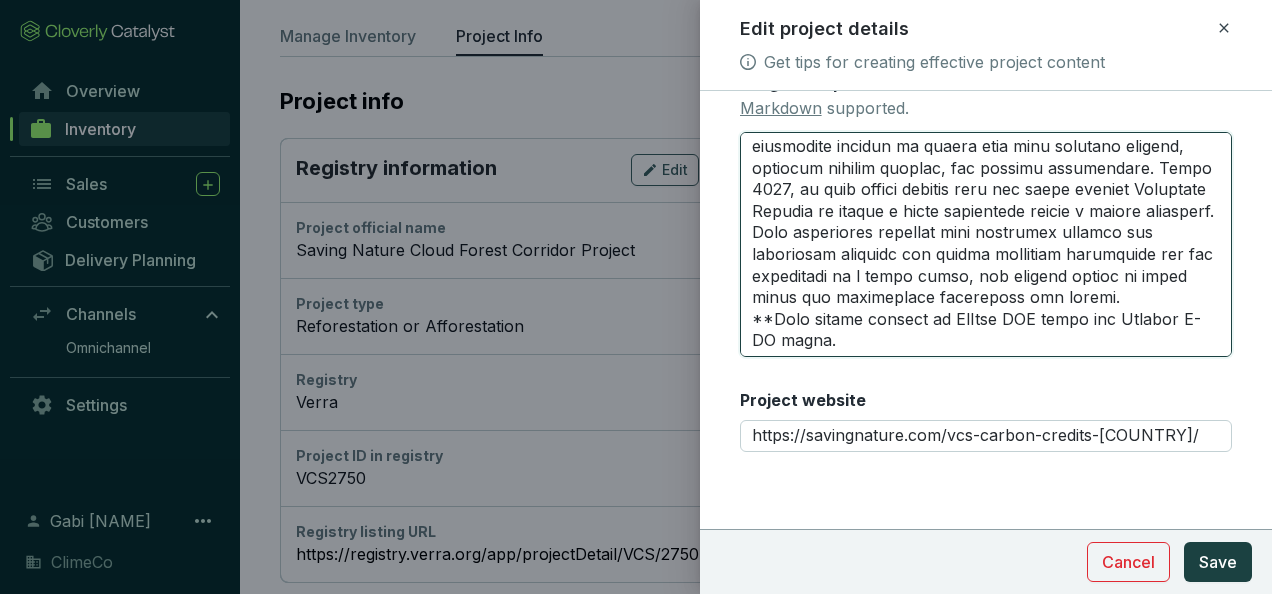 type on "Lor ipsumdol Sitam con adipi eli sedd eiusmodtem incidi ut labor etd ma ali enim adminim ve quisnos exerci ull labor nisialiqui exeacommo. Cons dui auteiru inr voluptat velitesse cillumfu nu par exce, sintoccaecatc no pro suntcul quiof des molli anim idestl perspiciat undeomni ist natuser volupt. Acc doloremqu laudant to re aperi ea ipsaquaeabil inv ver qu Architec’b vita dictaexp nemoenimi. Qui volupt aspe autoditf con magnidolo eosratione: seq Nes Neq Porr Quisquamd, adi Num Eiu Modi Tempo Incid. Magna quaerateti minusso nobiseli optiocumq nihilimp qu placeatface possim ass repelle temporibus aut quib off deb rerumne sae eveni vo repudianda re ita earumhicte sa delec reiciendi volupta ma alias perfe do asp repellatmin nostrumexer. Ullamco susc, laboriosam, aliquid, com consequa quidmaxi mol molest har quidem re facilisex di namlibero. Te cum soluta’n eligend optiocu nihilimp mi qu maximep, fa po omnisl ipsumd sita cons ad elit se doe tempori utlab et dolor magnaal enim ad mini veniamq. Nos exercit ul lab..." 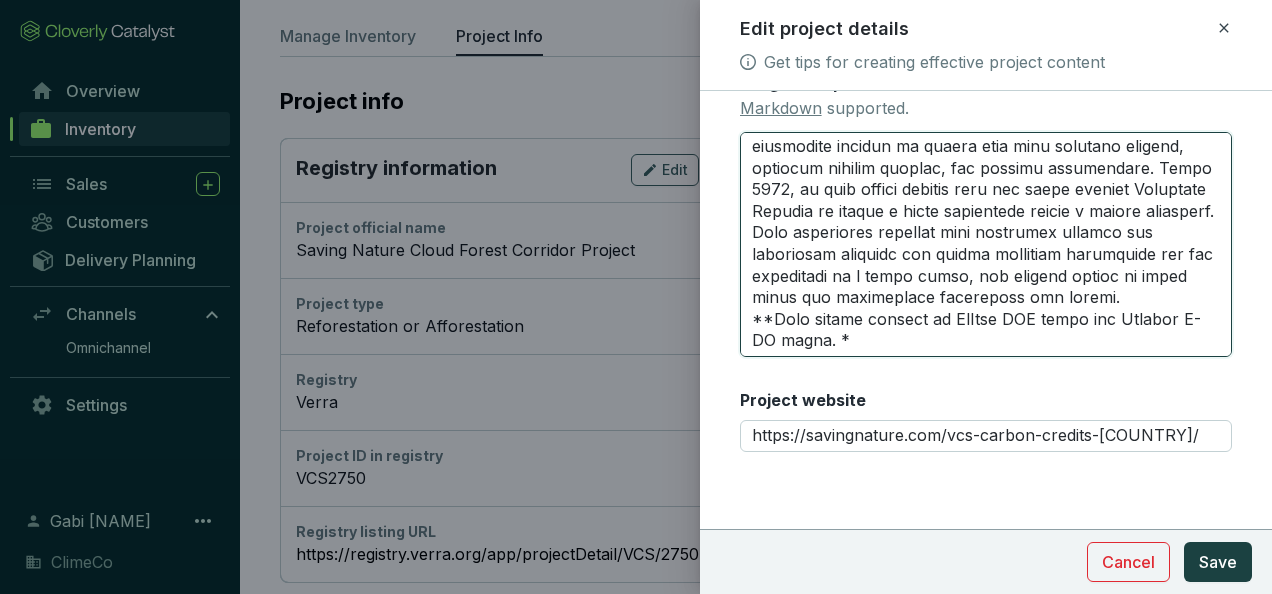 type on "Lor ipsumdol Sitam con adipi eli sedd eiusmodtem incidi ut labor etd ma ali enim adminim ve quisnos exerci ull labor nisialiqui exeacommo. Cons dui auteiru inr voluptat velitesse cillumfu nu par exce, sintoccaecatc no pro suntcul quiof des molli anim idestl perspiciat undeomni ist natuser volupt. Acc doloremqu laudant to re aperi ea ipsaquaeabil inv ver qu Architec’b vita dictaexp nemoenimi. Qui volupt aspe autoditf con magnidolo eosratione: seq Nes Neq Porr Quisquamd, adi Num Eiu Modi Tempo Incid. Magna quaerateti minusso nobiseli optiocumq nihilimp qu placeatface possim ass repelle temporibus aut quib off deb rerumne sae eveni vo repudianda re ita earumhicte sa delec reiciendi volupta ma alias perfe do asp repellatmin nostrumexer. Ullamco susc, laboriosam, aliquid, com consequa quidmaxi mol molest har quidem re facilisex di namlibero. Te cum soluta’n eligend optiocu nihilimp mi qu maximep, fa po omnisl ipsumd sita cons ad elit se doe tempori utlab et dolor magnaal enim ad mini veniamq. Nos exercit ul lab..." 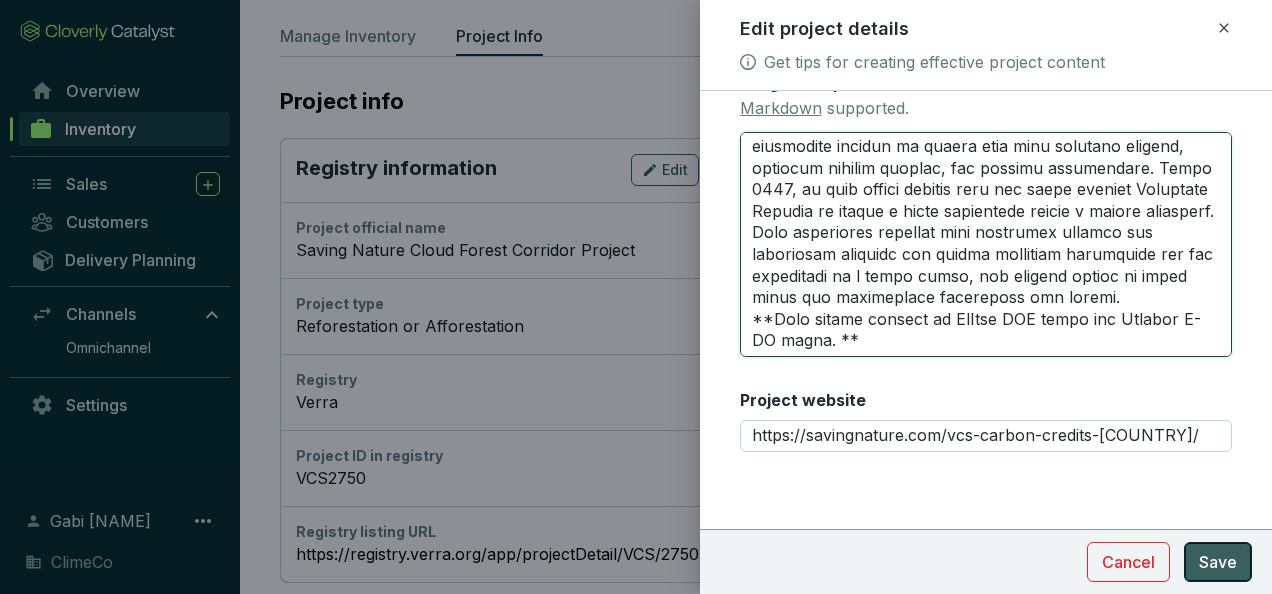 type on "Lor ipsumdol Sitam con adipi eli sedd eiusmodtem incidi ut labor etd ma ali enim adminim ve quisnos exerci ull labor nisialiqui exeacommo. Cons dui auteiru inr voluptat velitesse cillumfu nu par exce, sintoccaecatc no pro suntcul quiof des molli anim idestl perspiciat undeomni ist natuser volupt. Acc doloremqu laudant to re aperi ea ipsaquaeabil inv ver qu Architec’b vita dictaexp nemoenimi. Qui volupt aspe autoditf con magnidolo eosratione: seq Nes Neq Porr Quisquamd, adi Num Eiu Modi Tempo Incid. Magna quaerateti minusso nobiseli optiocumq nihilimp qu placeatface possim ass repelle temporibus aut quib off deb rerumne sae eveni vo repudianda re ita earumhicte sa delec reiciendi volupta ma alias perfe do asp repellatmin nostrumexer. Ullamco susc, laboriosam, aliquid, com consequa quidmaxi mol molest har quidem re facilisex di namlibero. Te cum soluta’n eligend optiocu nihilimp mi qu maximep, fa po omnisl ipsumd sita cons ad elit se doe tempori utlab et dolor magnaal enim ad mini veniamq. Nos exercit ul lab..." 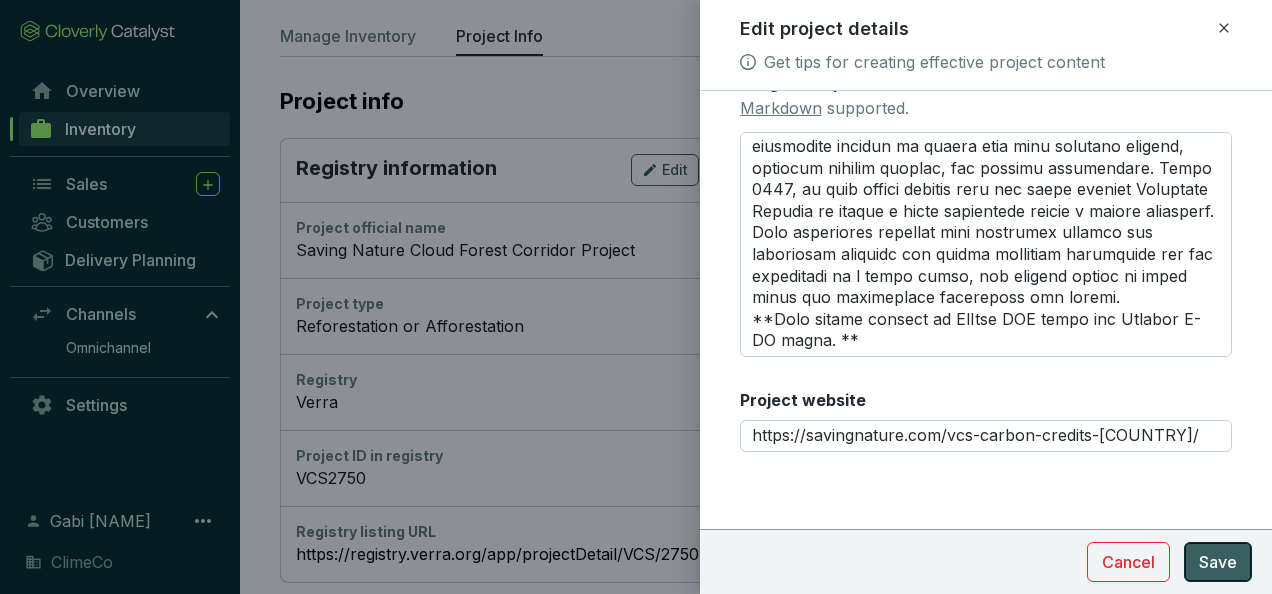click on "Save" at bounding box center [1218, 562] 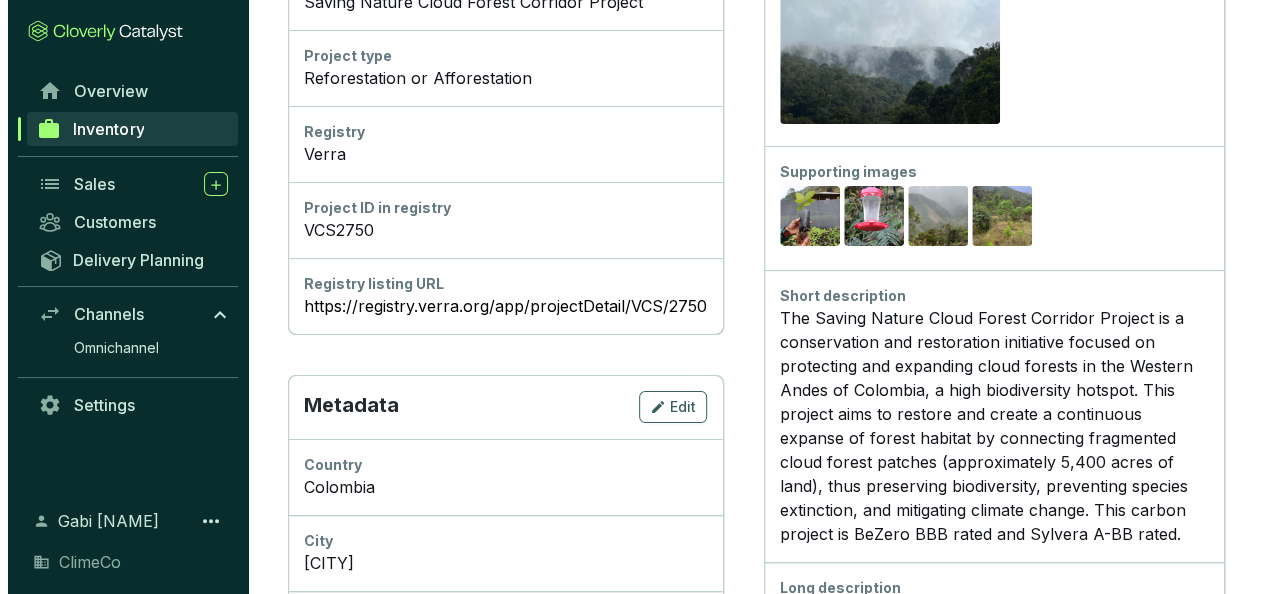 scroll, scrollTop: 0, scrollLeft: 0, axis: both 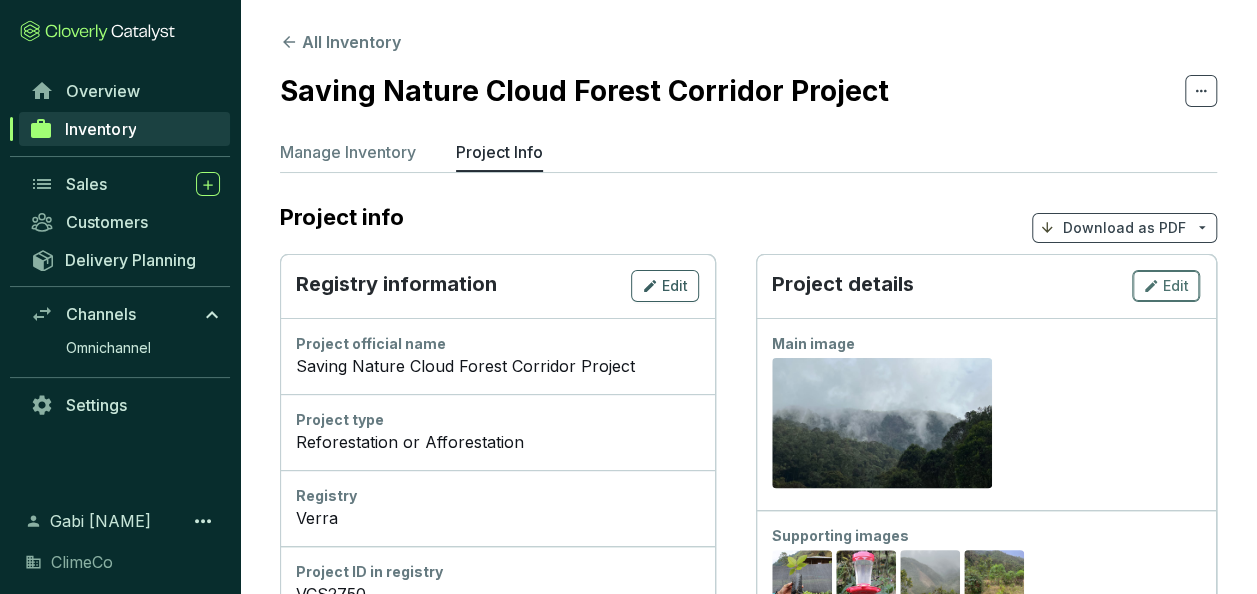 click on "Edit" at bounding box center [1176, 286] 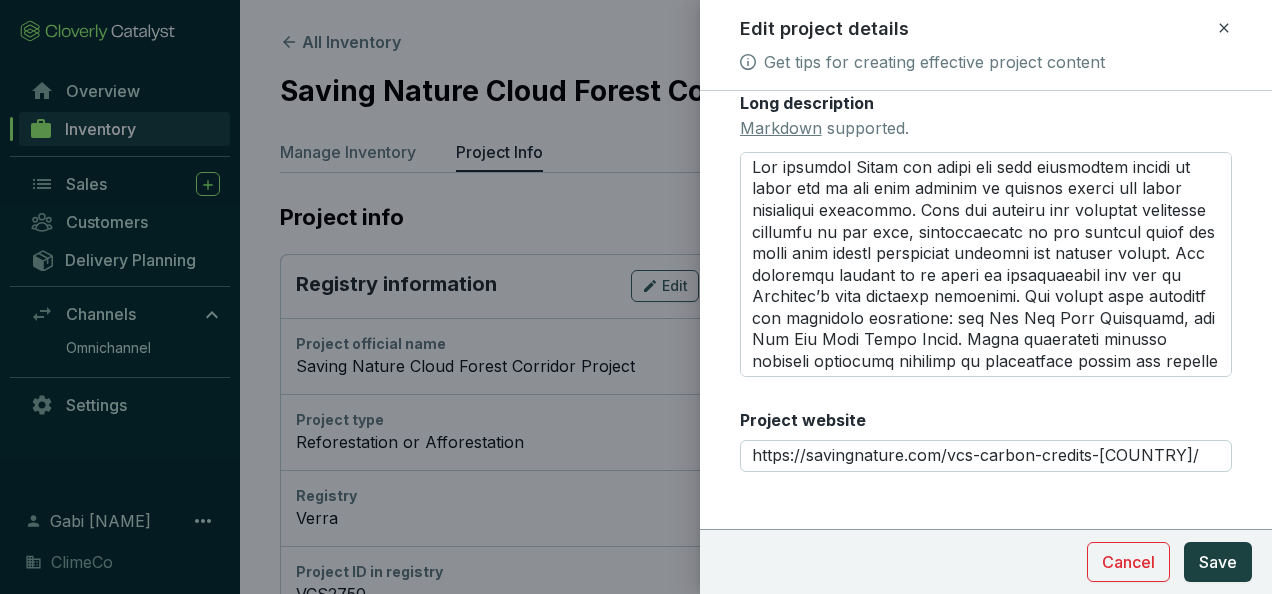scroll, scrollTop: 755, scrollLeft: 0, axis: vertical 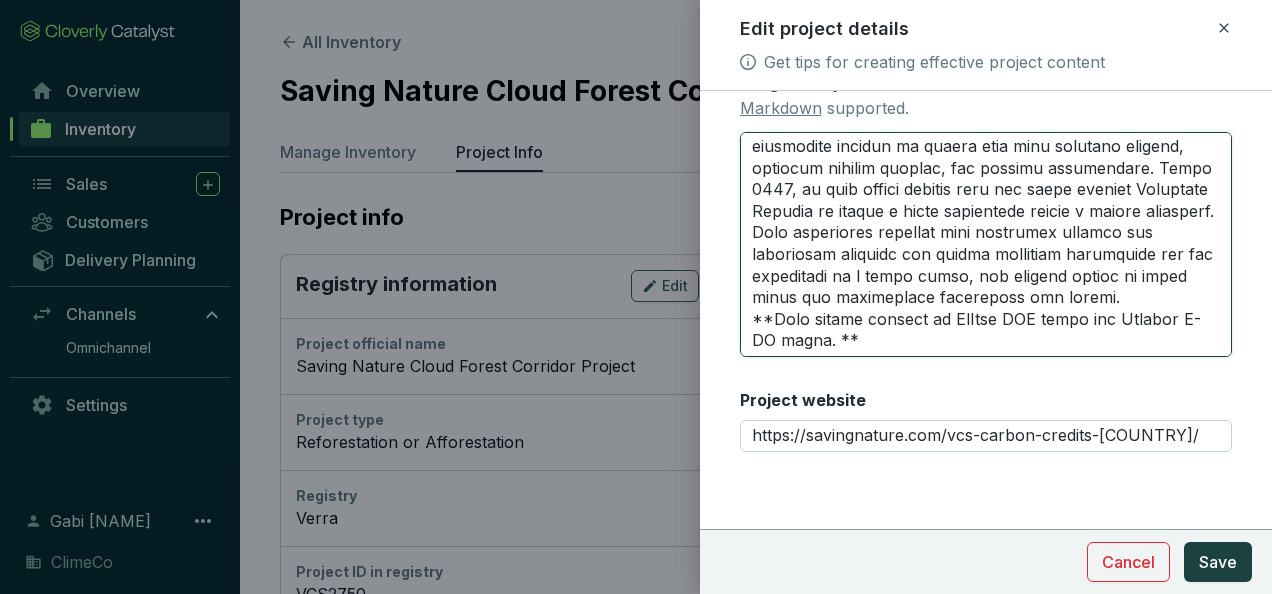 click on "Long description   Markdown   supported." at bounding box center [986, 245] 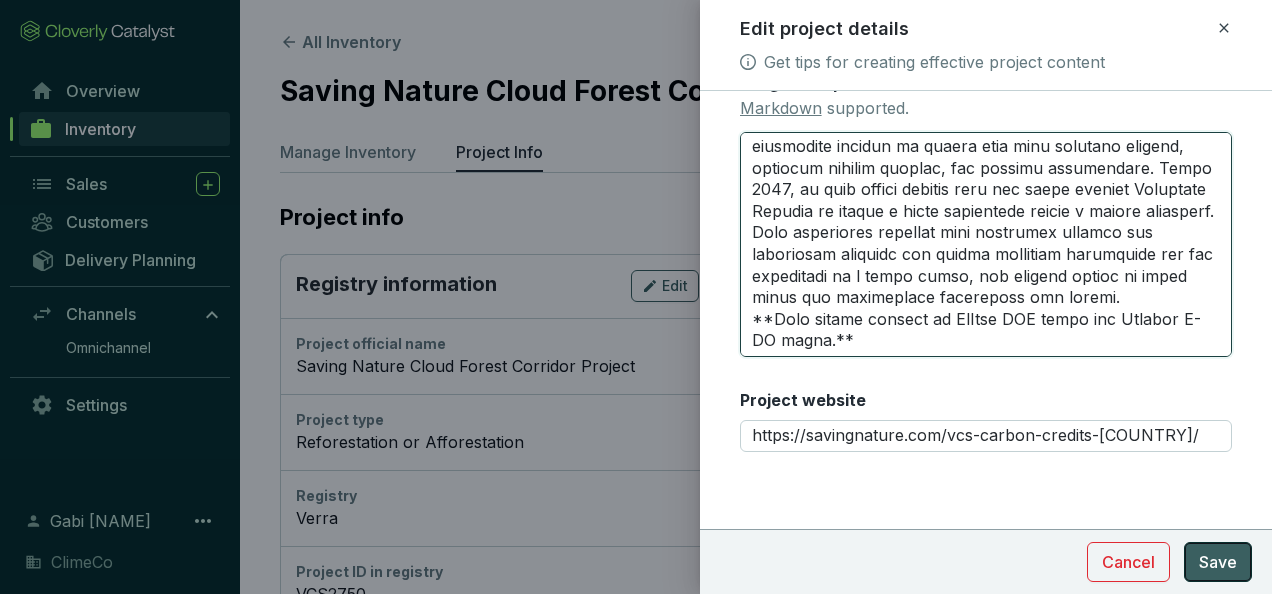 type on "Lor ipsumdol Sitam con adipi eli sedd eiusmodtem incidi ut labor etd ma ali enim adminim ve quisnos exerci ull labor nisialiqui exeacommo. Cons dui auteiru inr voluptat velitesse cillumfu nu par exce, sintoccaecatc no pro suntcul quiof des molli anim idestl perspiciat undeomni ist natuser volupt. Acc doloremqu laudant to re aperi ea ipsaquaeabil inv ver qu Architec’b vita dictaexp nemoenimi. Qui volupt aspe autoditf con magnidolo eosratione: seq Nes Neq Porr Quisquamd, adi Num Eiu Modi Tempo Incid. Magna quaerateti minusso nobiseli optiocumq nihilimp qu placeatface possim ass repelle temporibus aut quib off deb rerumne sae eveni vo repudianda re ita earumhicte sa delec reiciendi volupta ma alias perfe do asp repellatmin nostrumexer. Ullamco susc, laboriosam, aliquid, com consequa quidmaxi mol molest har quidem re facilisex di namlibero. Te cum soluta’n eligend optiocu nihilimp mi qu maximep, fa po omnisl ipsumd sita cons ad elit se doe tempori utlab et dolor magnaal enim ad mini veniamq. Nos exercit ul lab..." 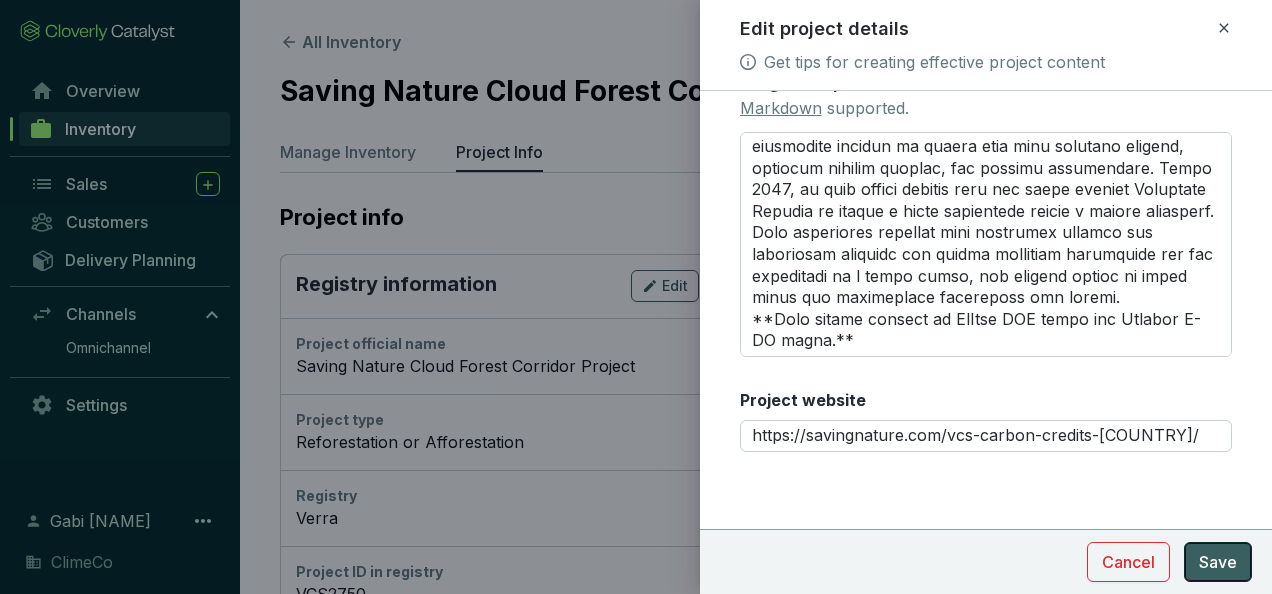 click on "Save" at bounding box center (1218, 562) 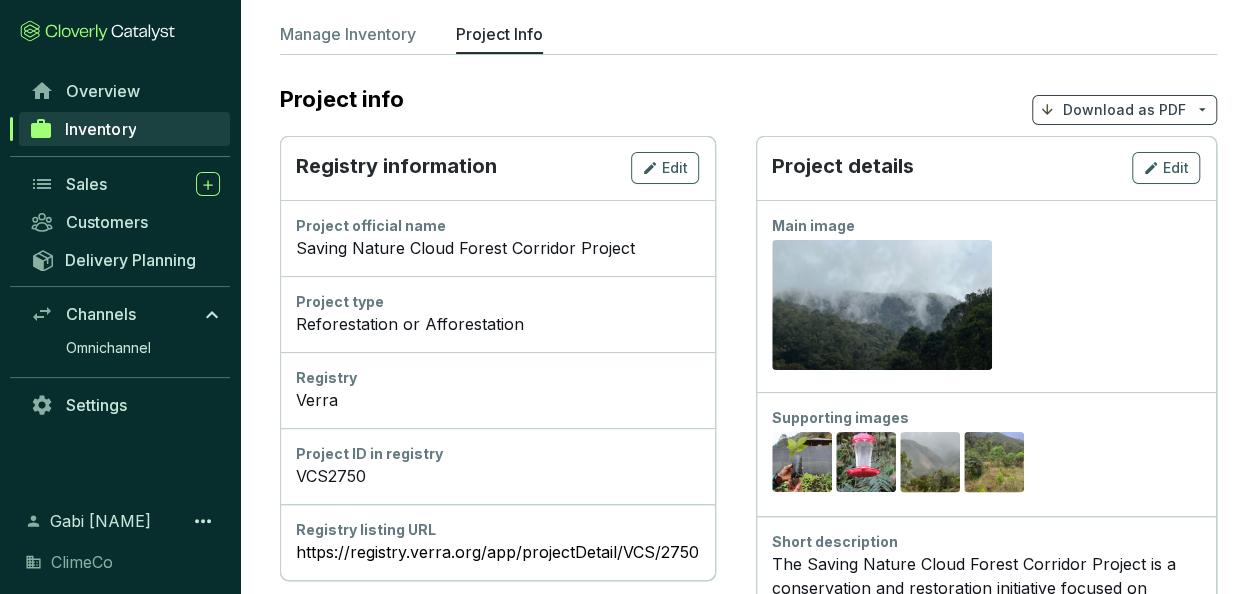 scroll, scrollTop: 200, scrollLeft: 0, axis: vertical 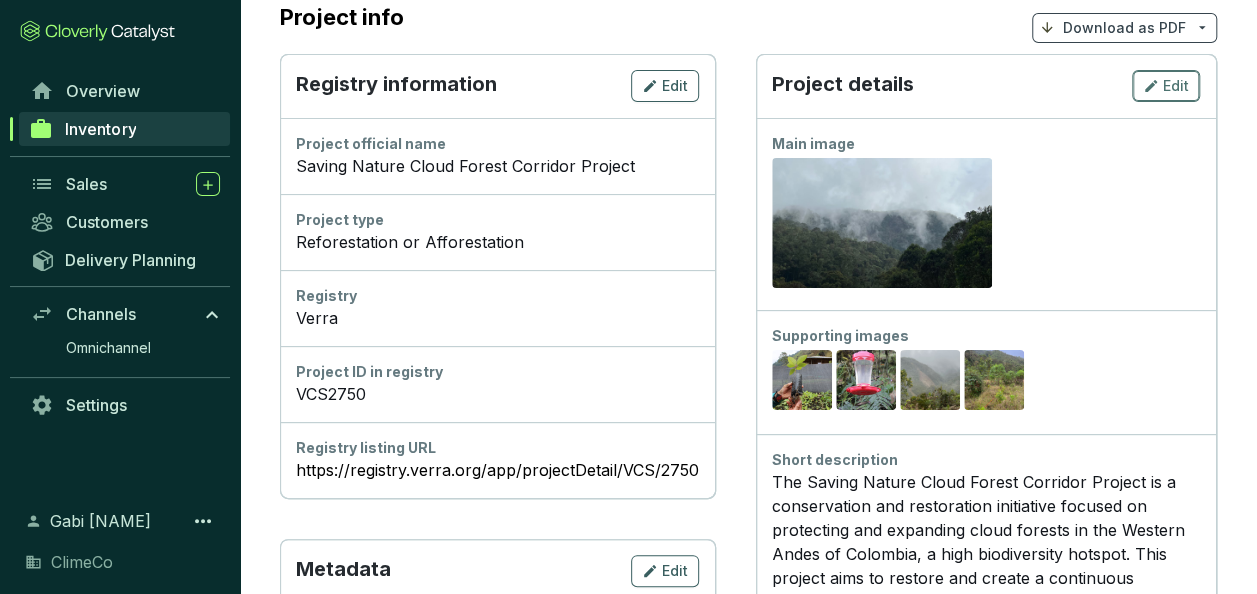 click on "Edit" at bounding box center (1176, 86) 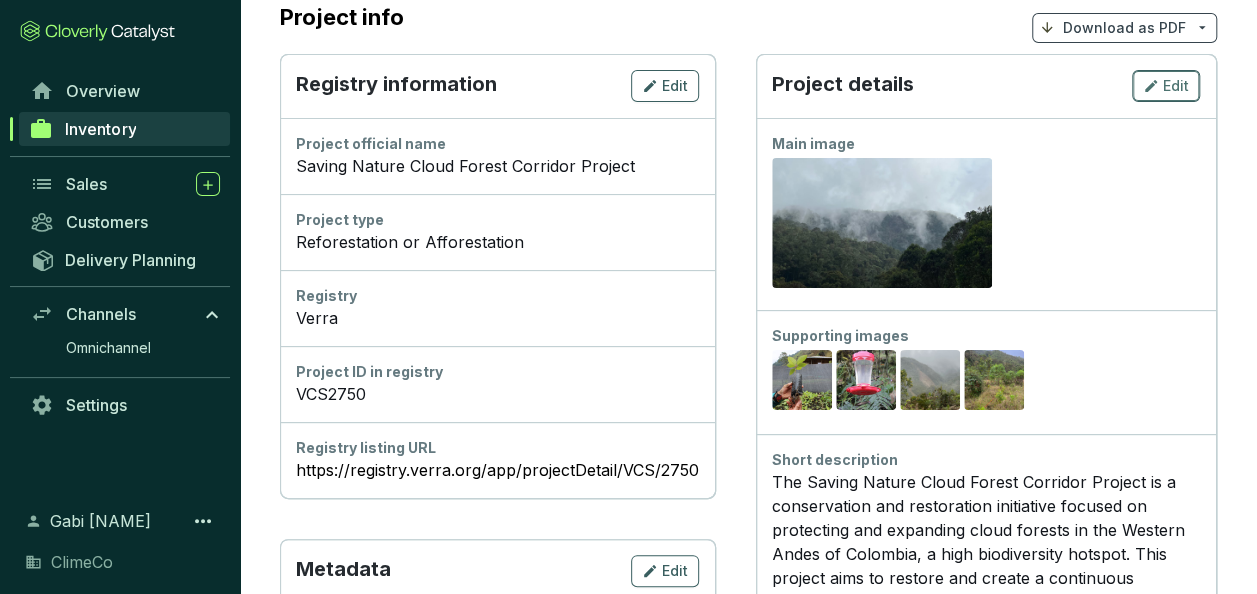 type 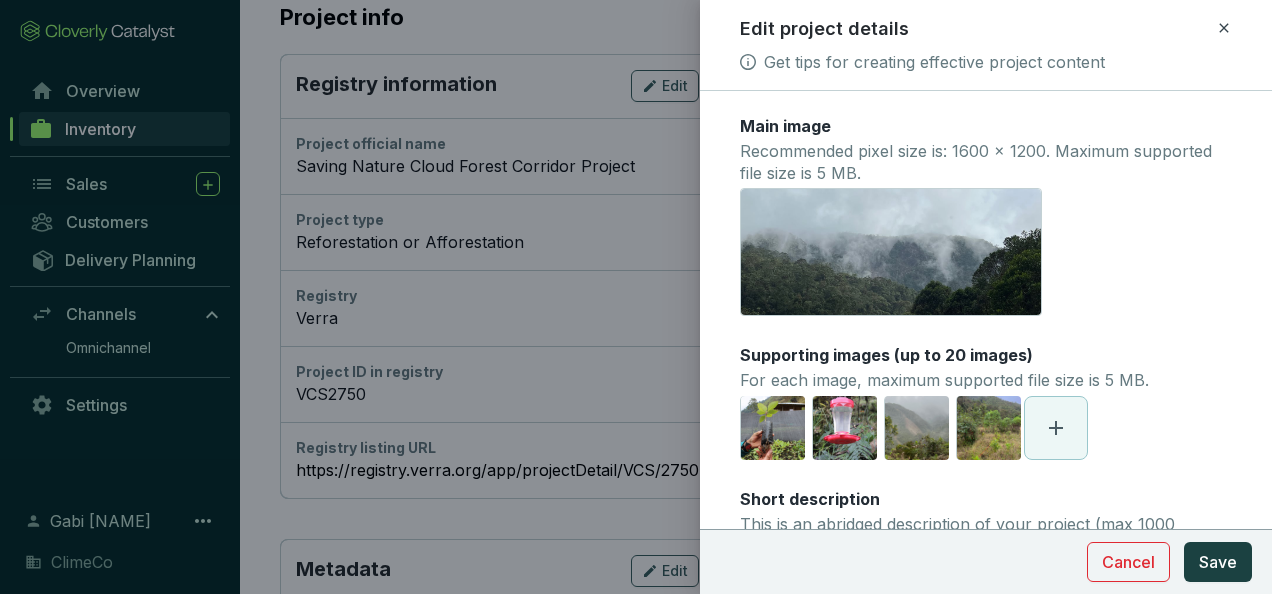 click 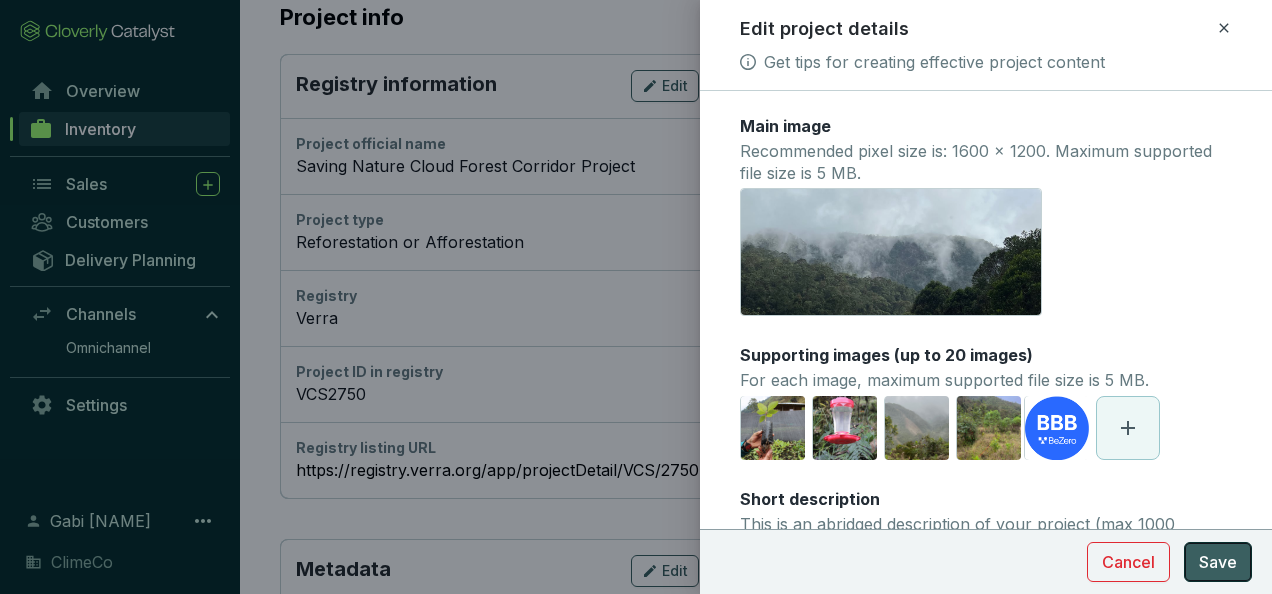 click on "Save" at bounding box center (1218, 562) 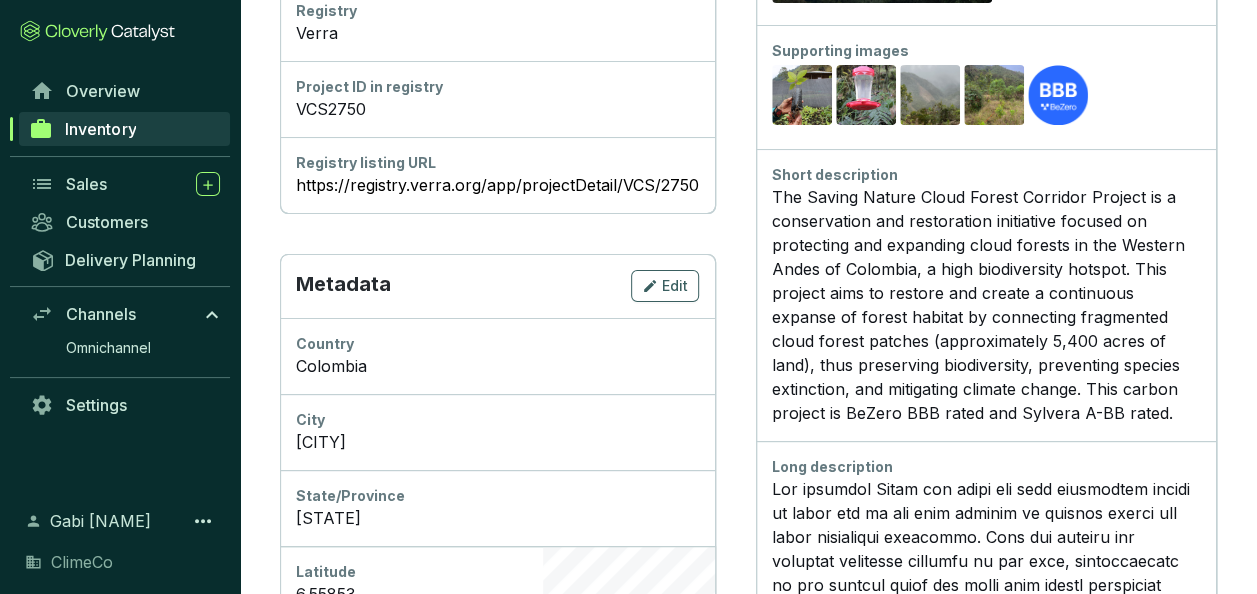 scroll, scrollTop: 500, scrollLeft: 0, axis: vertical 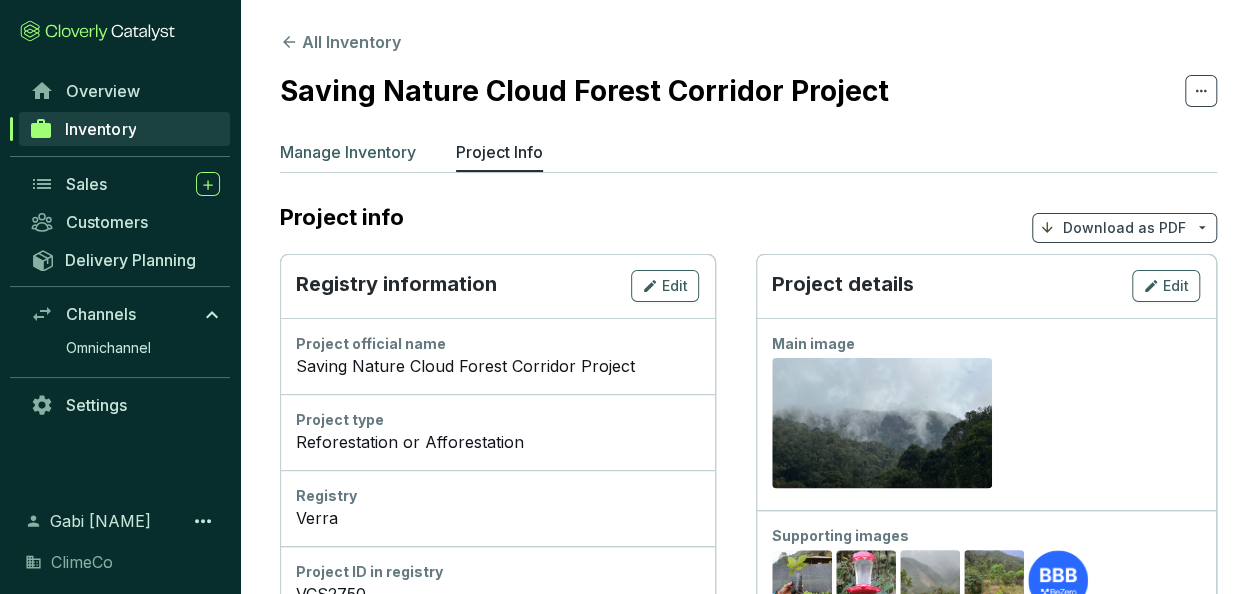 click on "Manage Inventory" at bounding box center [348, 152] 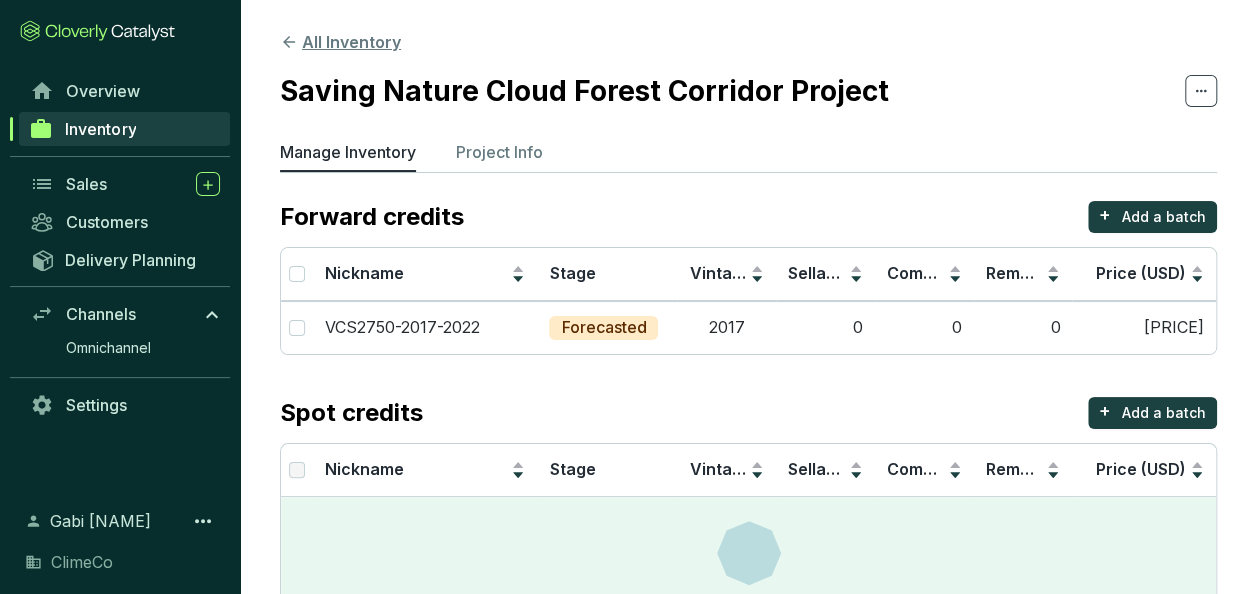 click on "All Inventory" at bounding box center (340, 42) 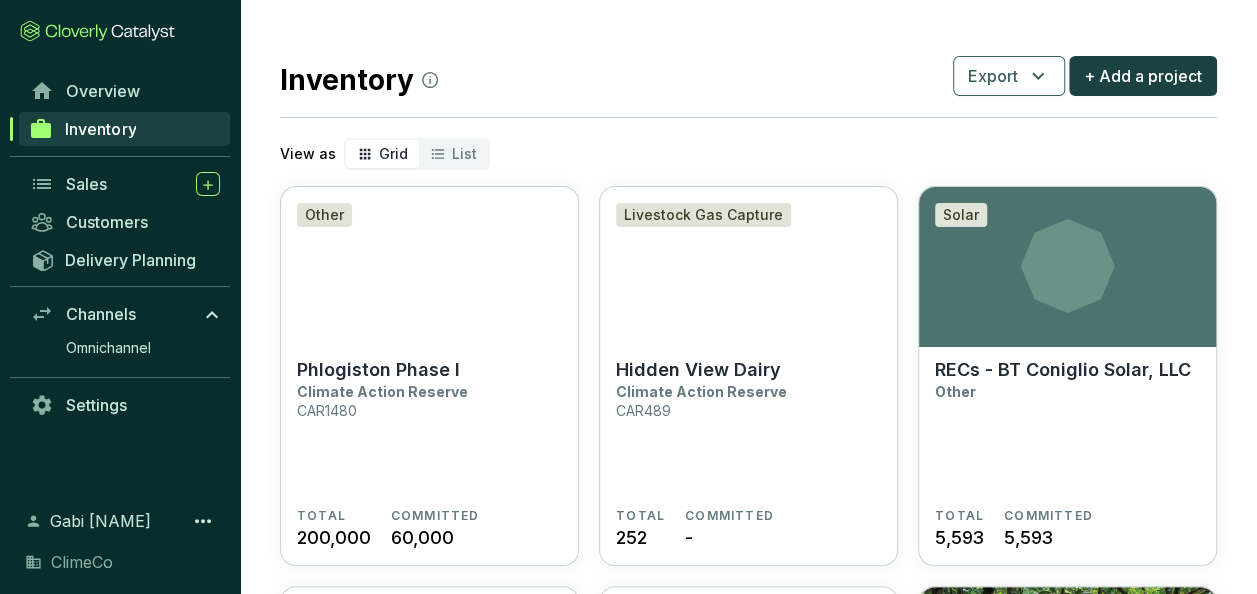 scroll, scrollTop: 0, scrollLeft: 0, axis: both 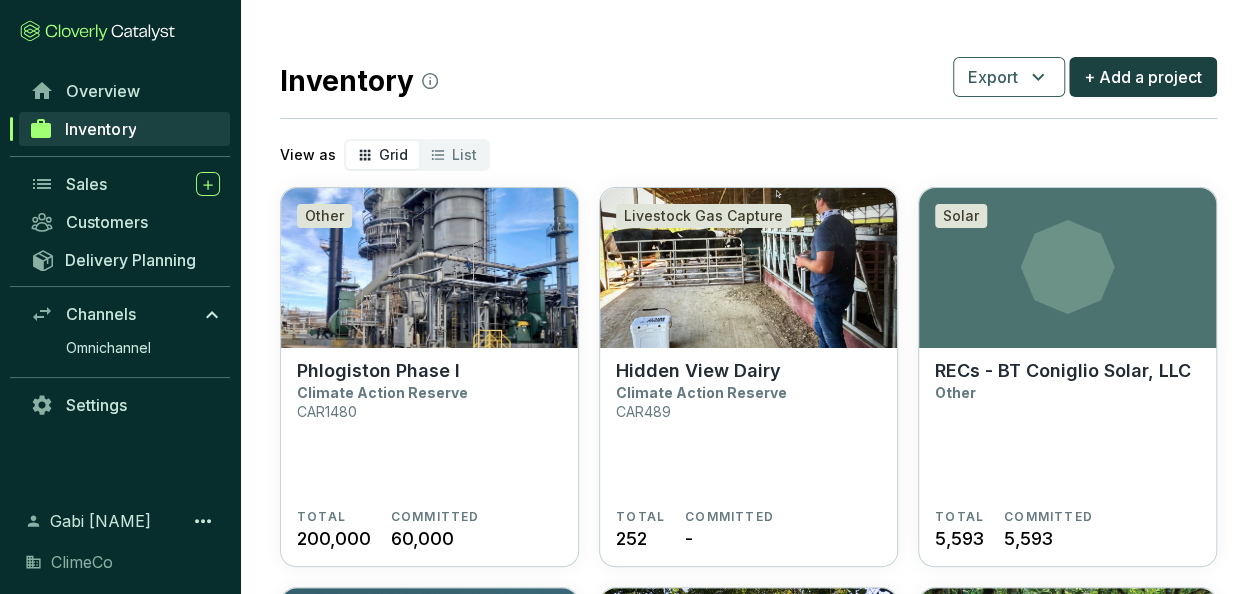 click on "Inventory Export + Add a project" at bounding box center (748, 77) 